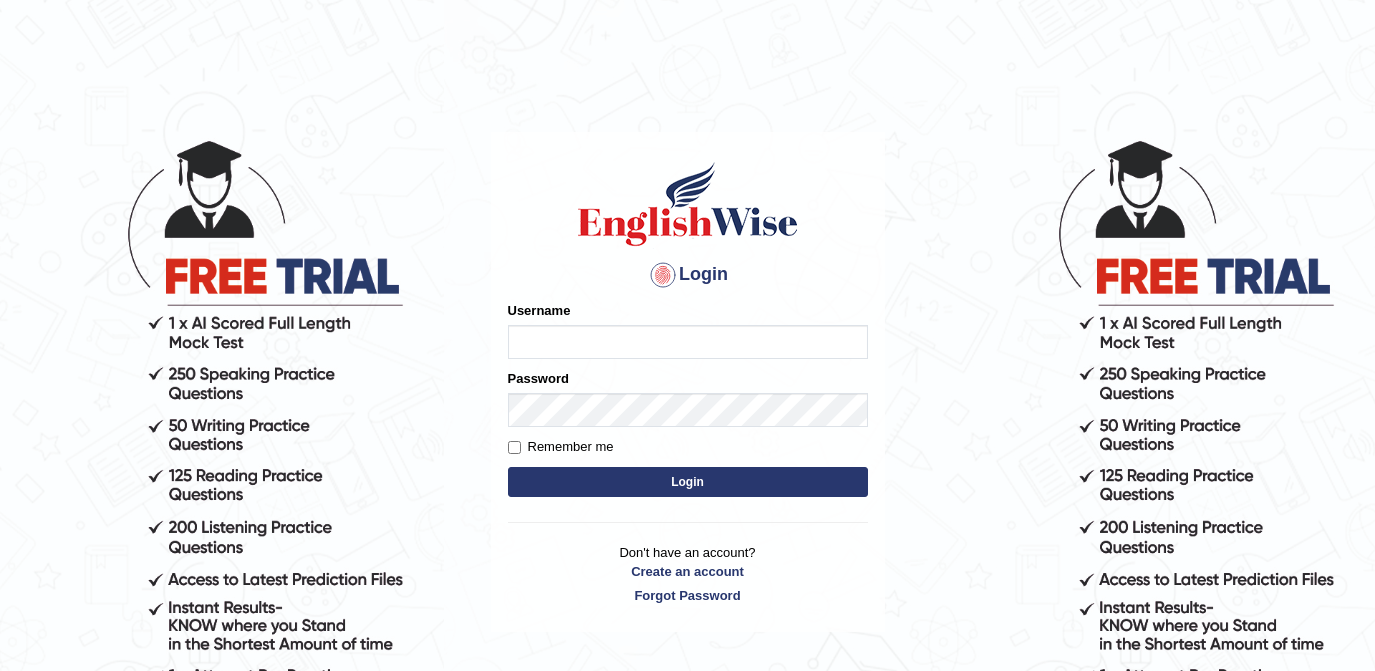 scroll, scrollTop: 0, scrollLeft: 0, axis: both 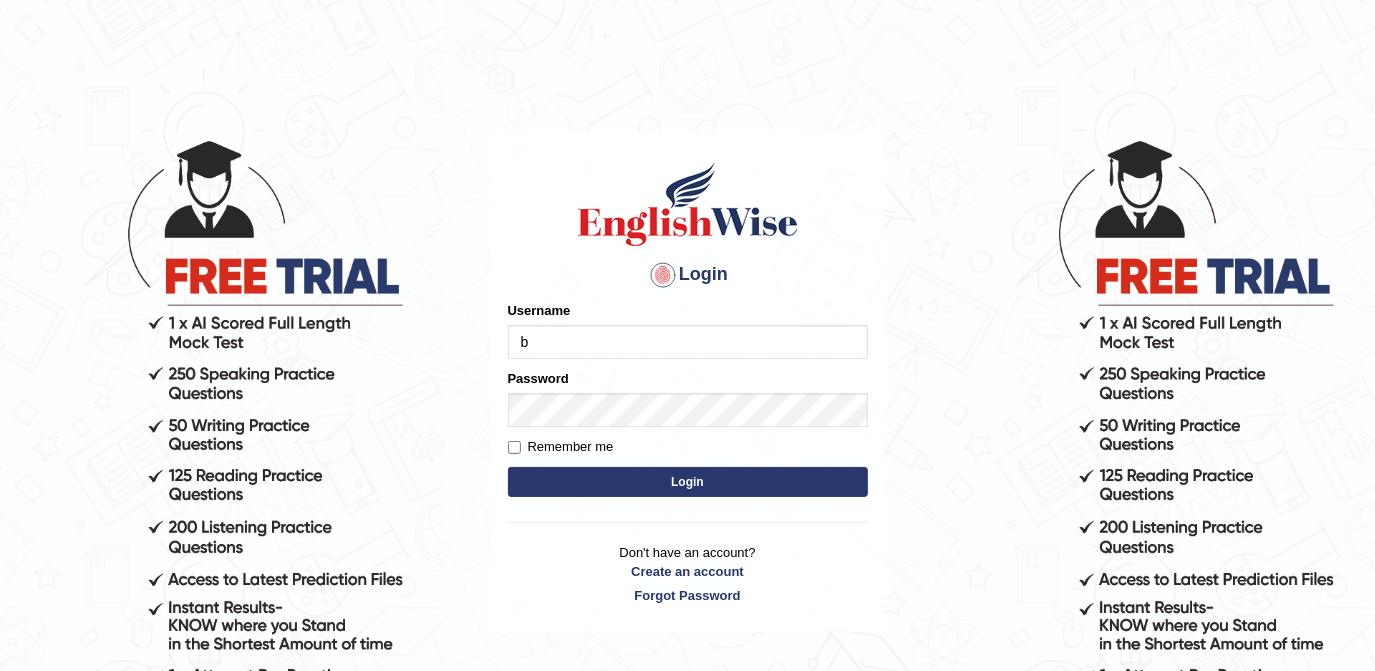 type on "Bracciano" 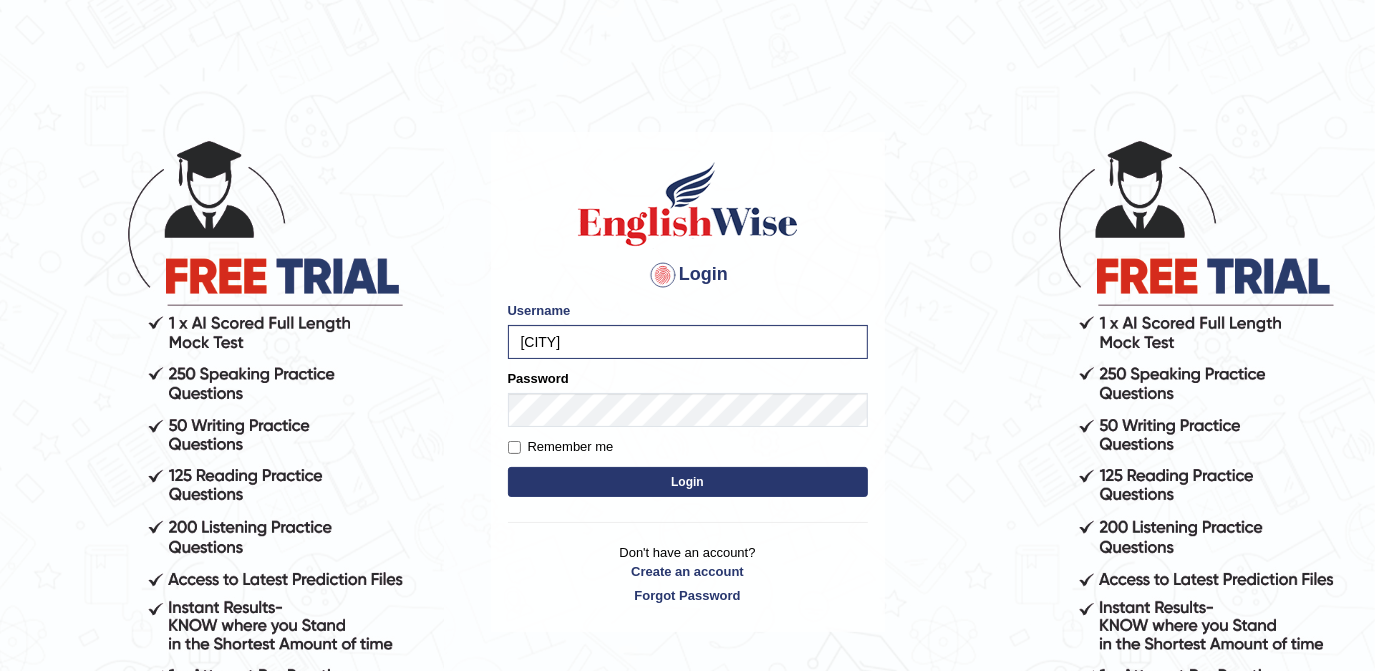 click on "Login" at bounding box center (688, 482) 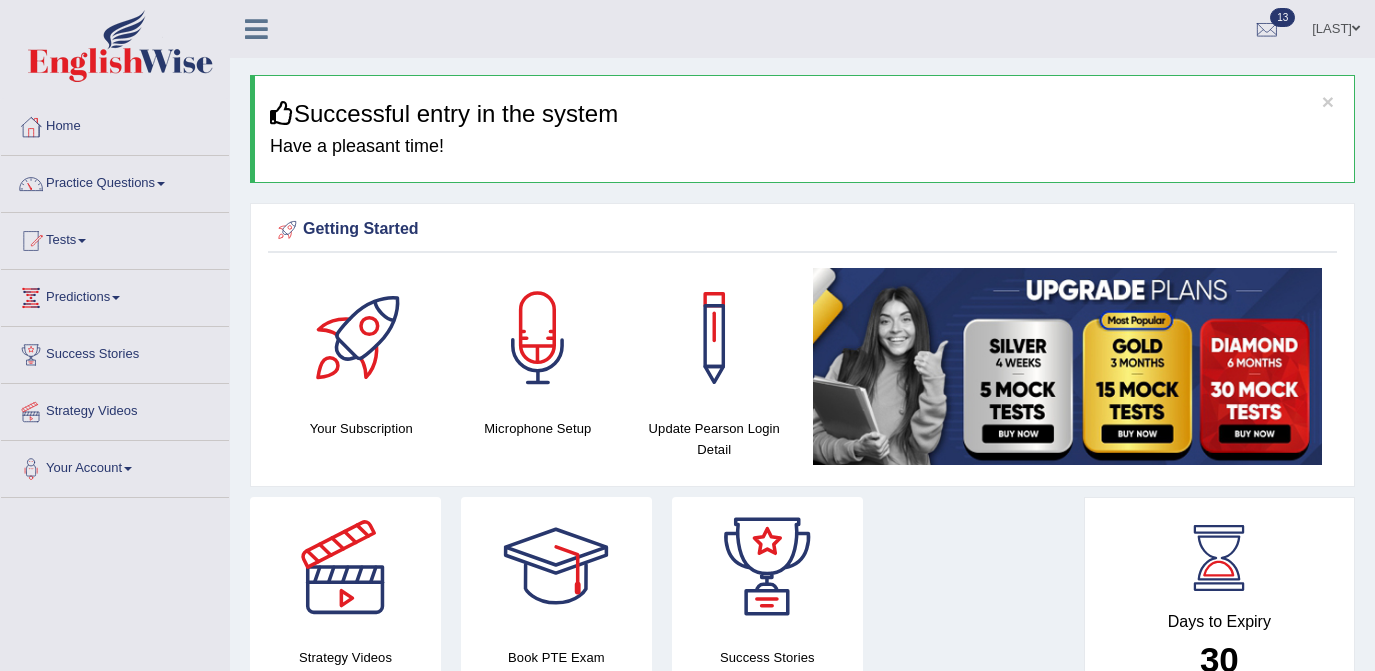 scroll, scrollTop: 0, scrollLeft: 0, axis: both 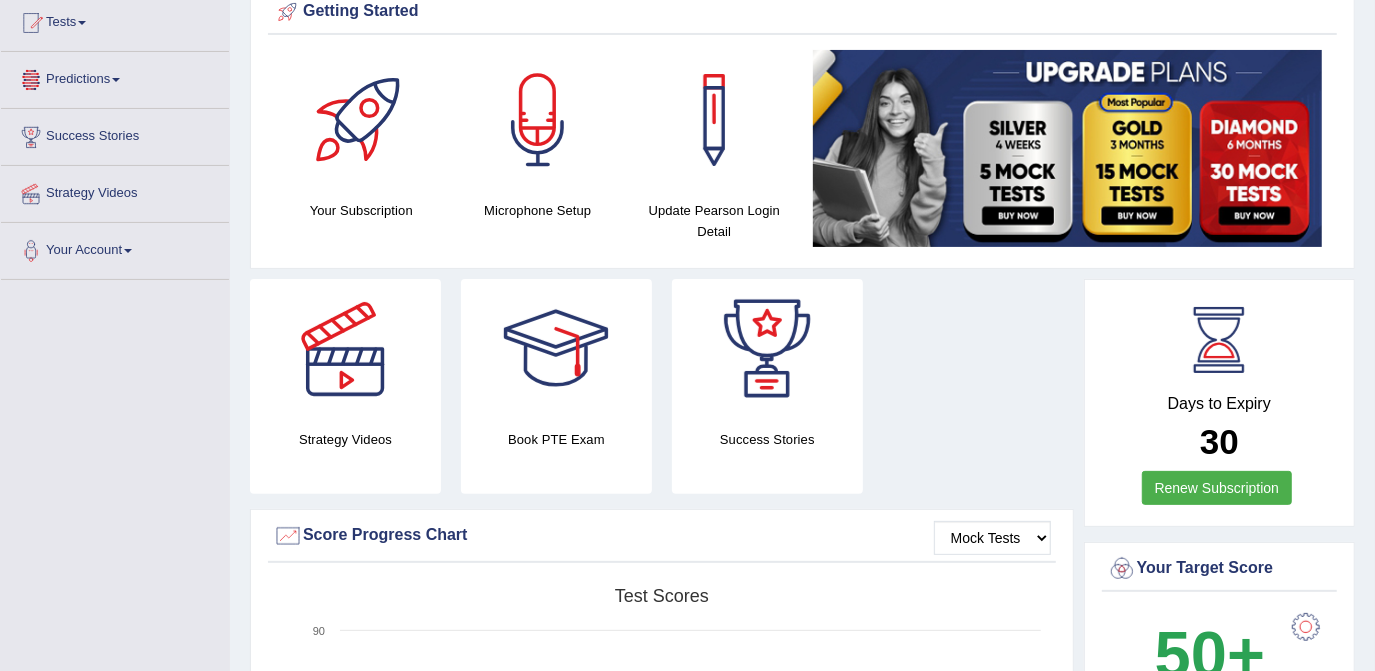 click on "Predictions" at bounding box center [115, 77] 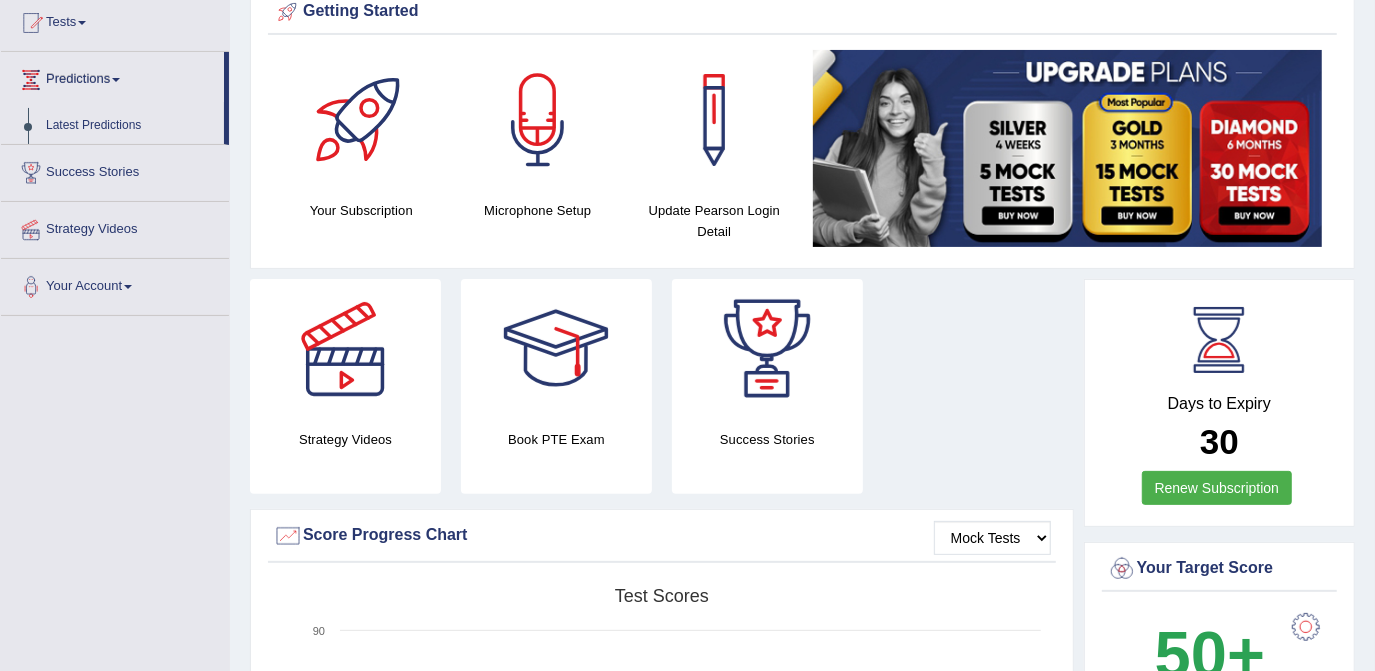 click on "Predictions" at bounding box center [112, 77] 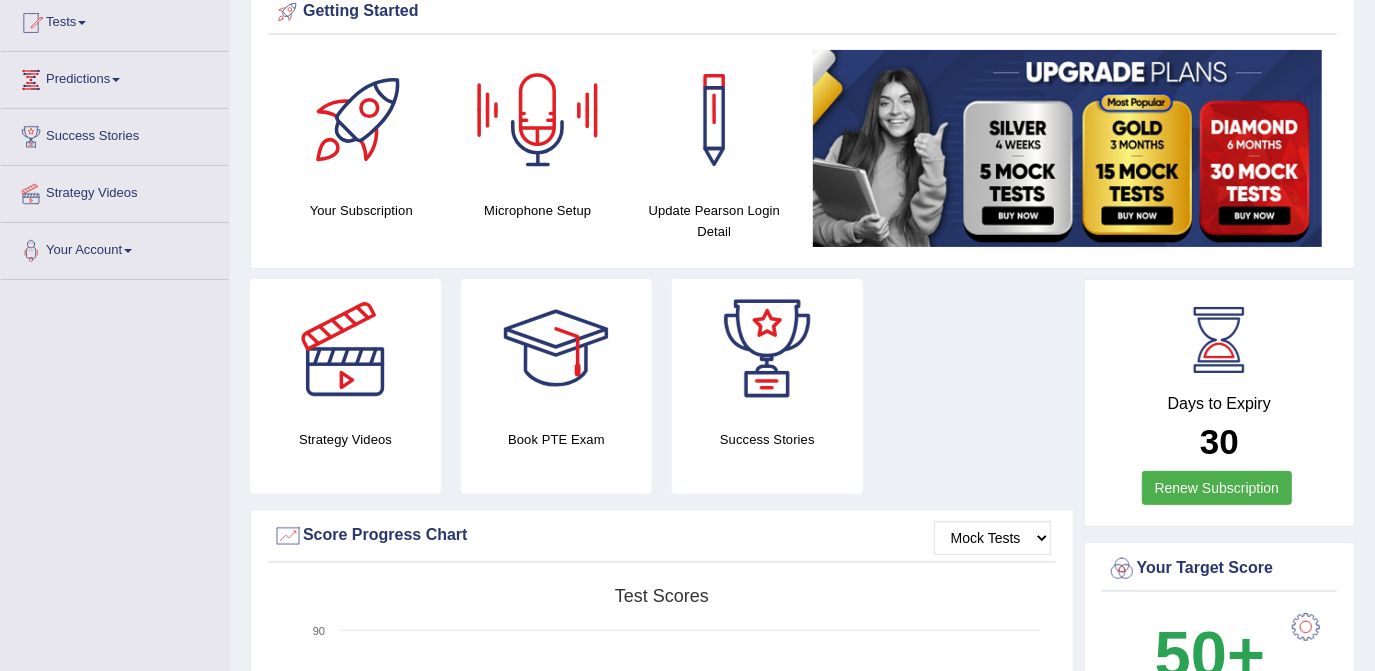 scroll, scrollTop: 0, scrollLeft: 0, axis: both 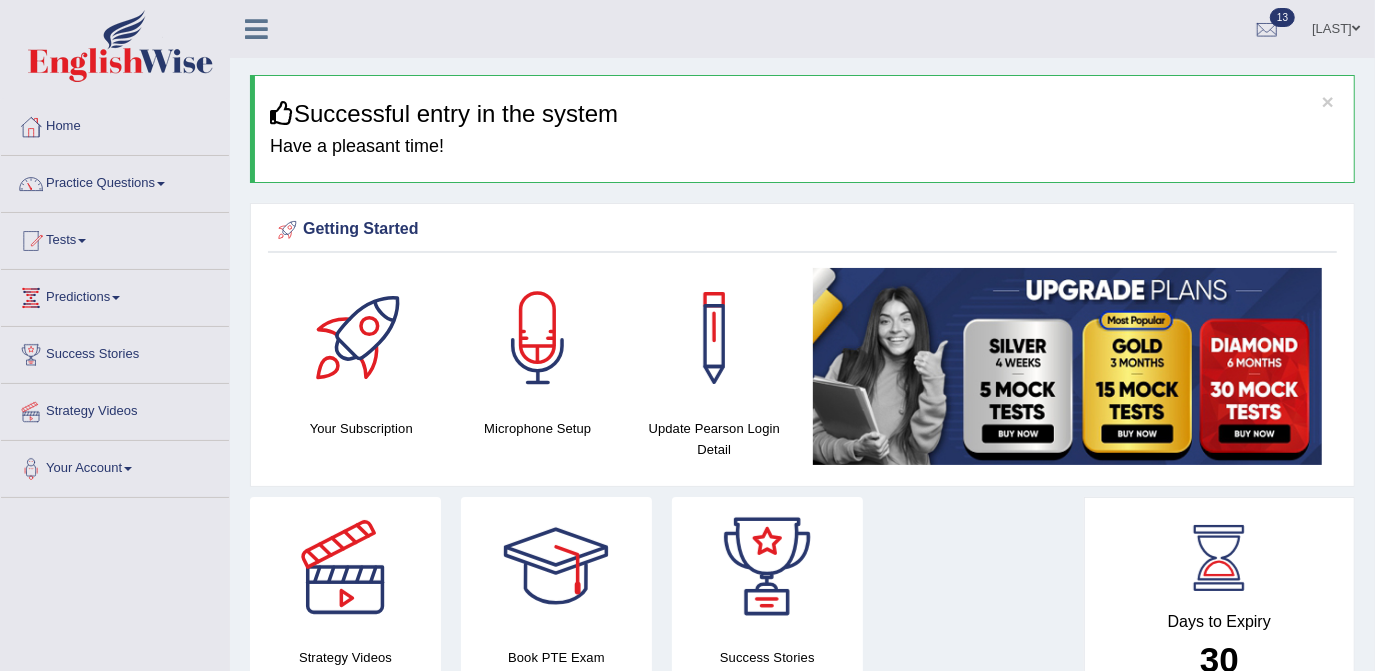 click on "Practice Questions" at bounding box center (115, 181) 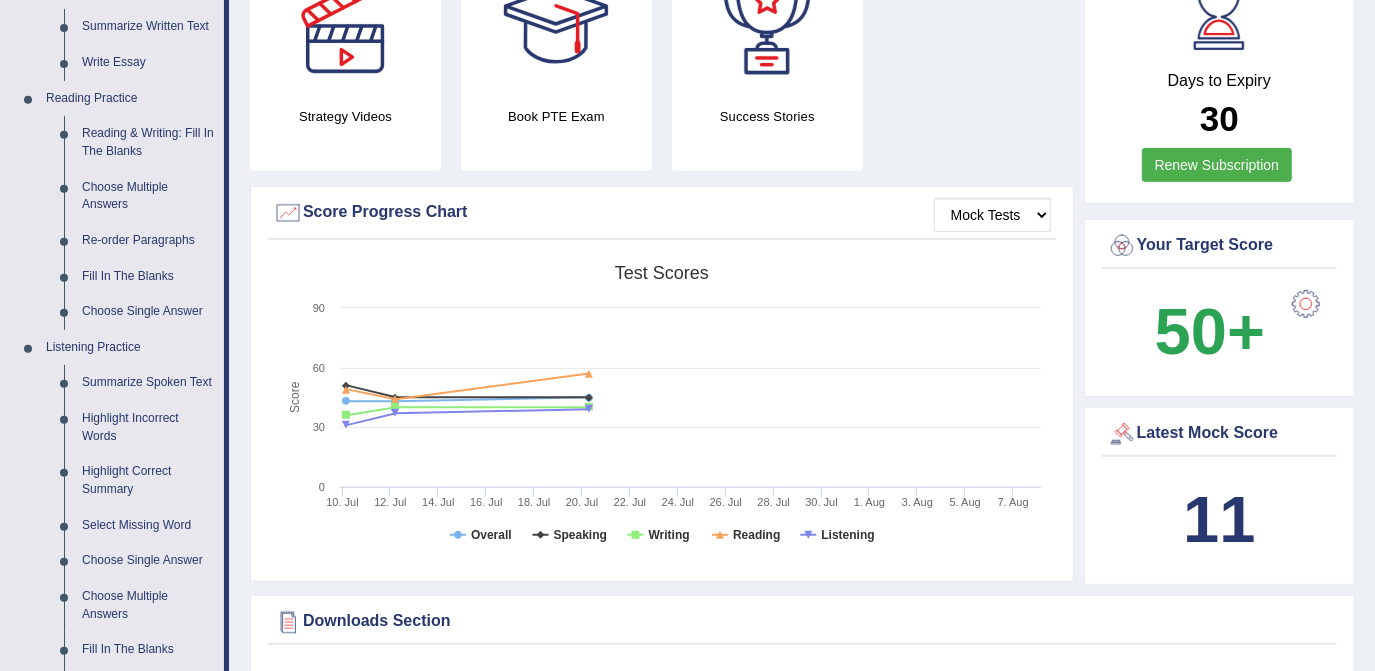 scroll, scrollTop: 545, scrollLeft: 0, axis: vertical 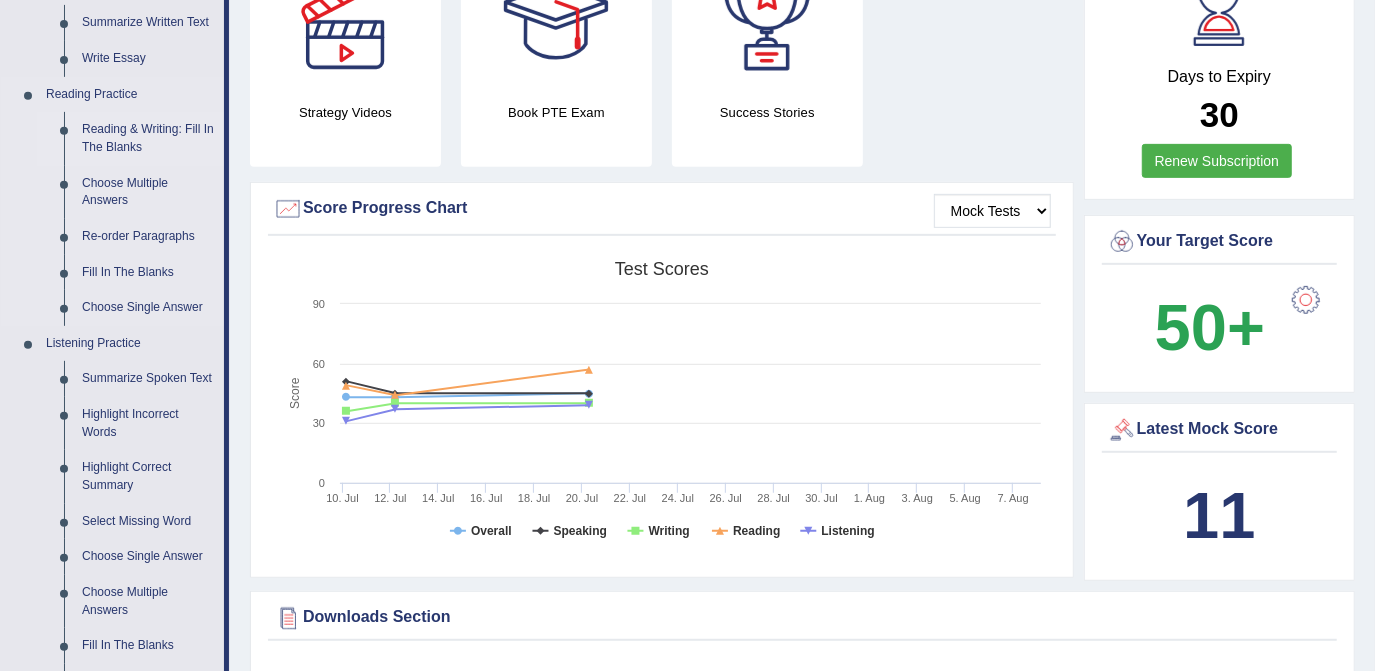 click on "Reading & Writing: Fill In The Blanks" at bounding box center (148, 138) 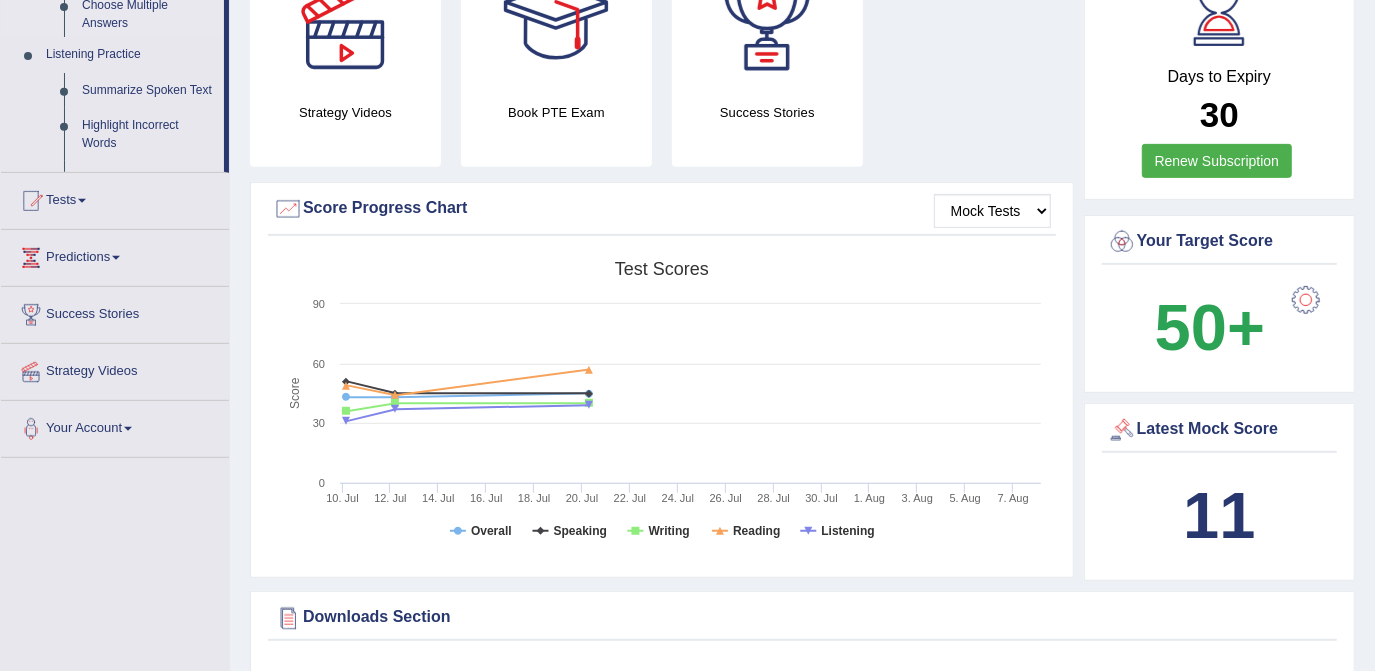 scroll, scrollTop: 240, scrollLeft: 0, axis: vertical 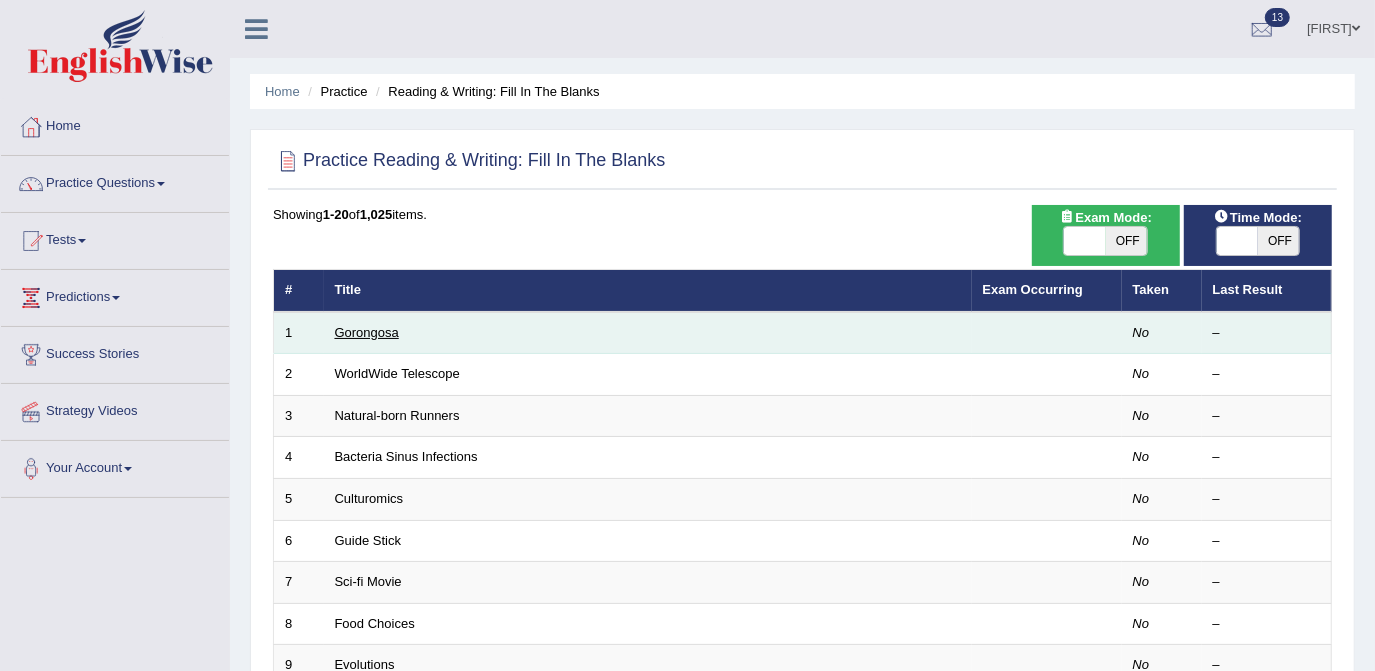 click on "Gorongosa" at bounding box center [367, 332] 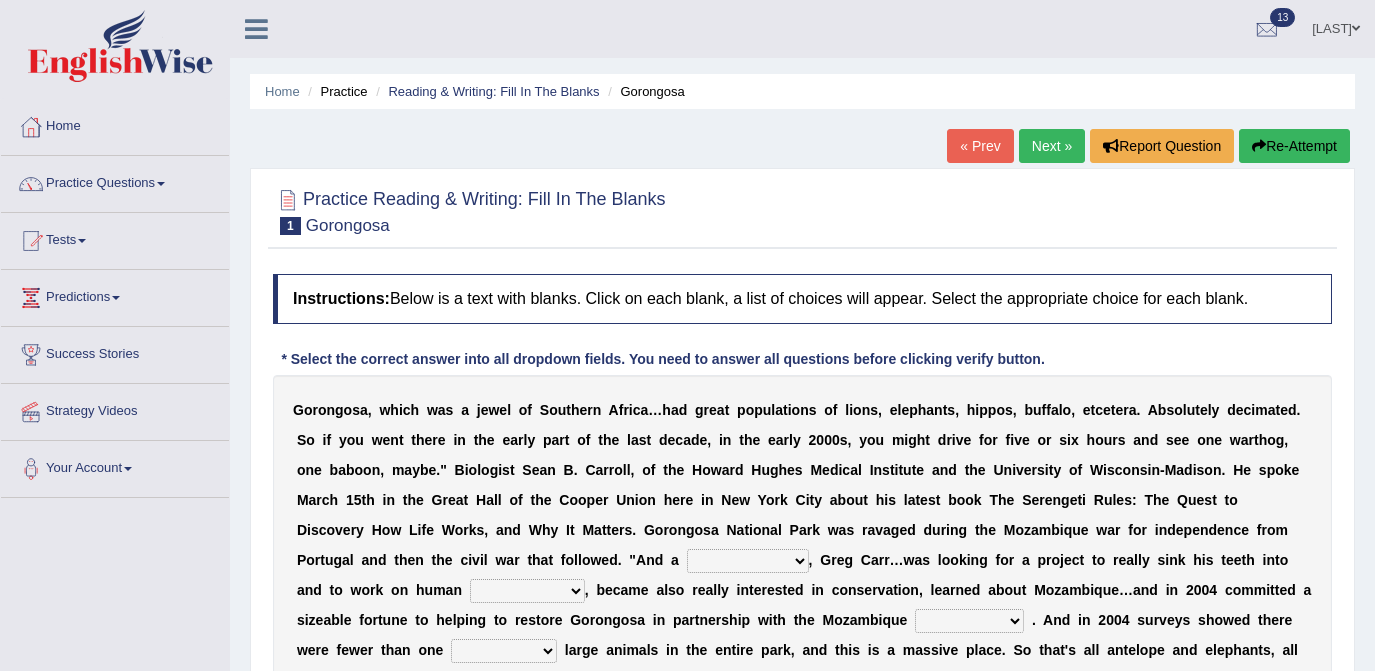 scroll, scrollTop: 0, scrollLeft: 0, axis: both 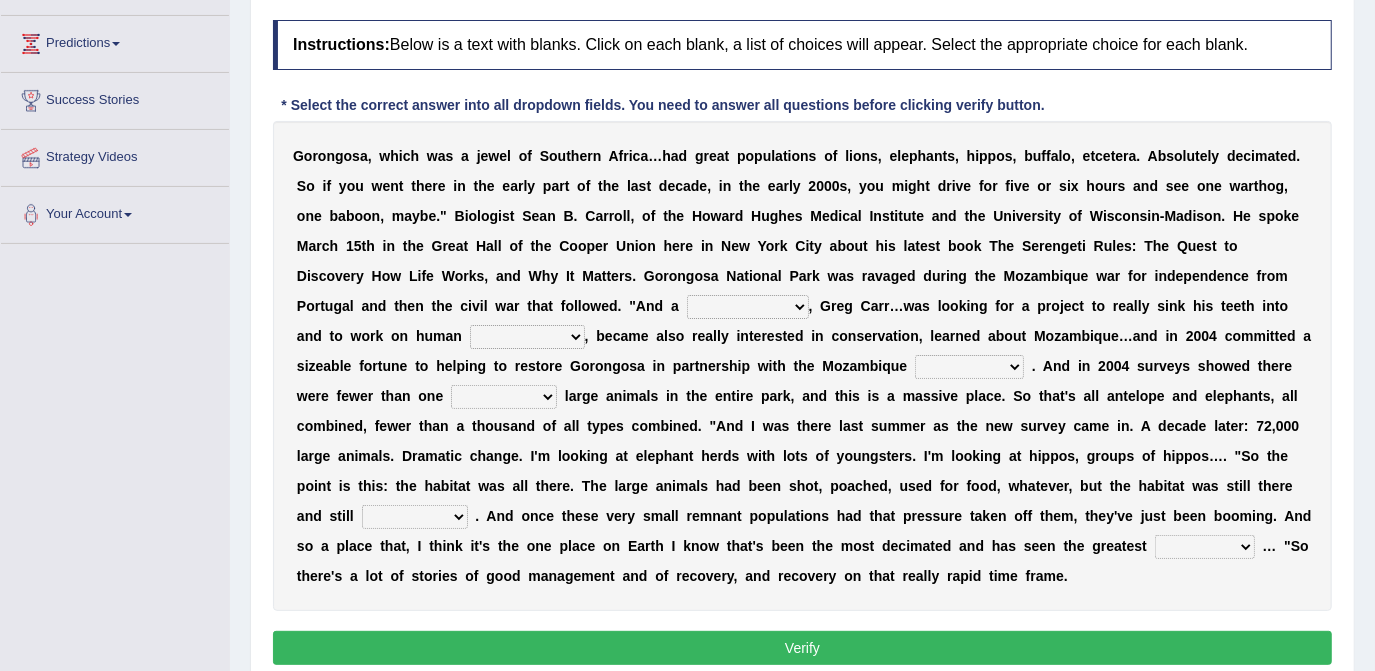 click on "passion solstice ballast philanthropist" at bounding box center [748, 307] 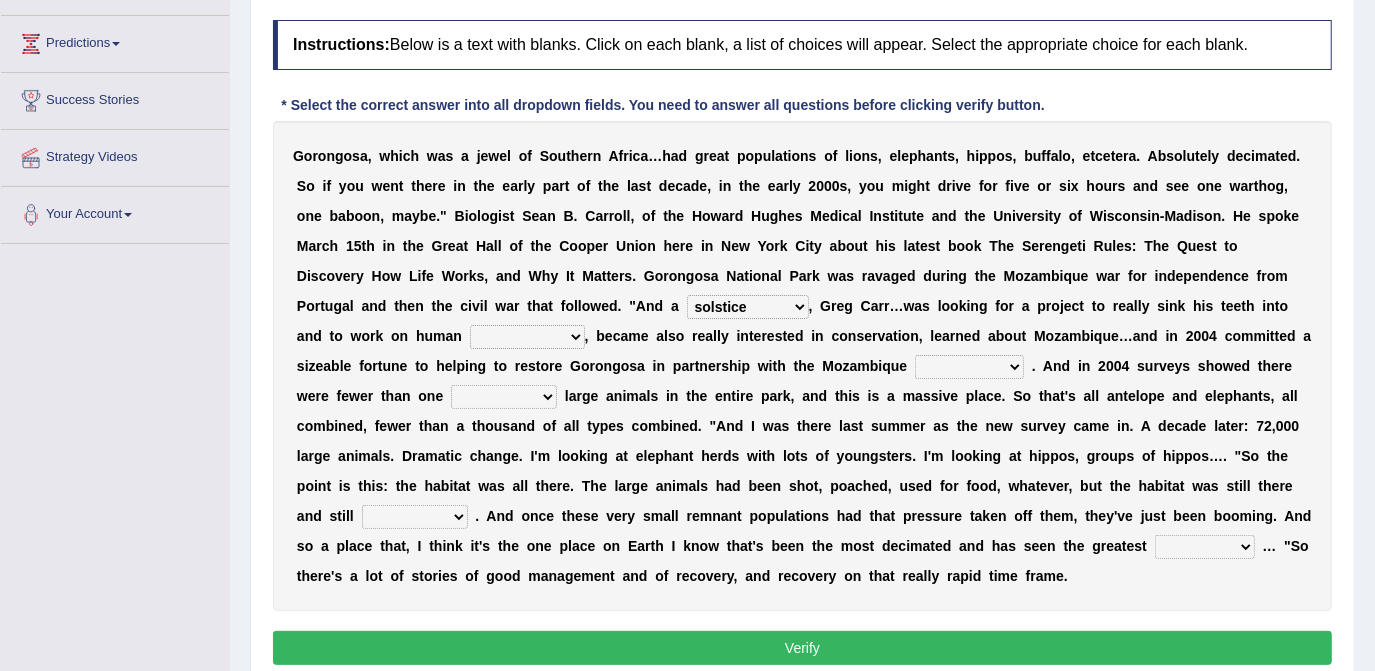 click on "passion solstice ballast philanthropist" at bounding box center (748, 307) 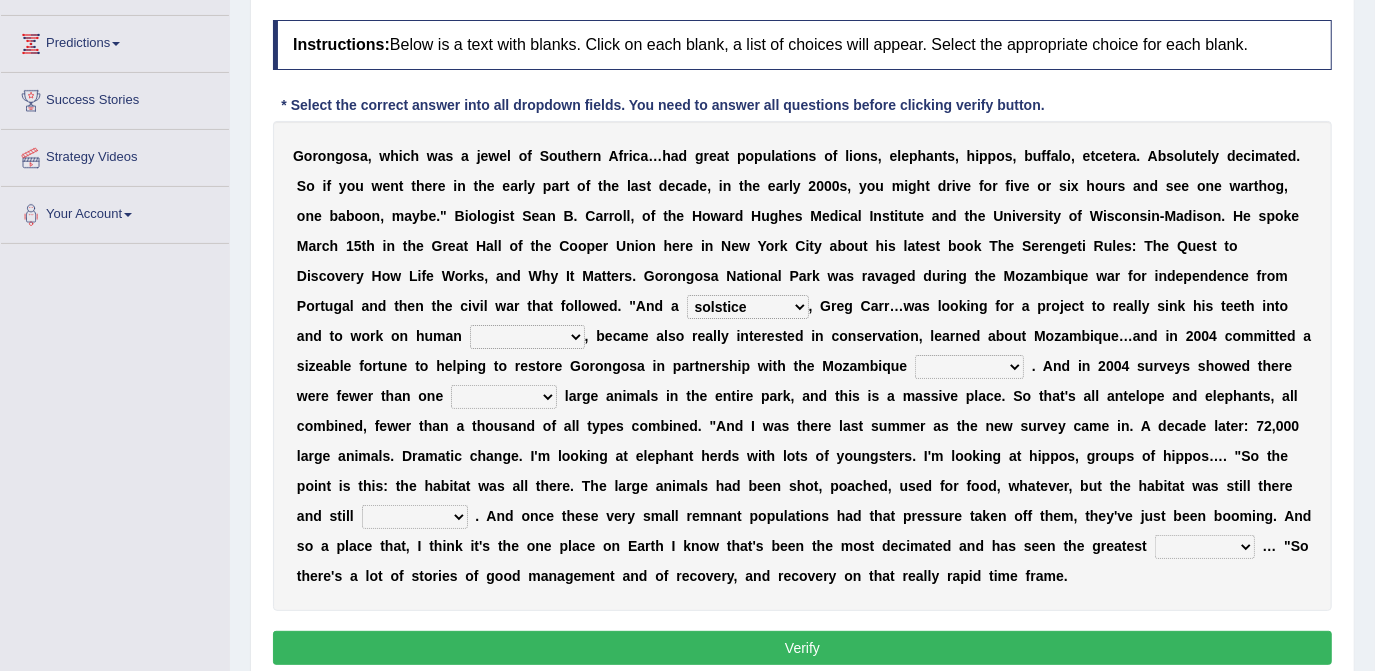 click on "negligence prevalence development malevolence" at bounding box center [527, 337] 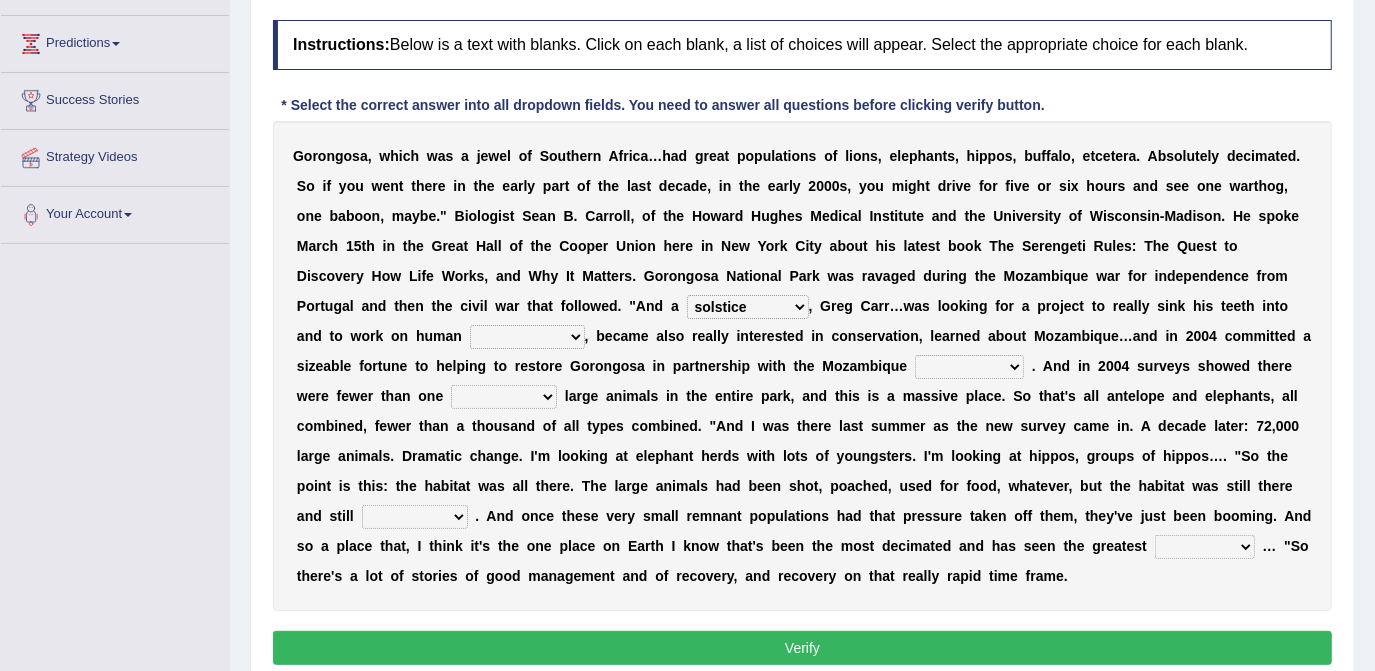 select on "development" 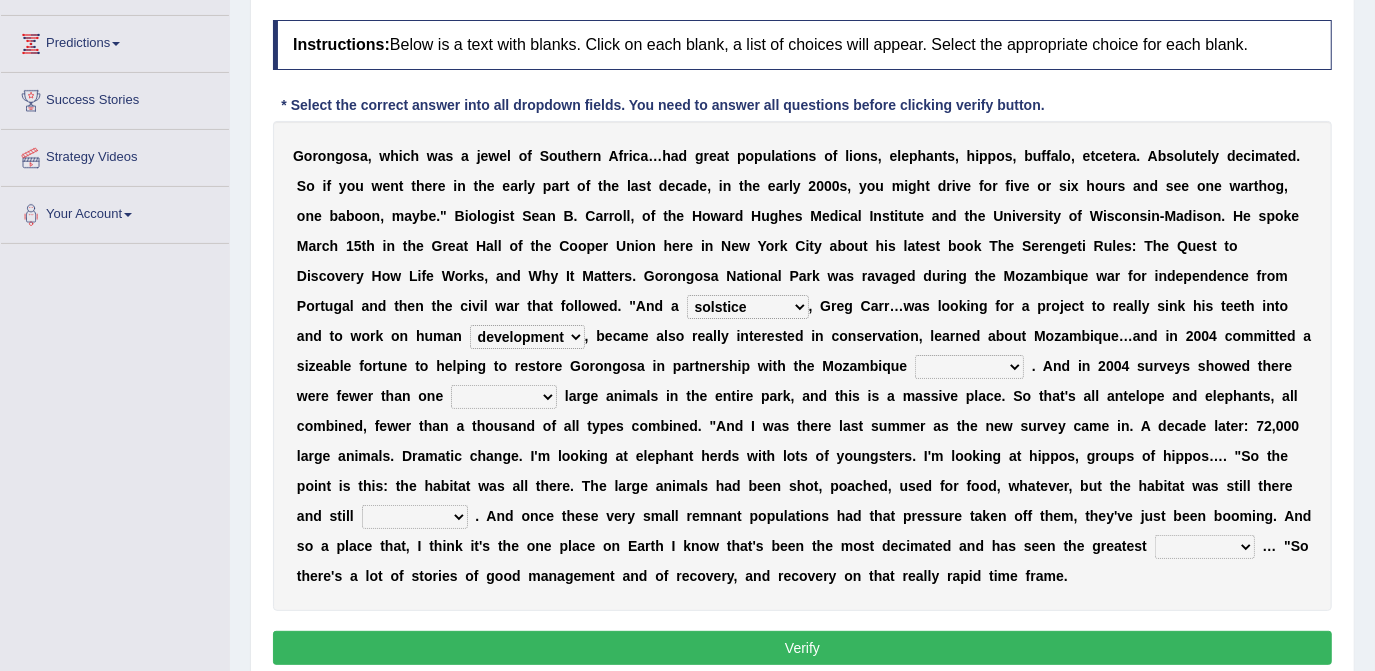 click on "negligence prevalence development malevolence" at bounding box center (527, 337) 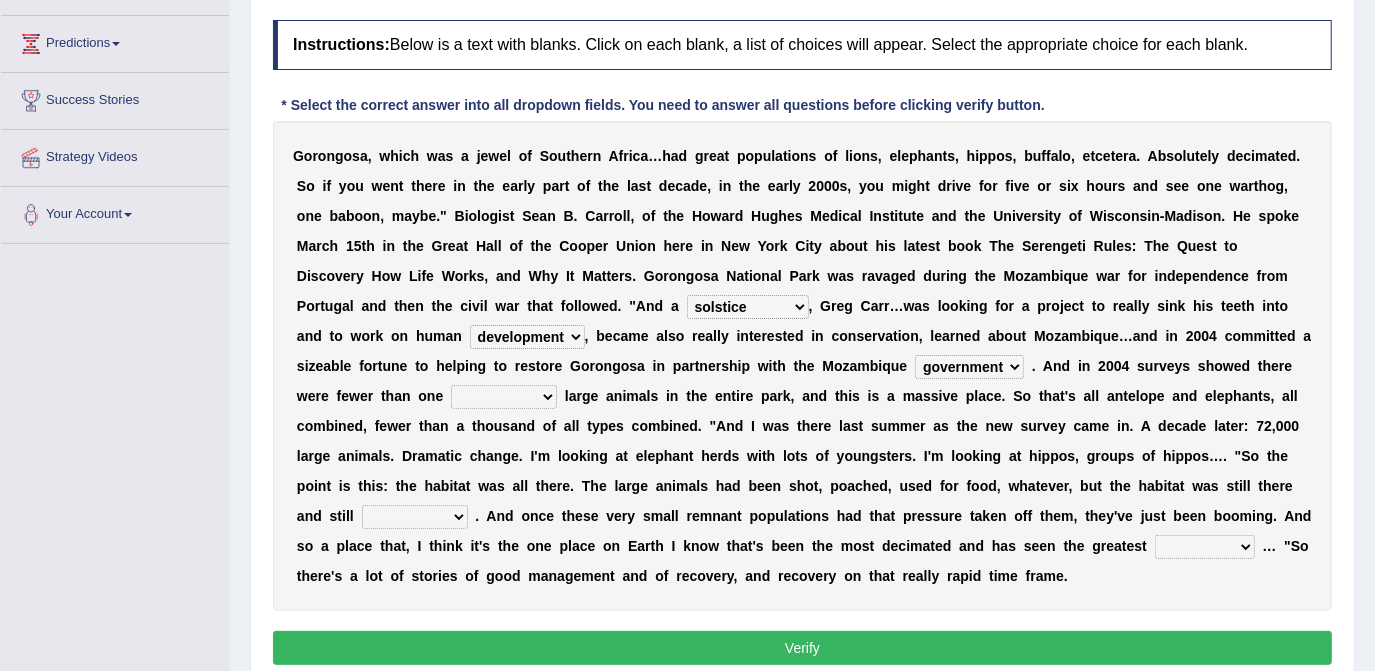 click on "parliament semanticist government journalist" at bounding box center (969, 367) 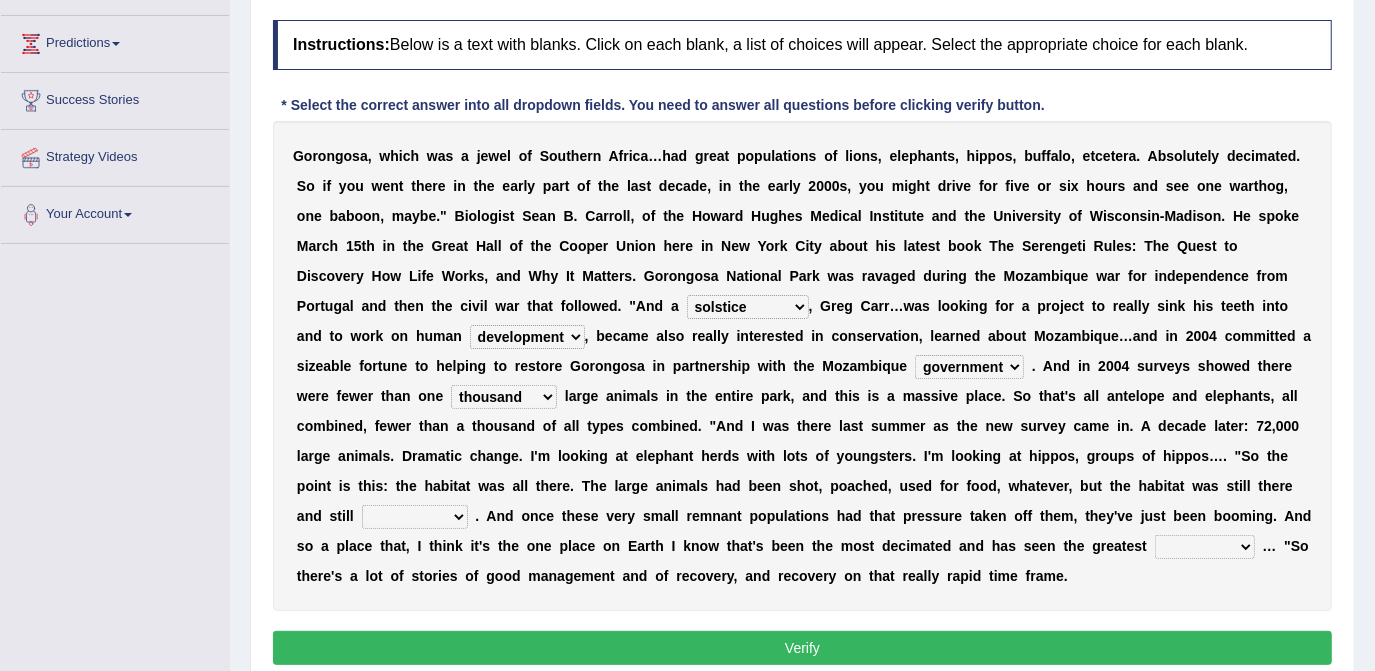 click on "deflowered embowered roundest thousand" at bounding box center [504, 397] 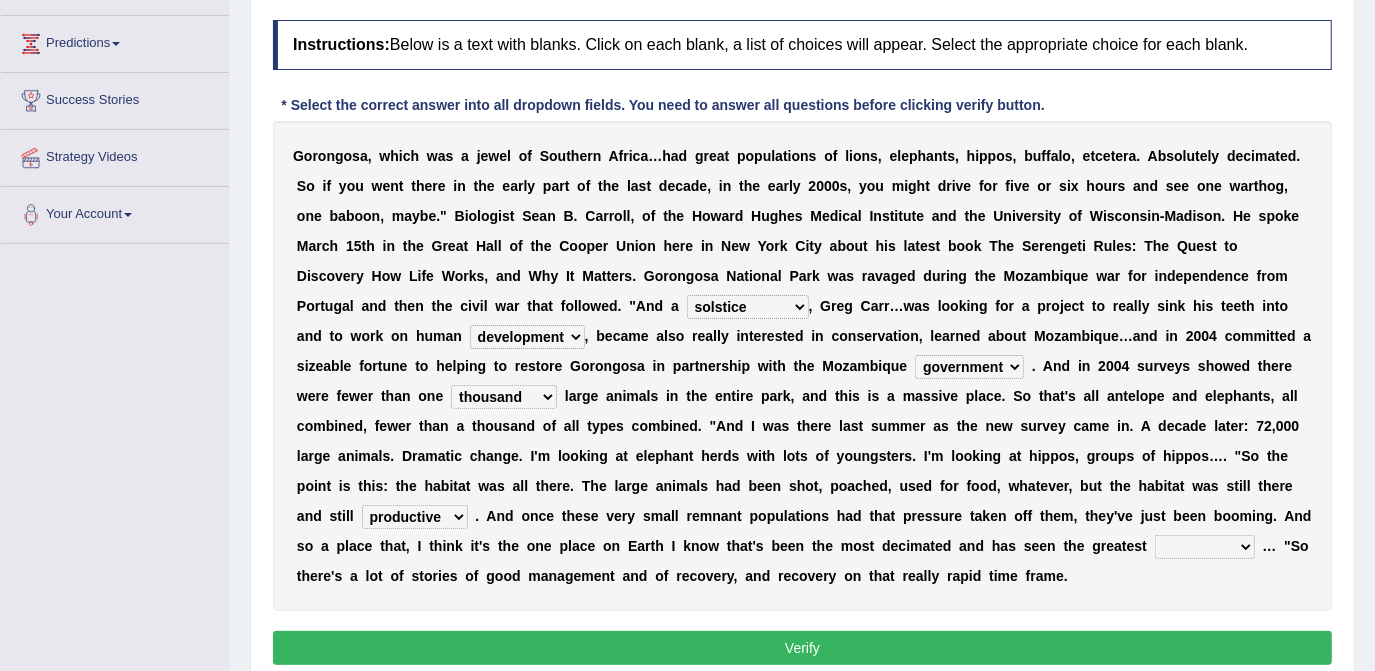 click on "assertive incidental compulsive productive" at bounding box center (415, 517) 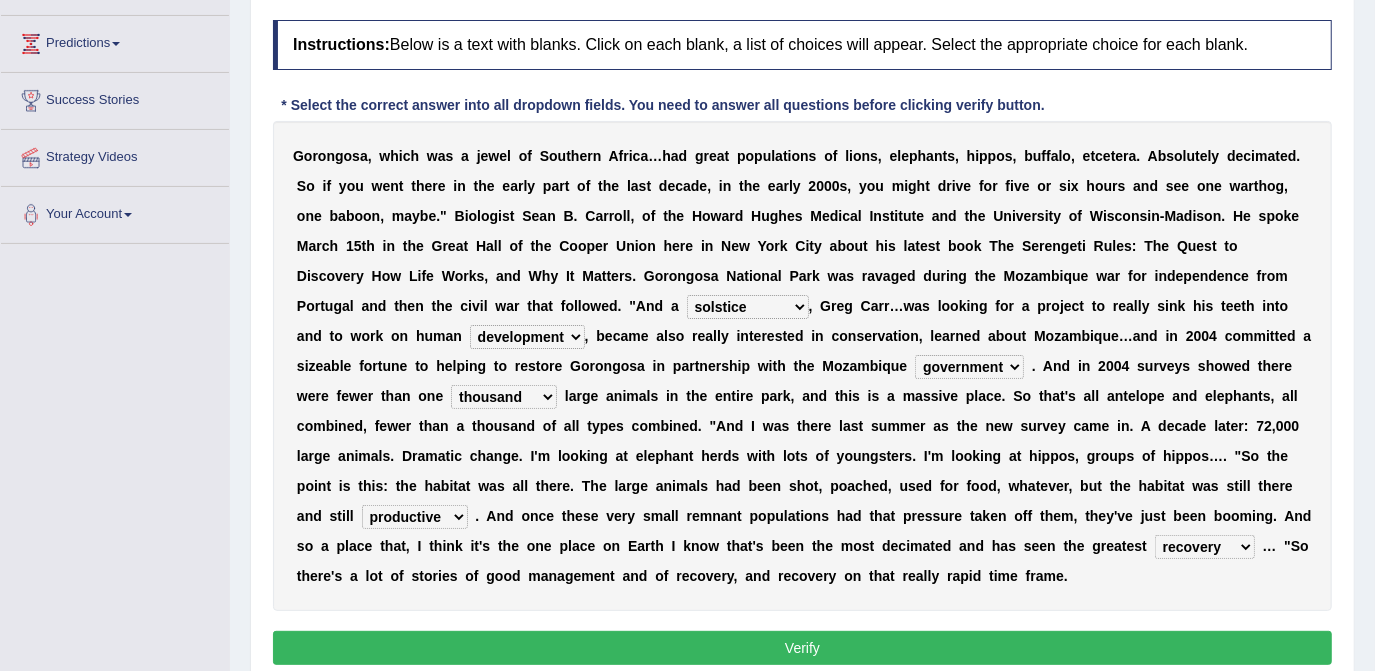 click on "Verify" at bounding box center (802, 648) 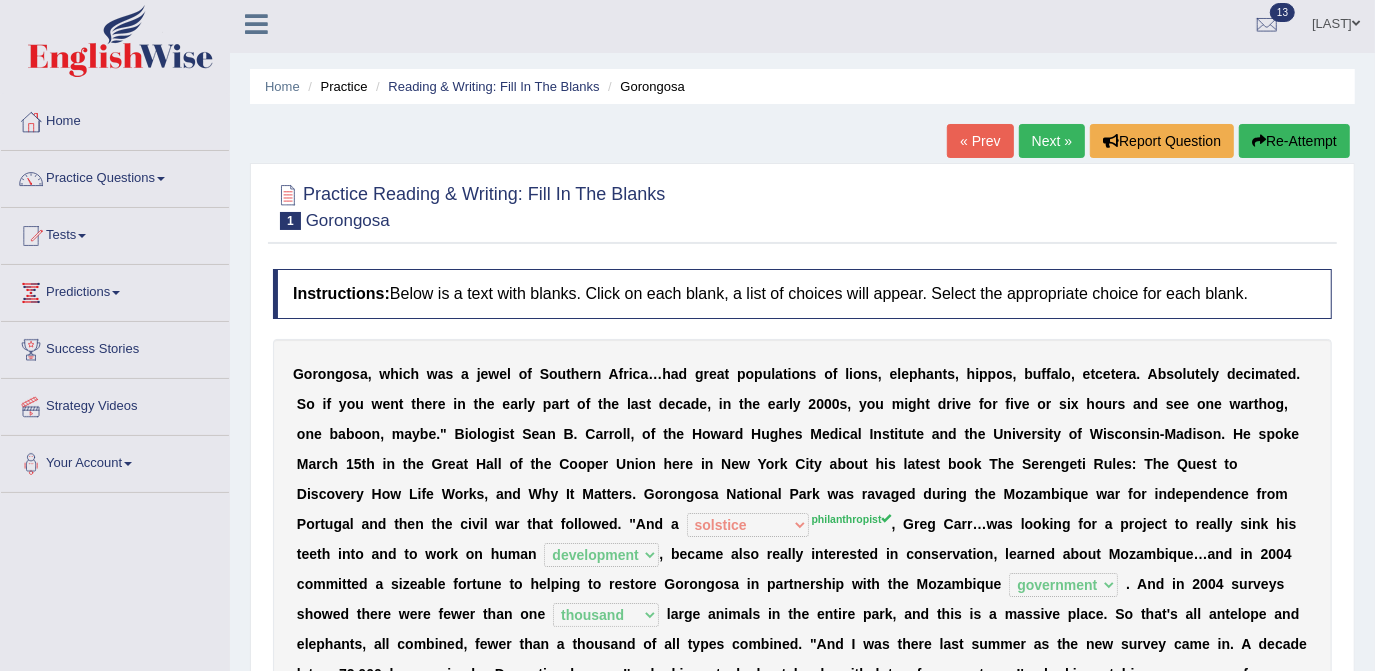 scroll, scrollTop: 0, scrollLeft: 0, axis: both 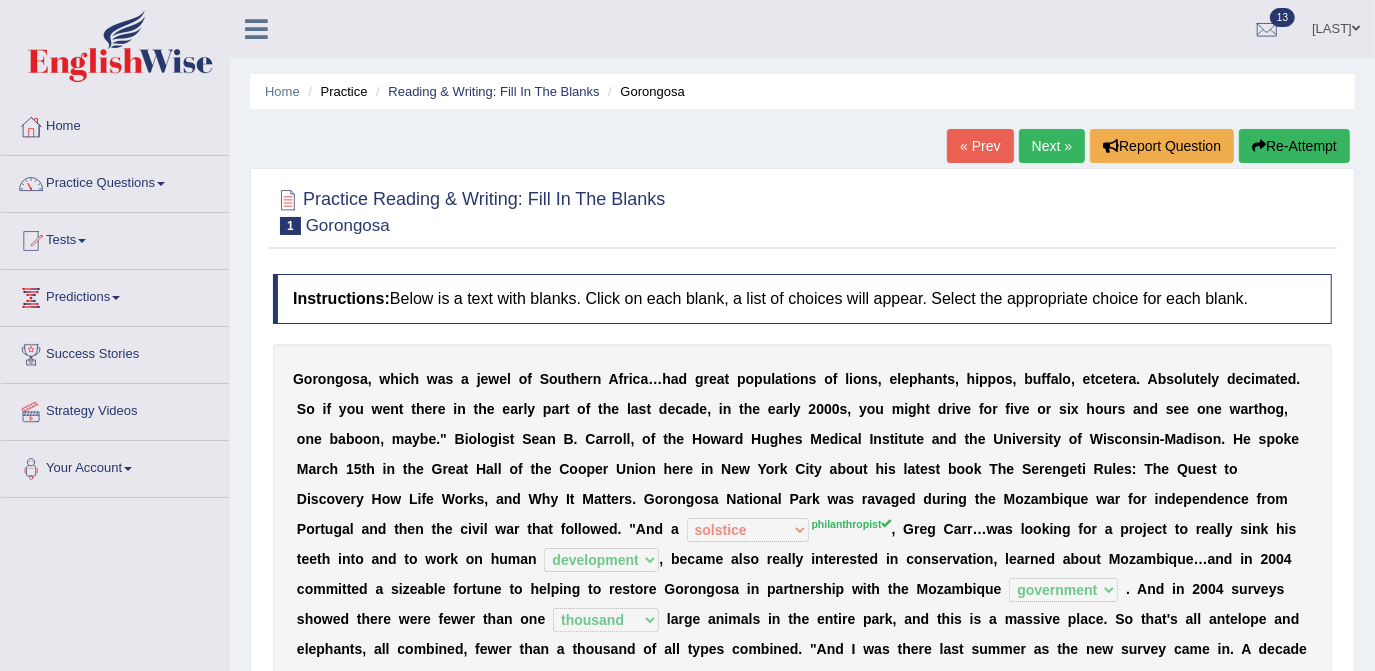 click on "Next »" at bounding box center [1052, 146] 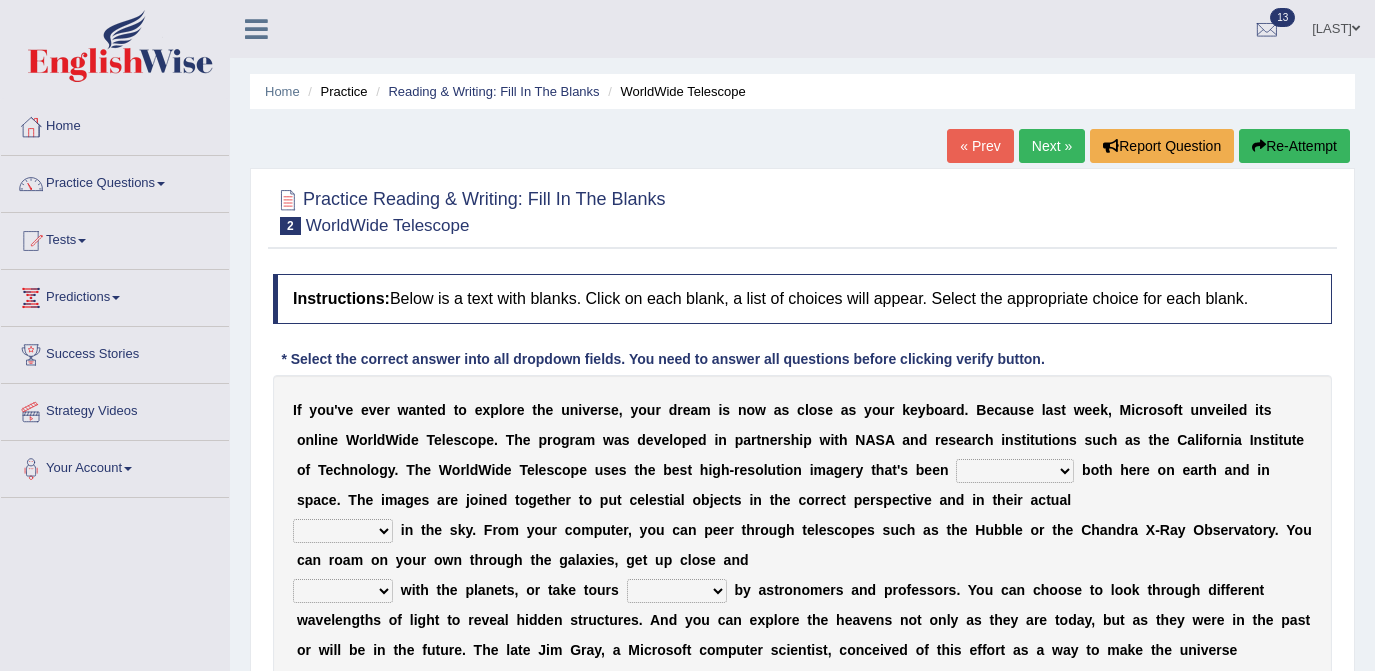 scroll, scrollTop: 0, scrollLeft: 0, axis: both 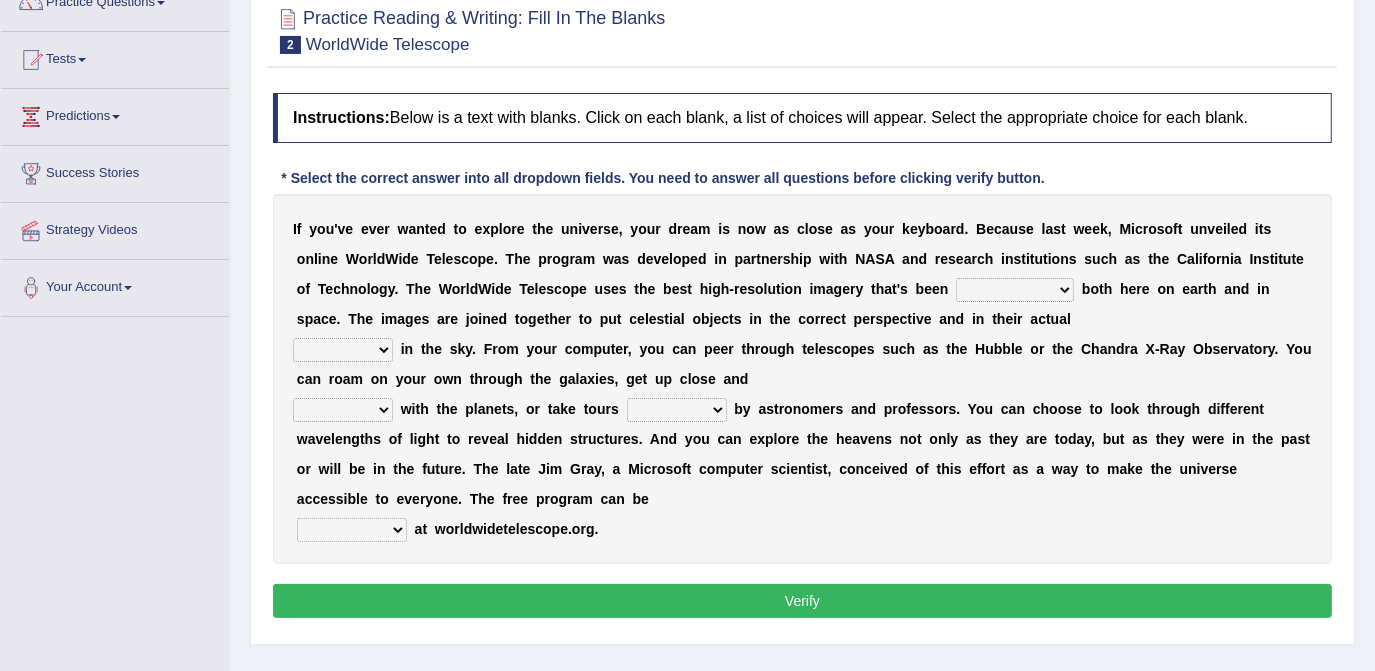click on "degraded ascended remonstrated generated" at bounding box center [1015, 290] 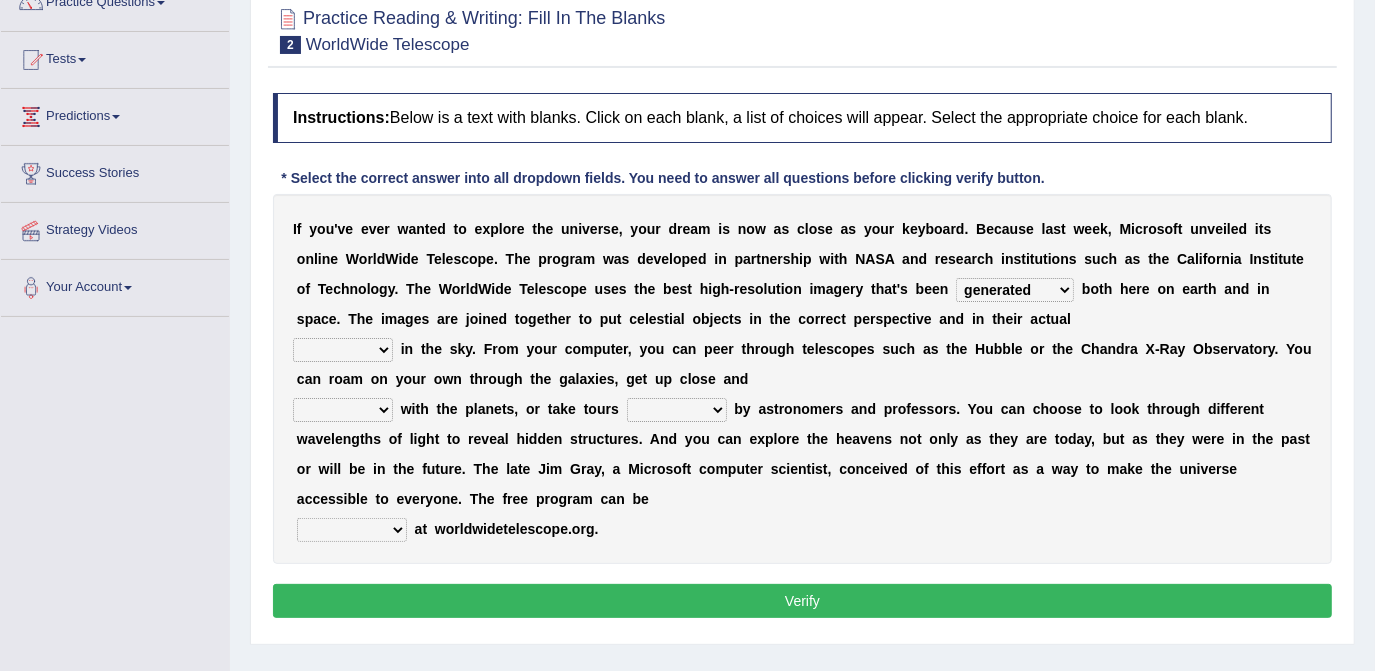 click on "degraded ascended remonstrated generated" at bounding box center (1015, 290) 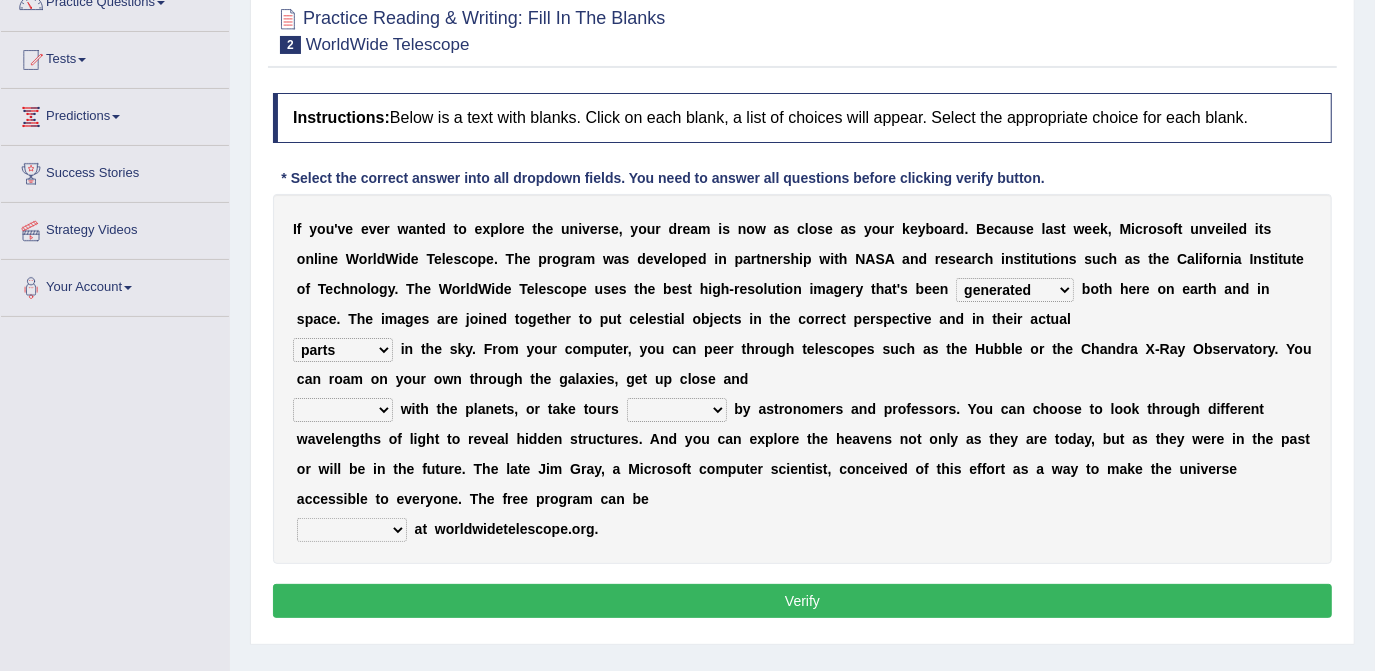 click on "aspects parts conditions positions" at bounding box center (343, 350) 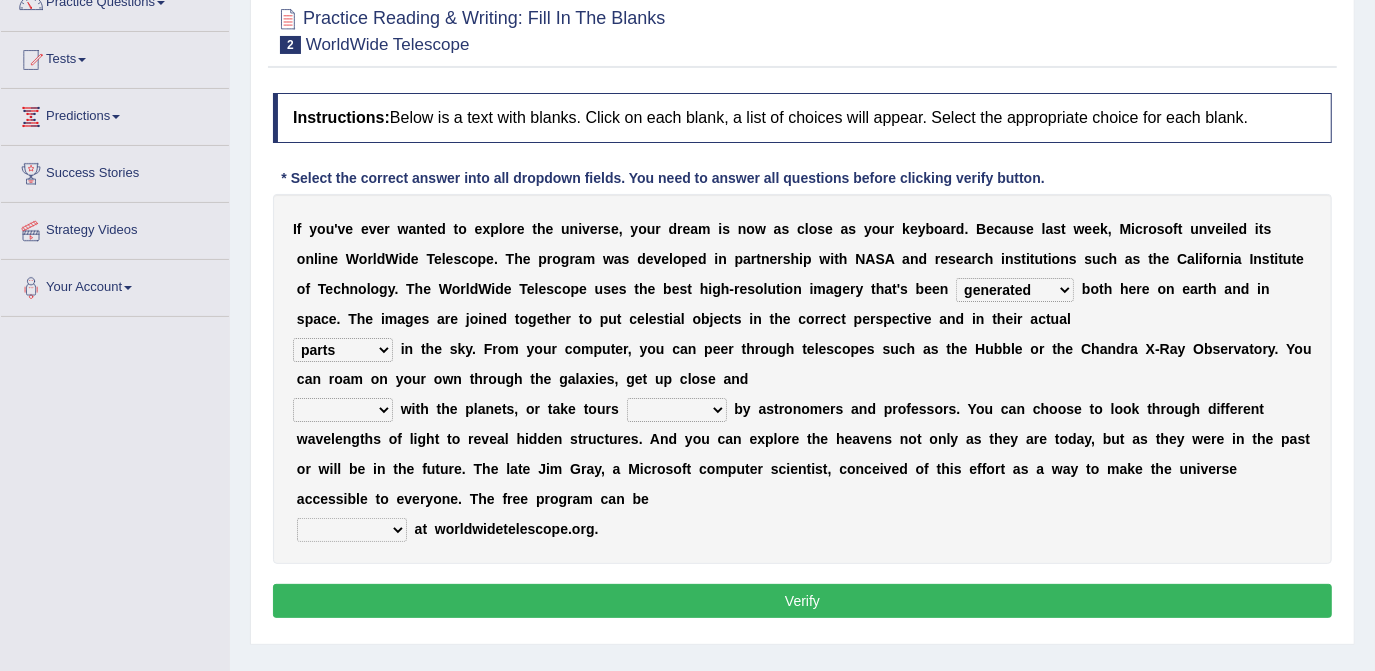 click on "personal individual apart polite" at bounding box center [343, 410] 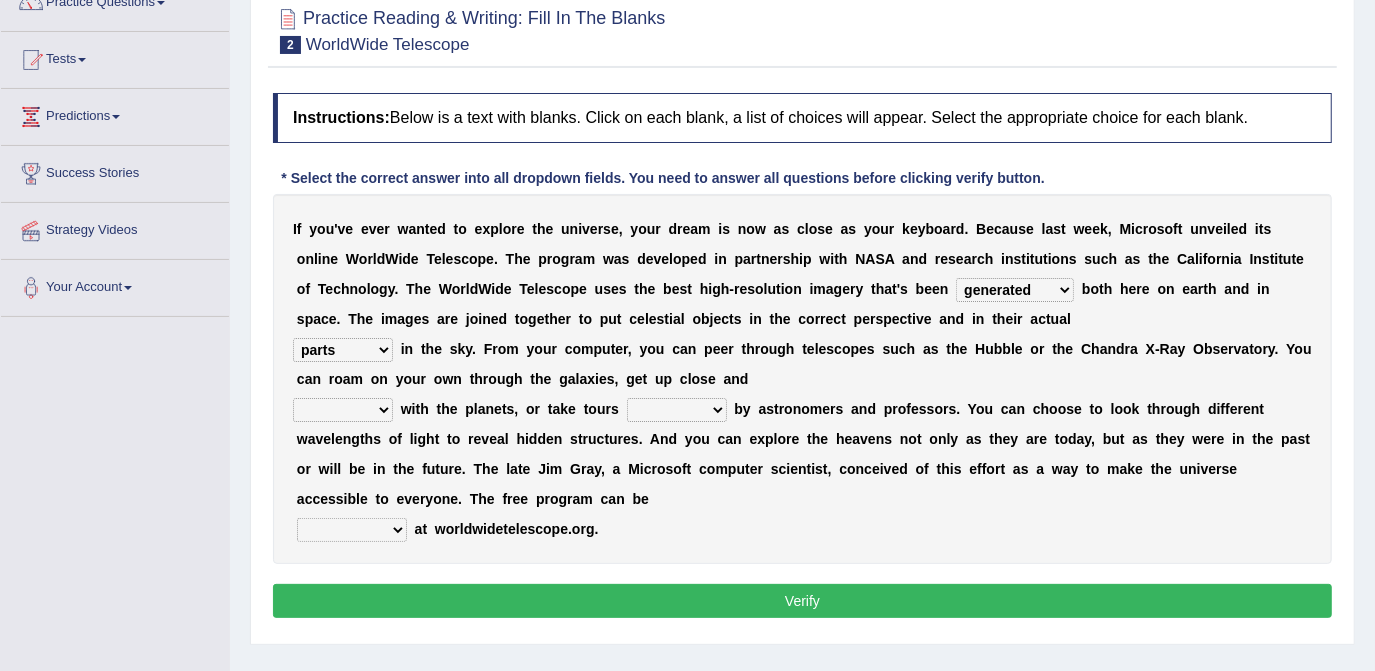 select on "individual" 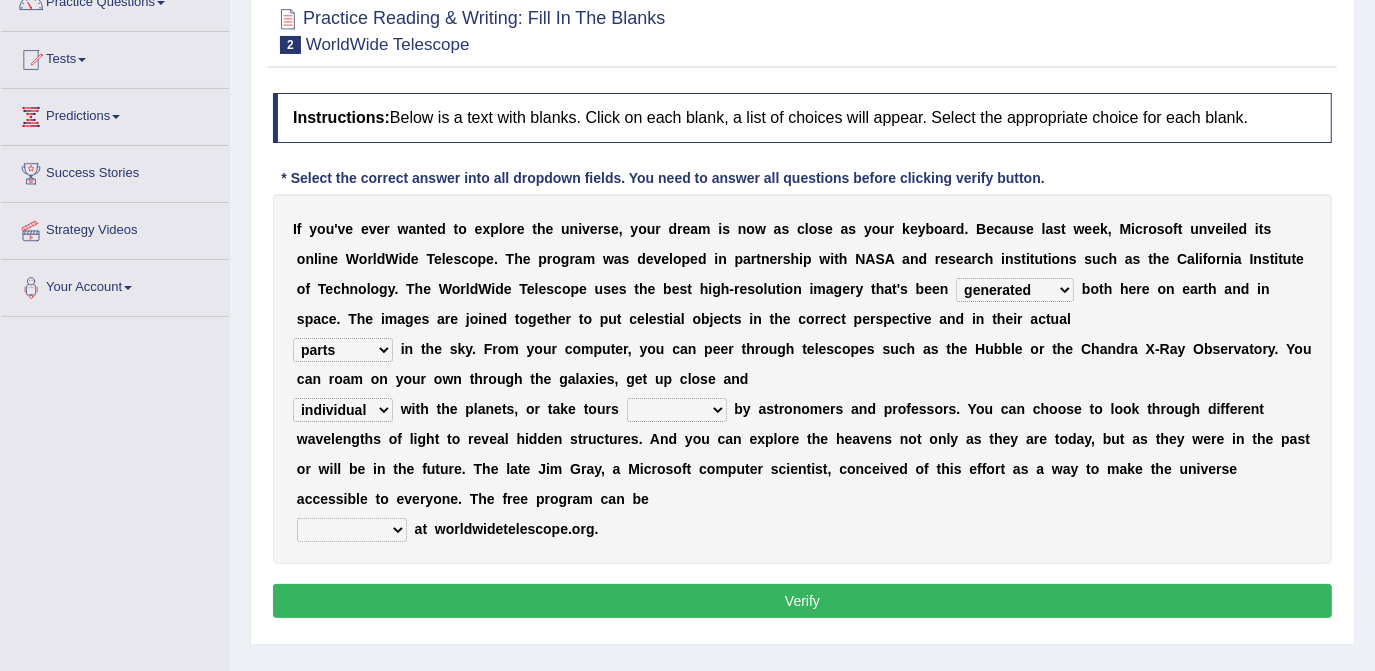 click on "personal individual apart polite" at bounding box center [343, 410] 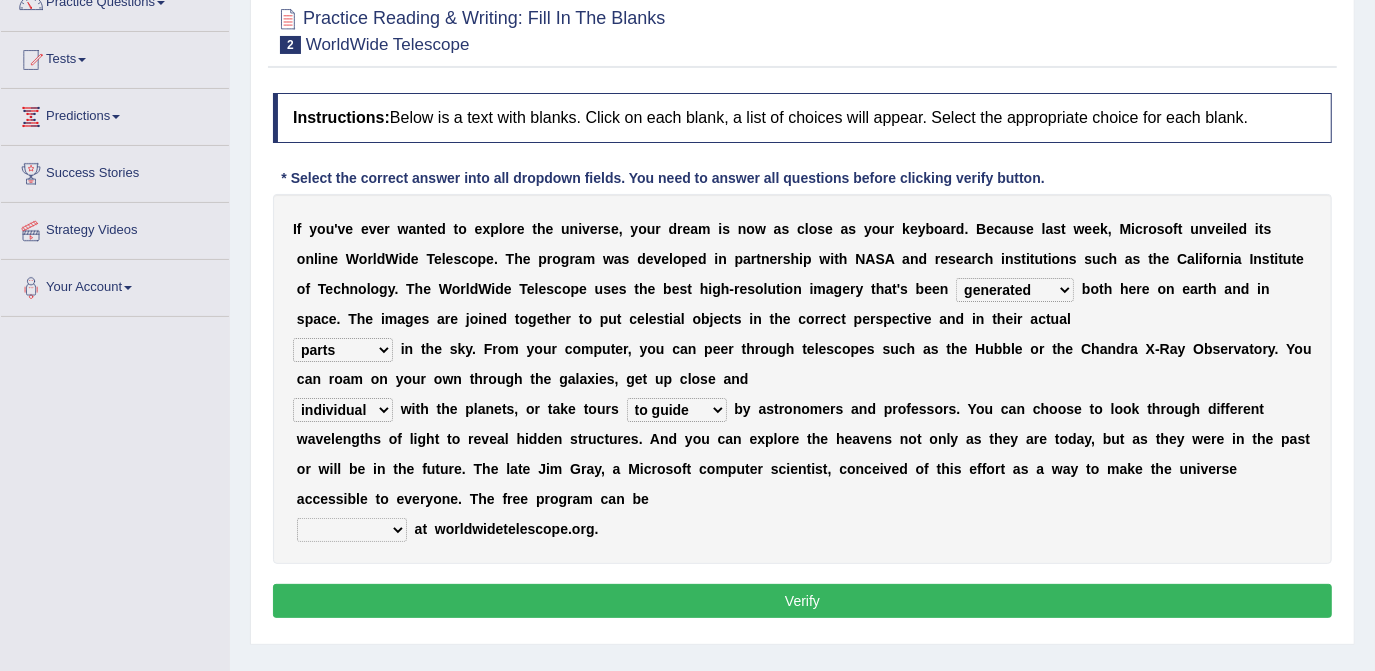 click on "upheld downloaded loaded posted" at bounding box center [352, 530] 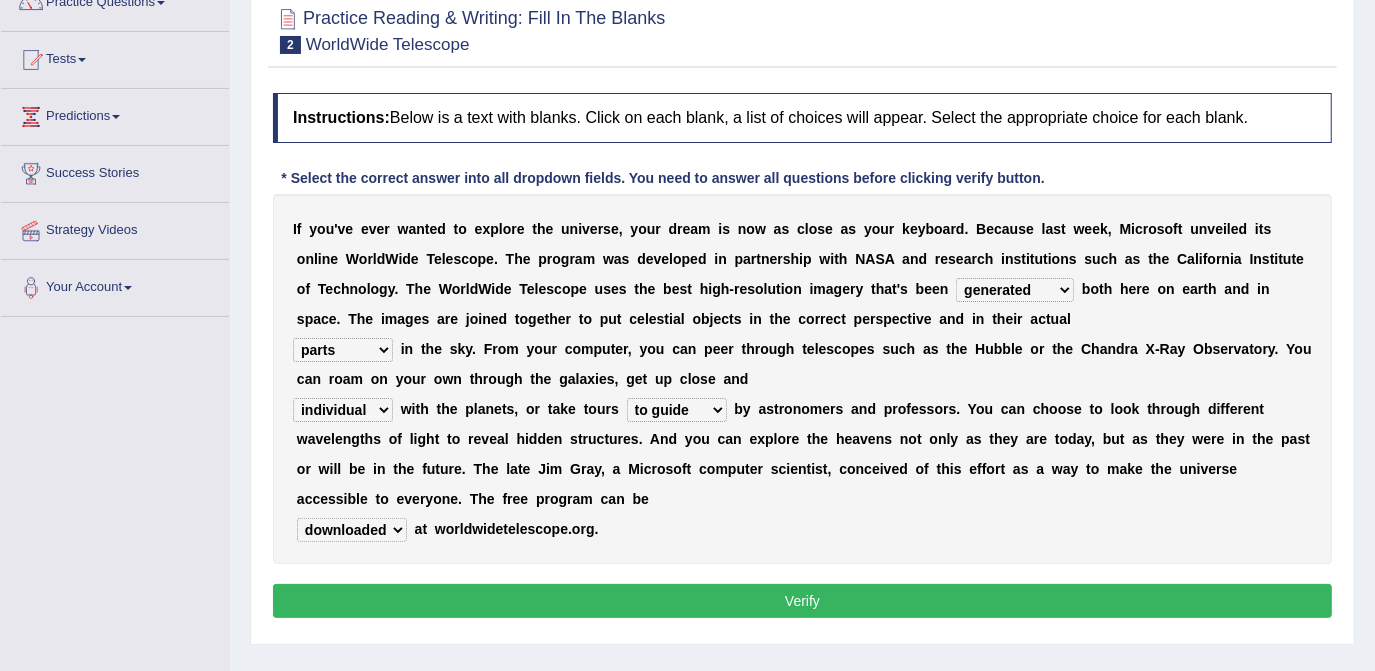 click on "upheld downloaded loaded posted" at bounding box center [352, 530] 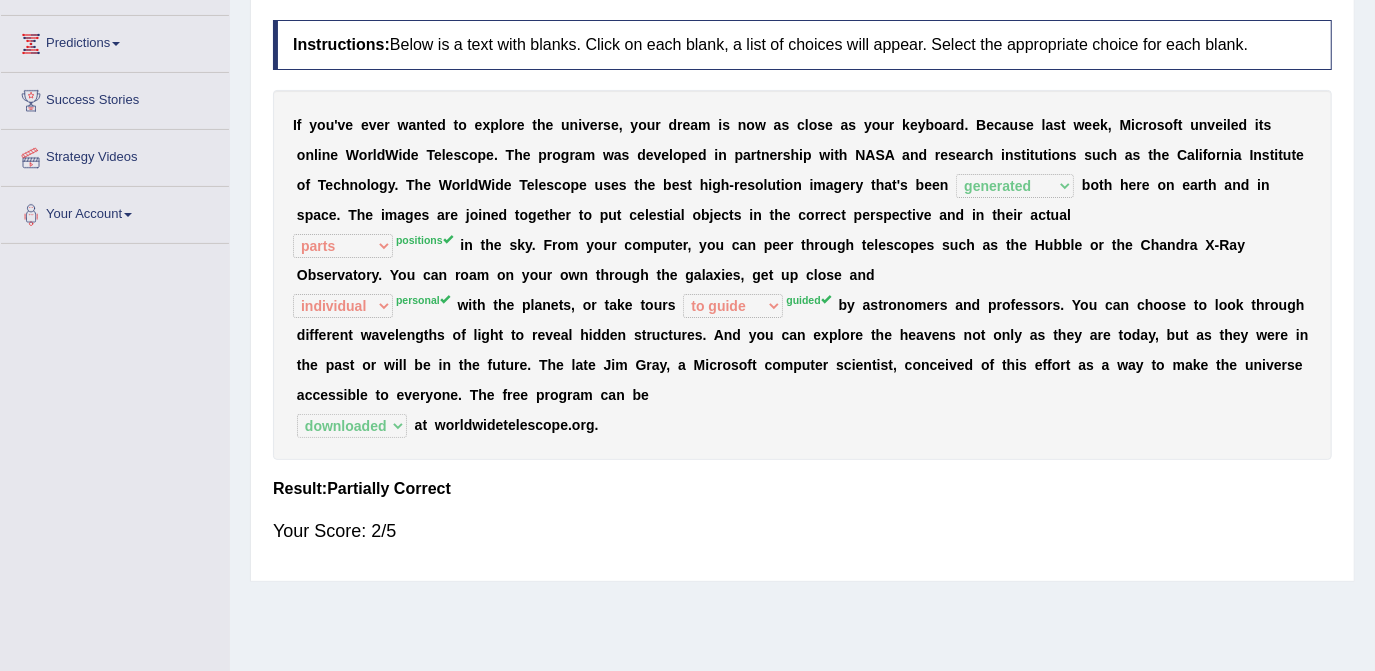 scroll, scrollTop: 290, scrollLeft: 0, axis: vertical 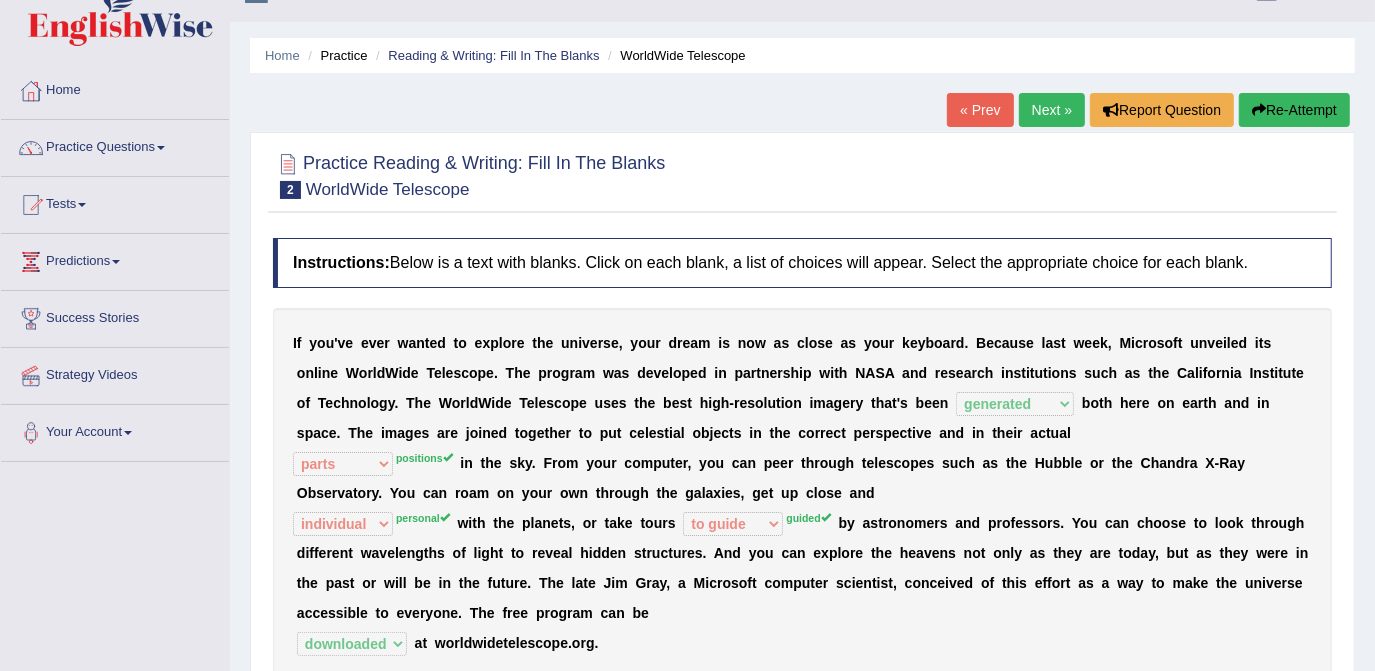 click on "Re-Attempt" at bounding box center [1294, 110] 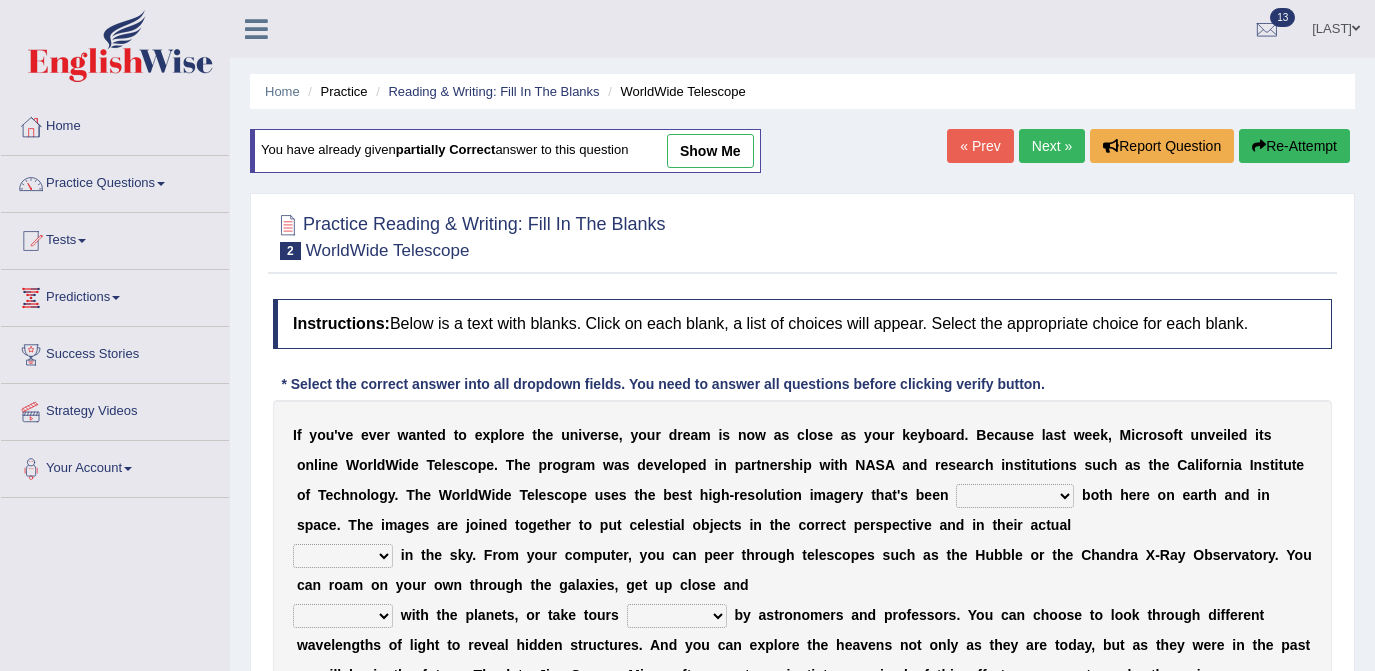 scroll, scrollTop: 36, scrollLeft: 0, axis: vertical 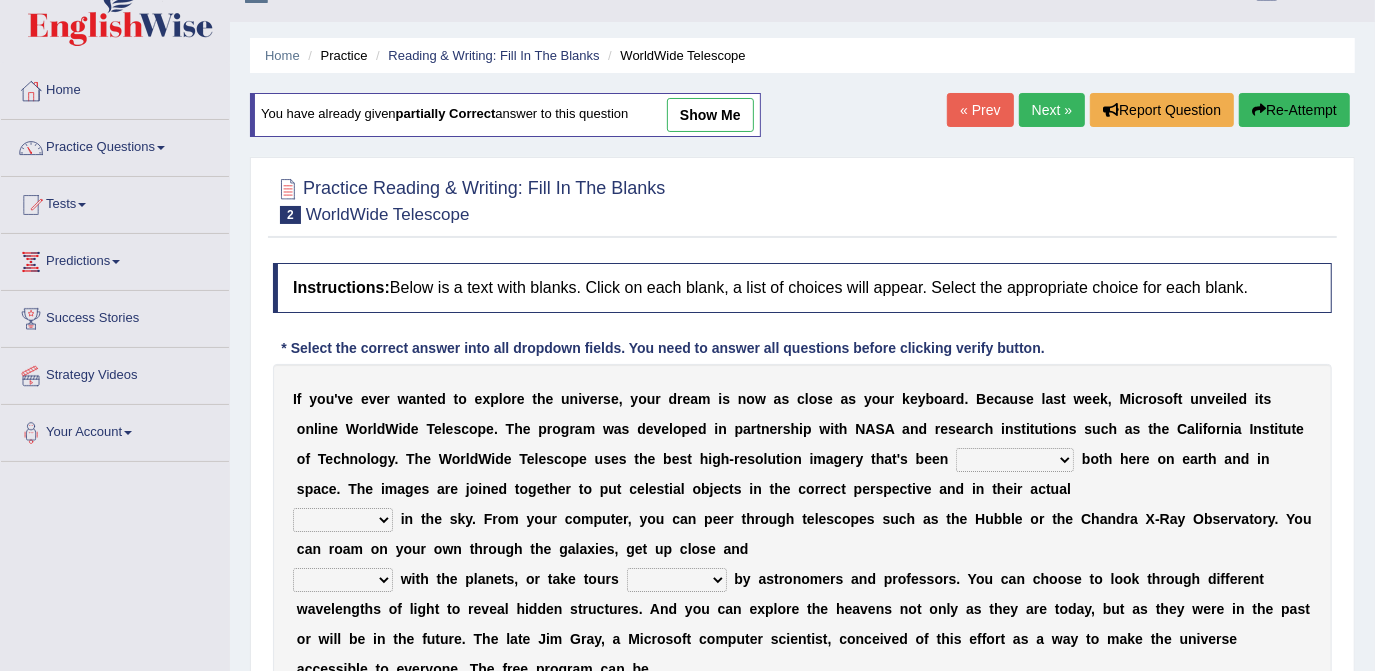click on "degraded ascended remonstrated generated" at bounding box center (1015, 460) 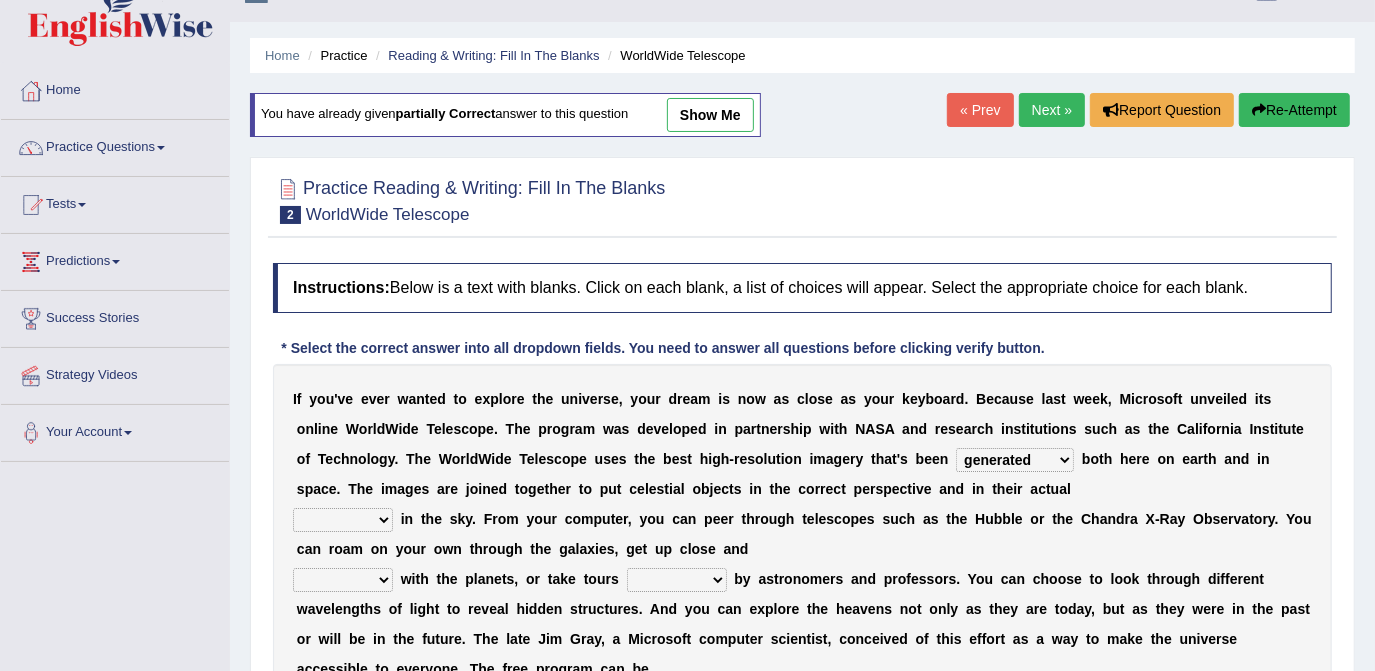click on "degraded ascended remonstrated generated" at bounding box center [1015, 460] 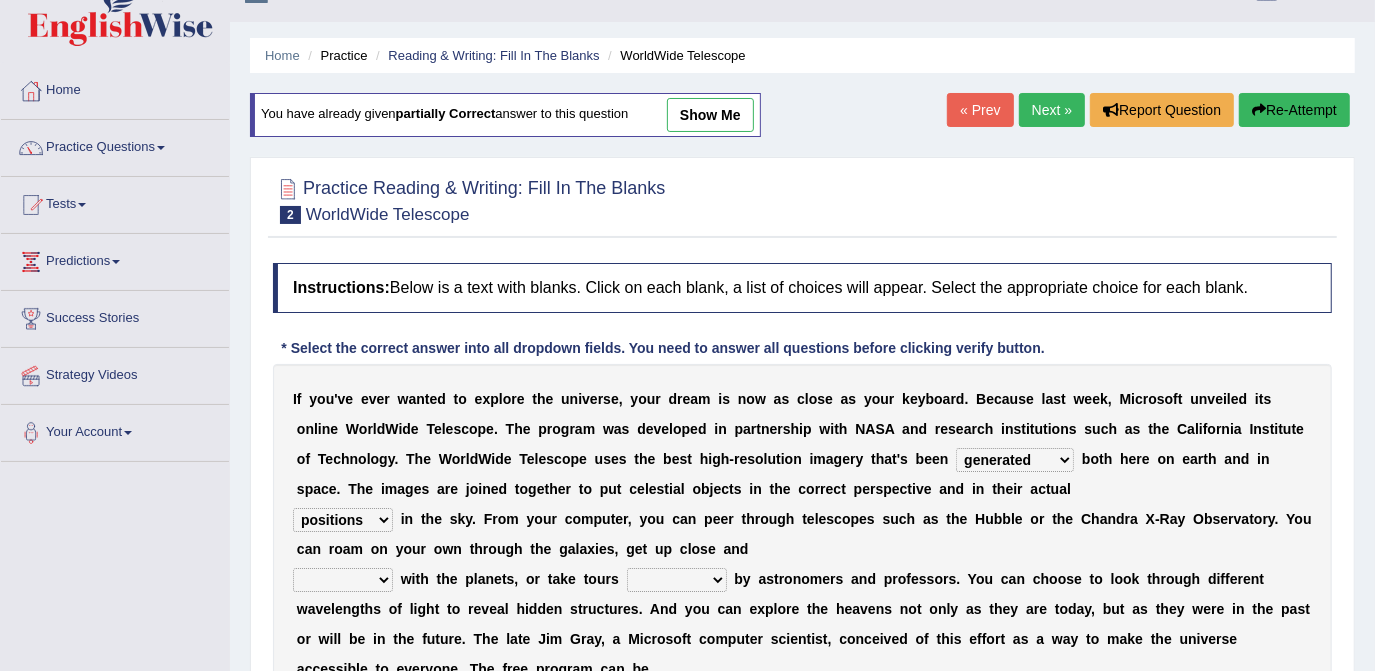 click on "aspects parts conditions positions" at bounding box center [343, 520] 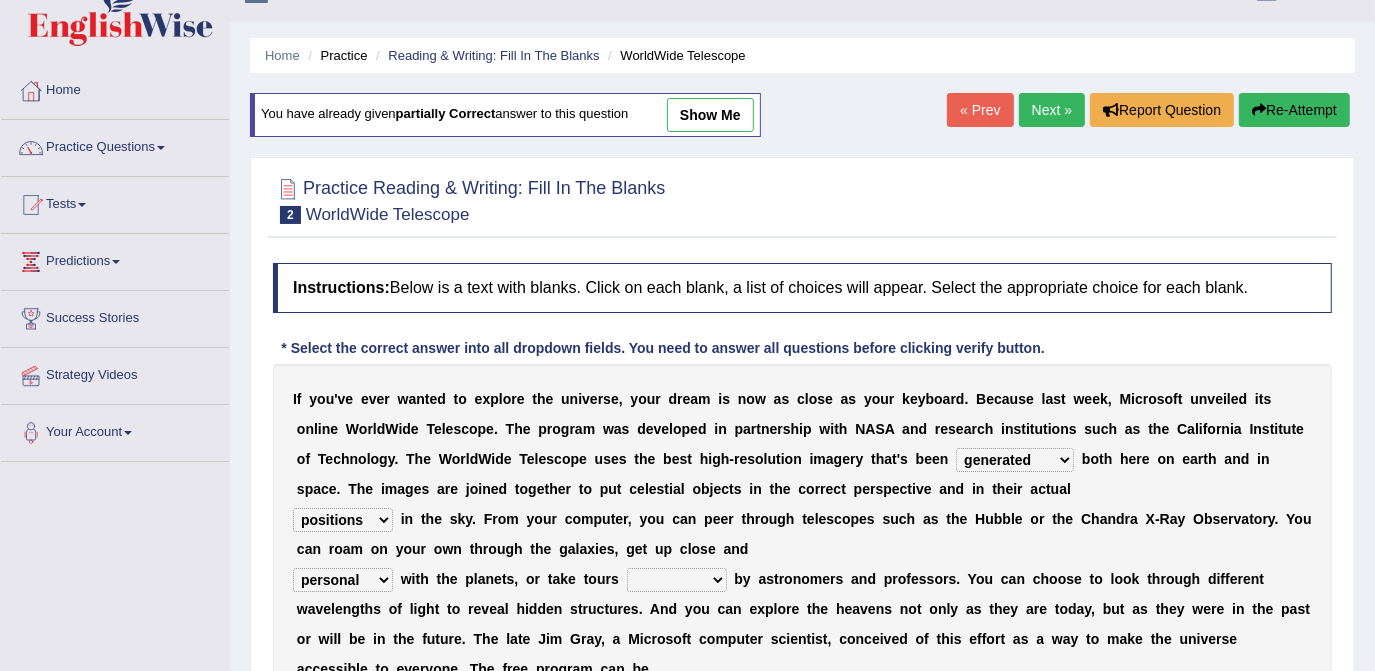 click on "personal individual apart polite" at bounding box center [343, 580] 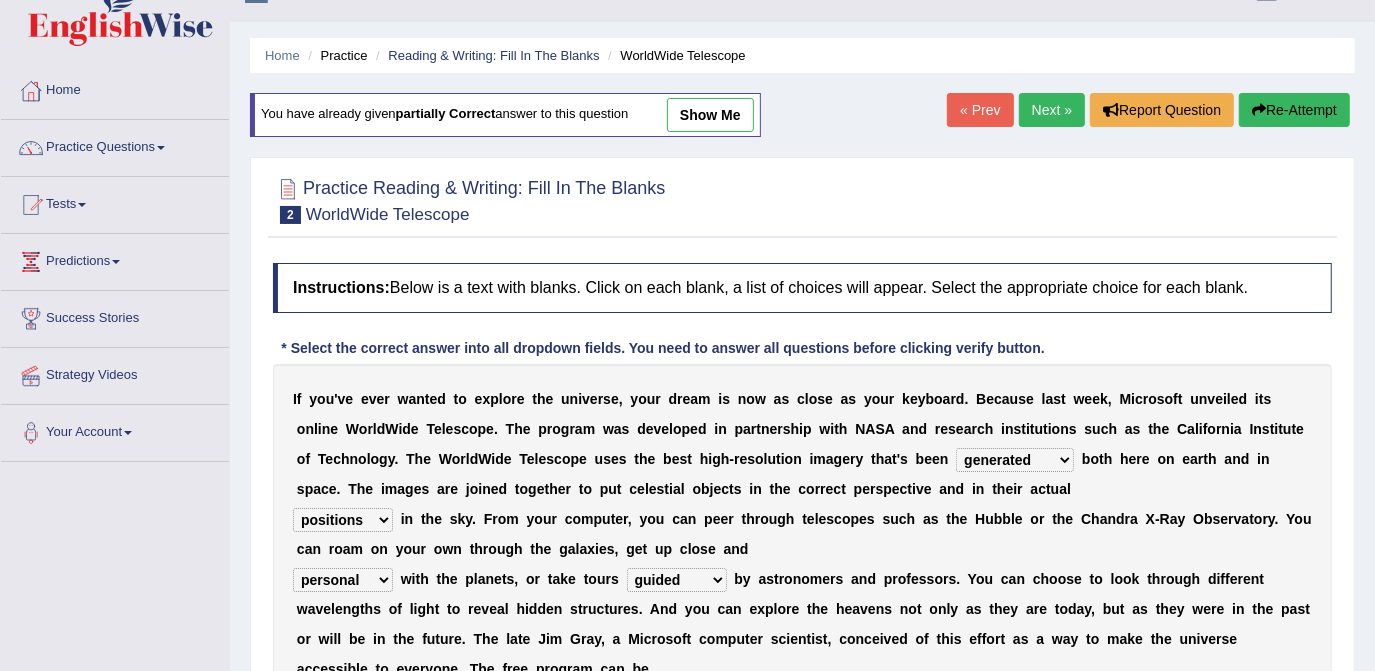 click on "guide guided guiding to guide" at bounding box center [677, 580] 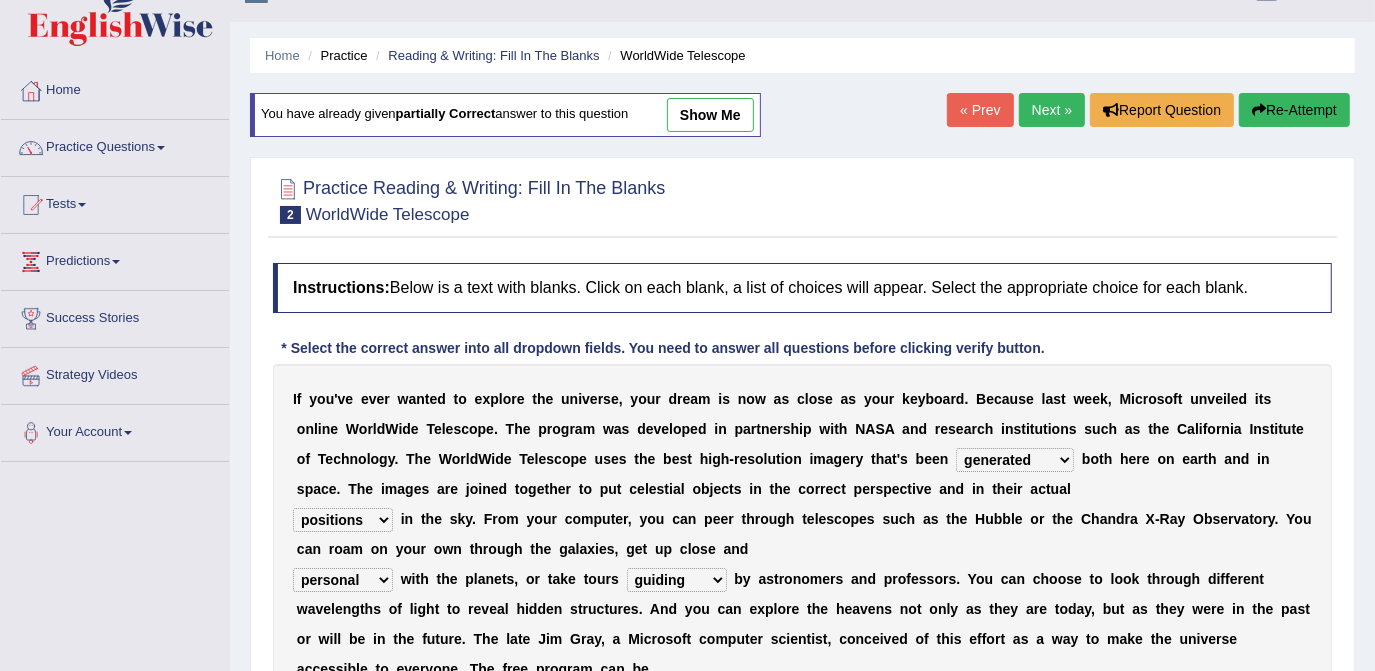 select on "guided" 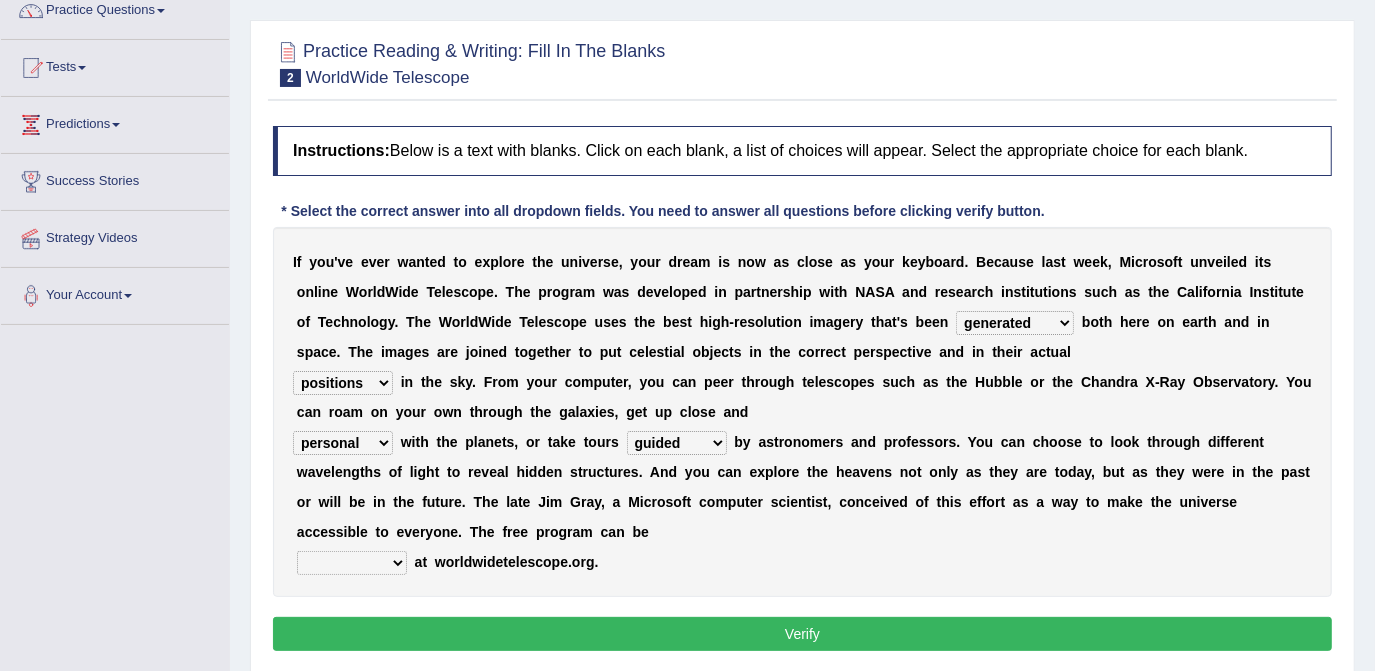 scroll, scrollTop: 181, scrollLeft: 0, axis: vertical 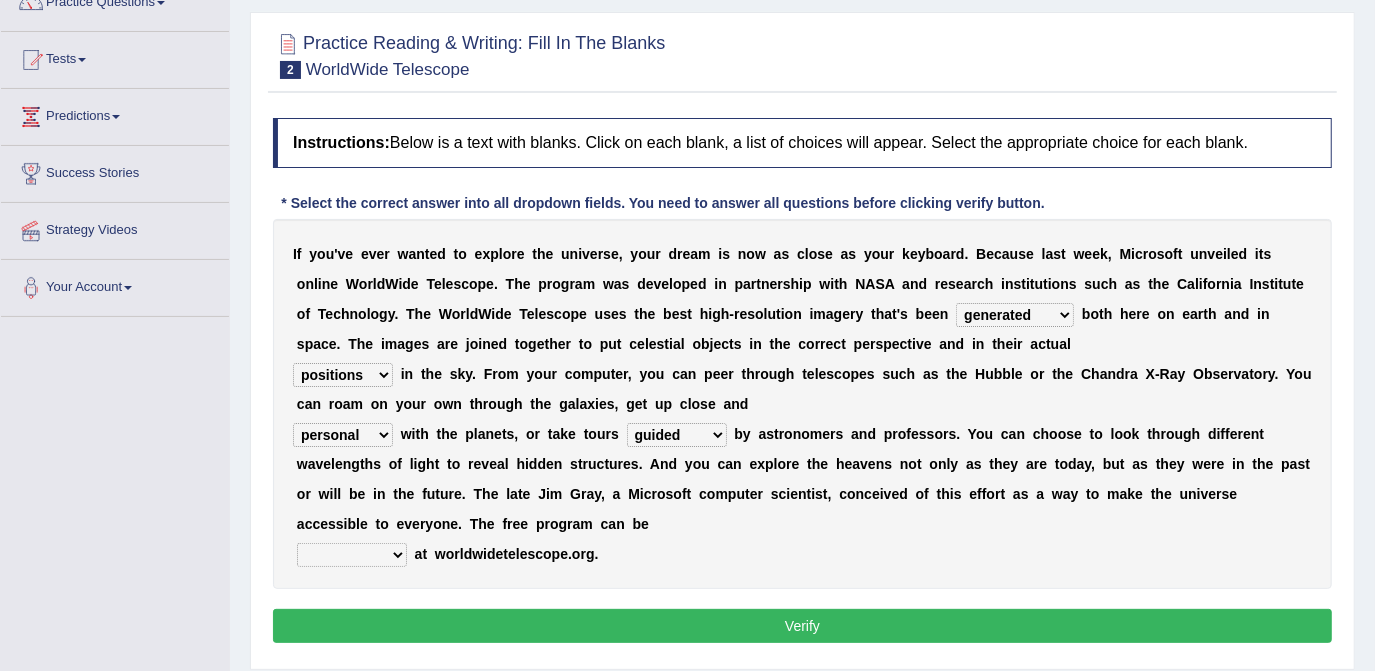 click on "upheld downloaded loaded posted" at bounding box center (352, 555) 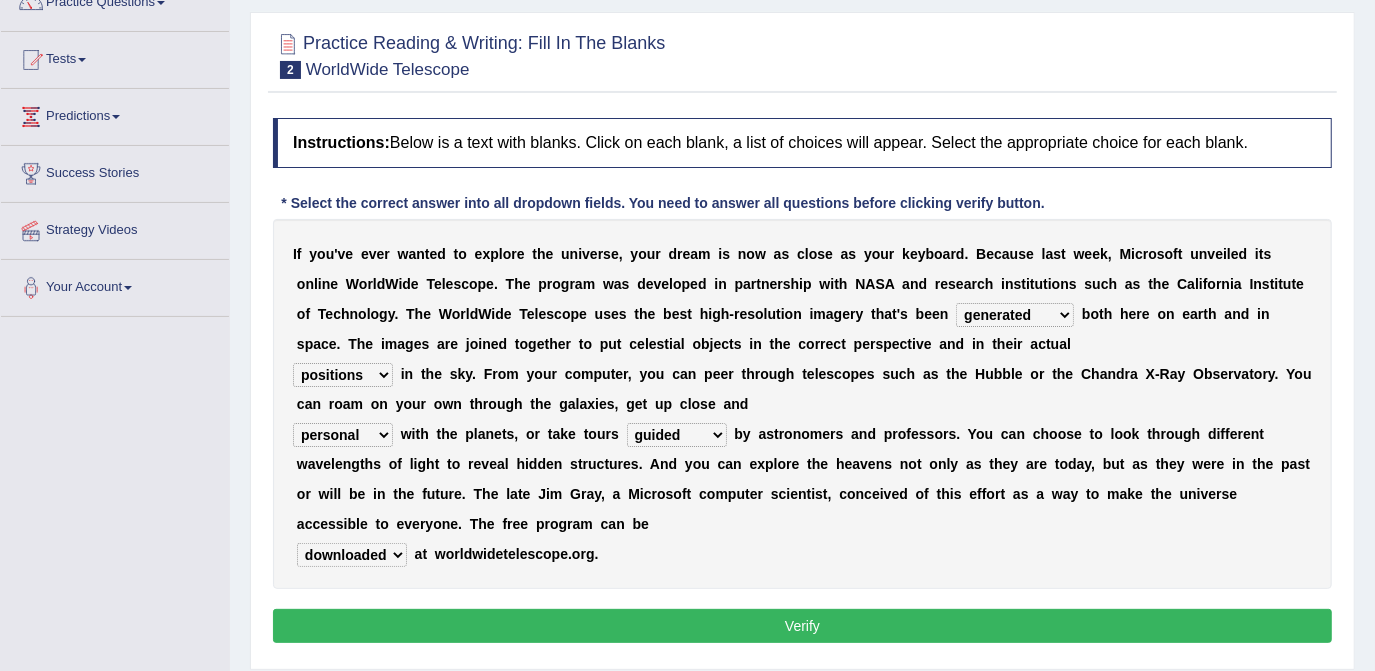 click on "upheld downloaded loaded posted" at bounding box center [352, 555] 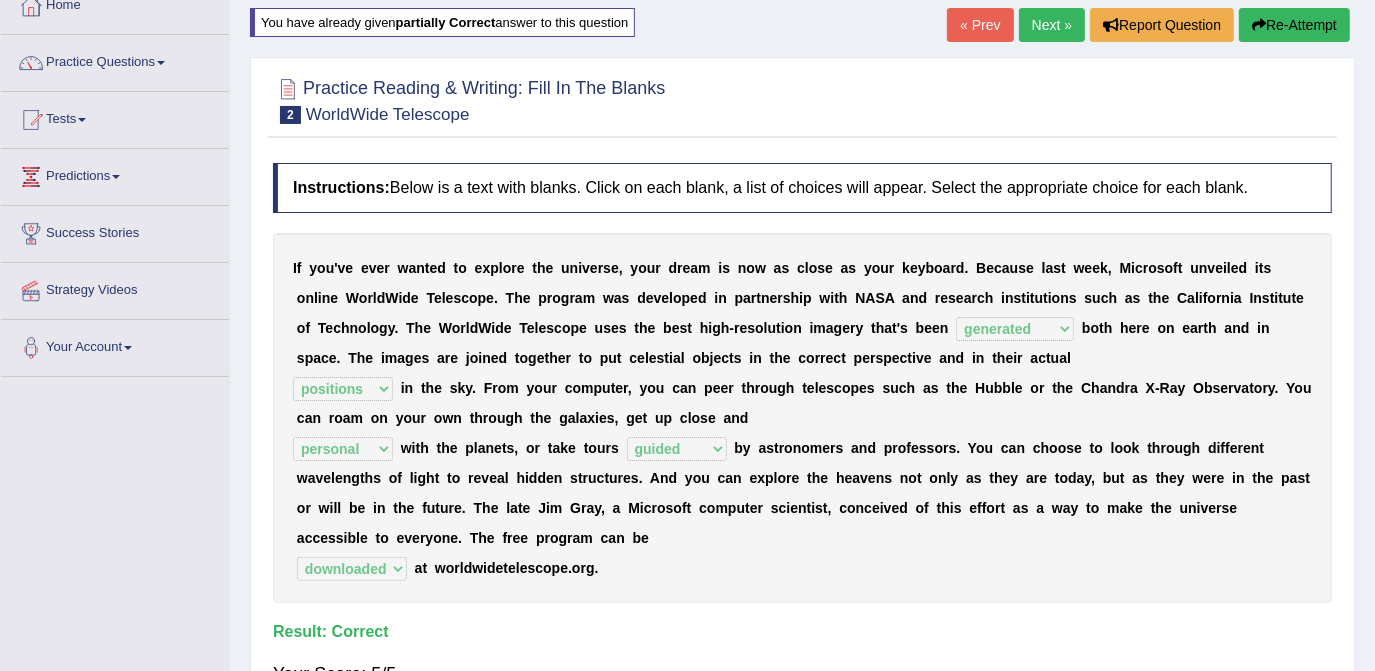 scroll, scrollTop: 109, scrollLeft: 0, axis: vertical 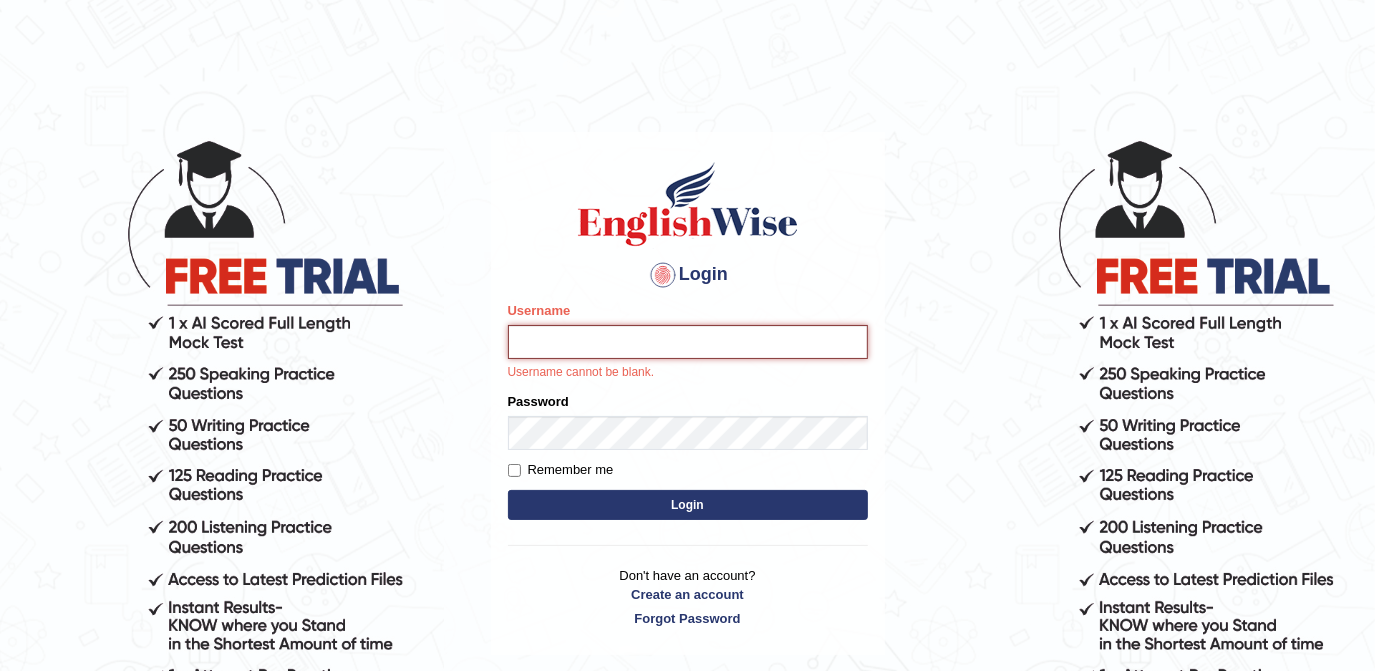 click on "Username" at bounding box center (688, 342) 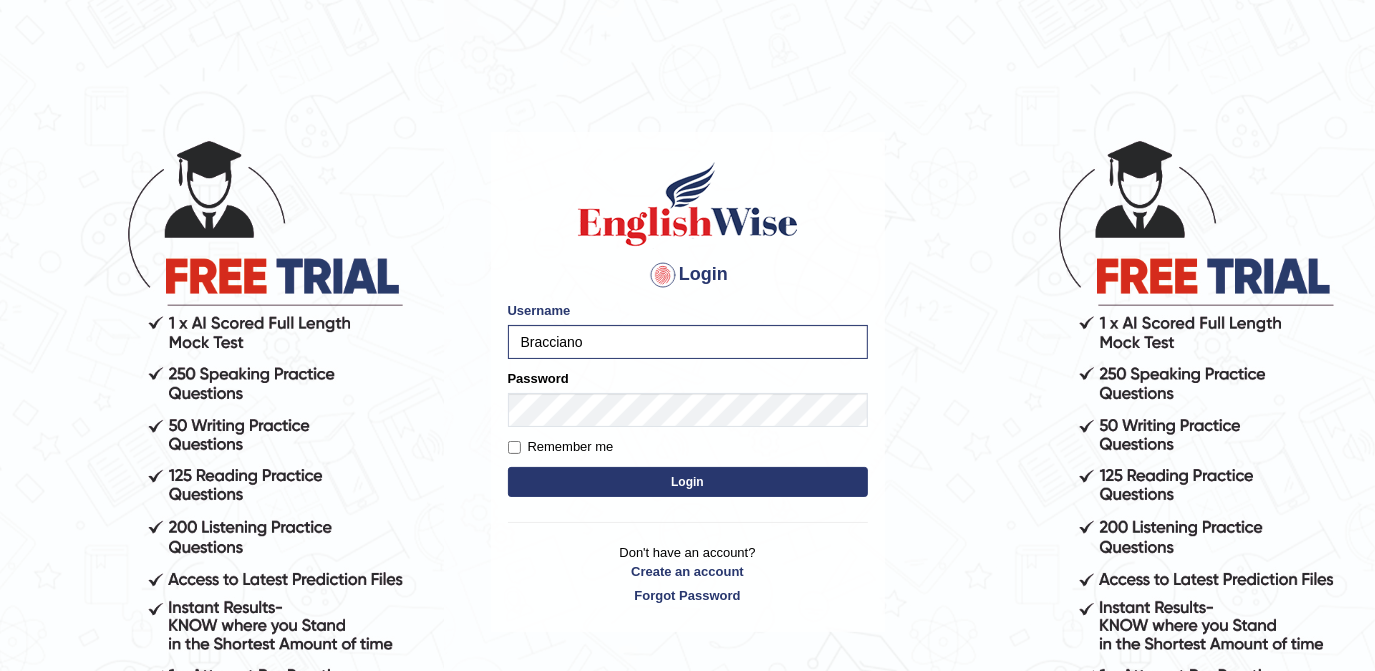 click on "Login" at bounding box center [688, 482] 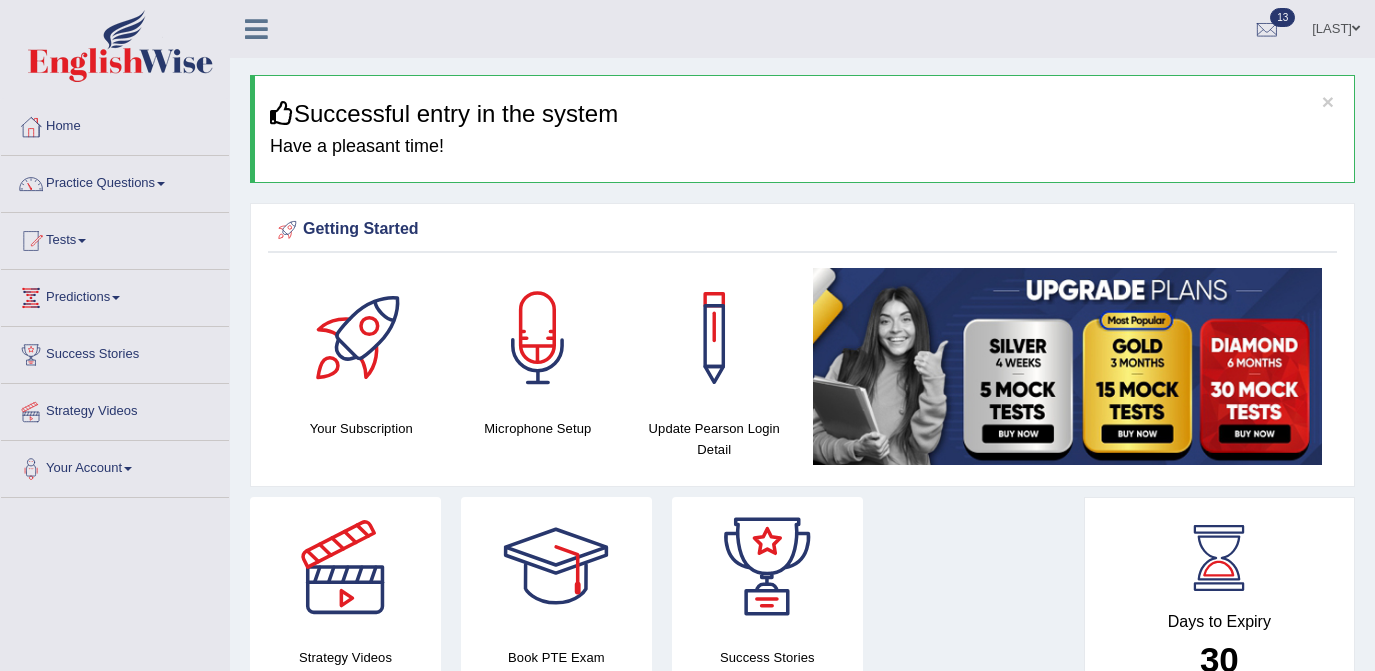 scroll, scrollTop: 0, scrollLeft: 0, axis: both 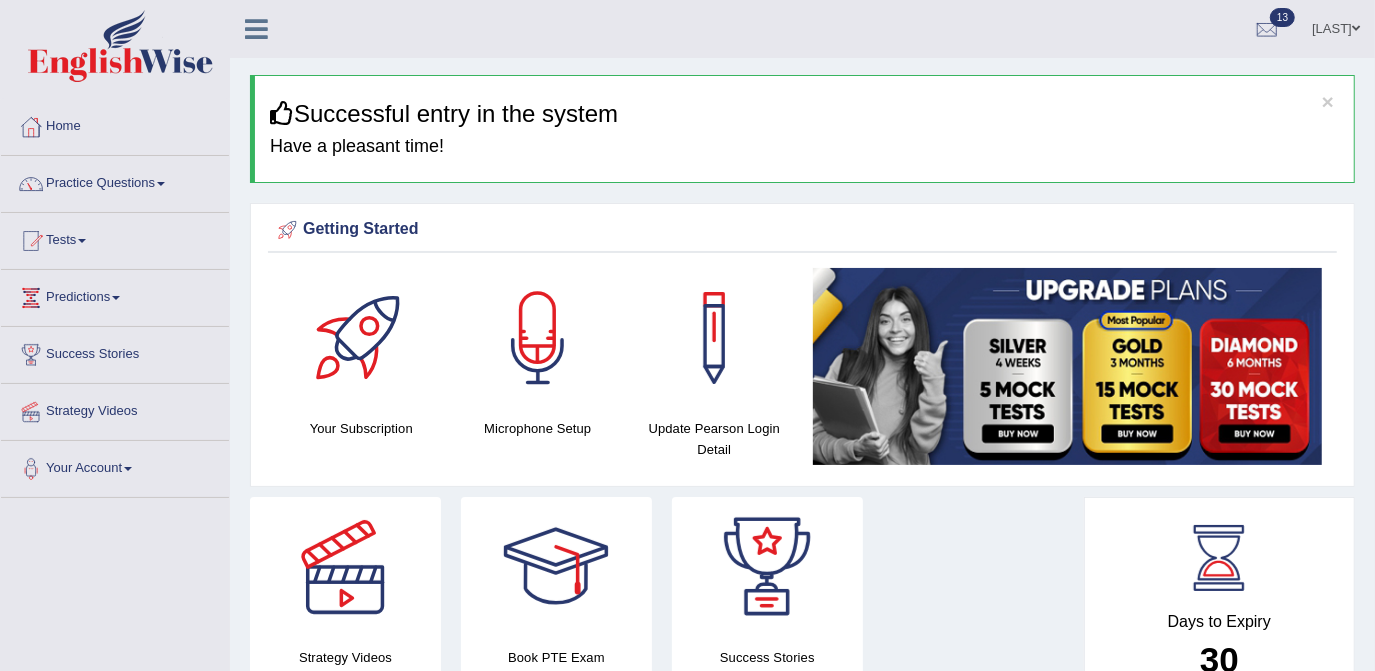 click at bounding box center (161, 184) 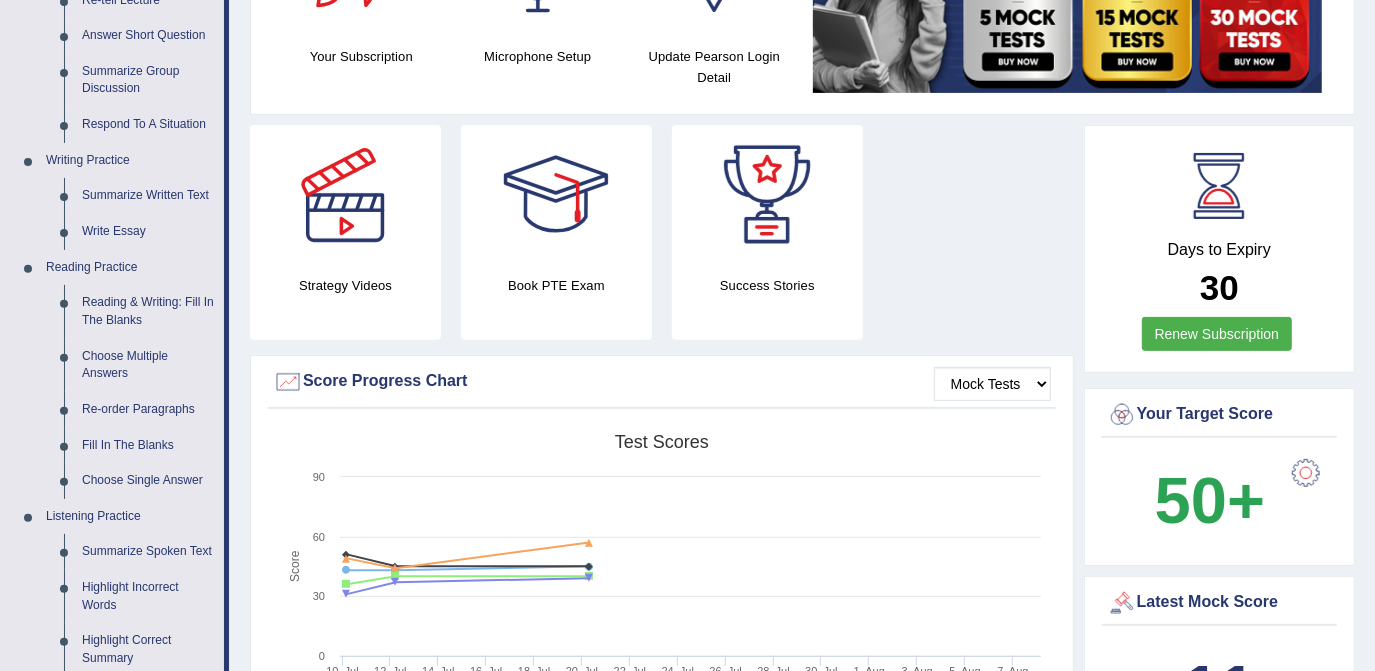 scroll, scrollTop: 400, scrollLeft: 0, axis: vertical 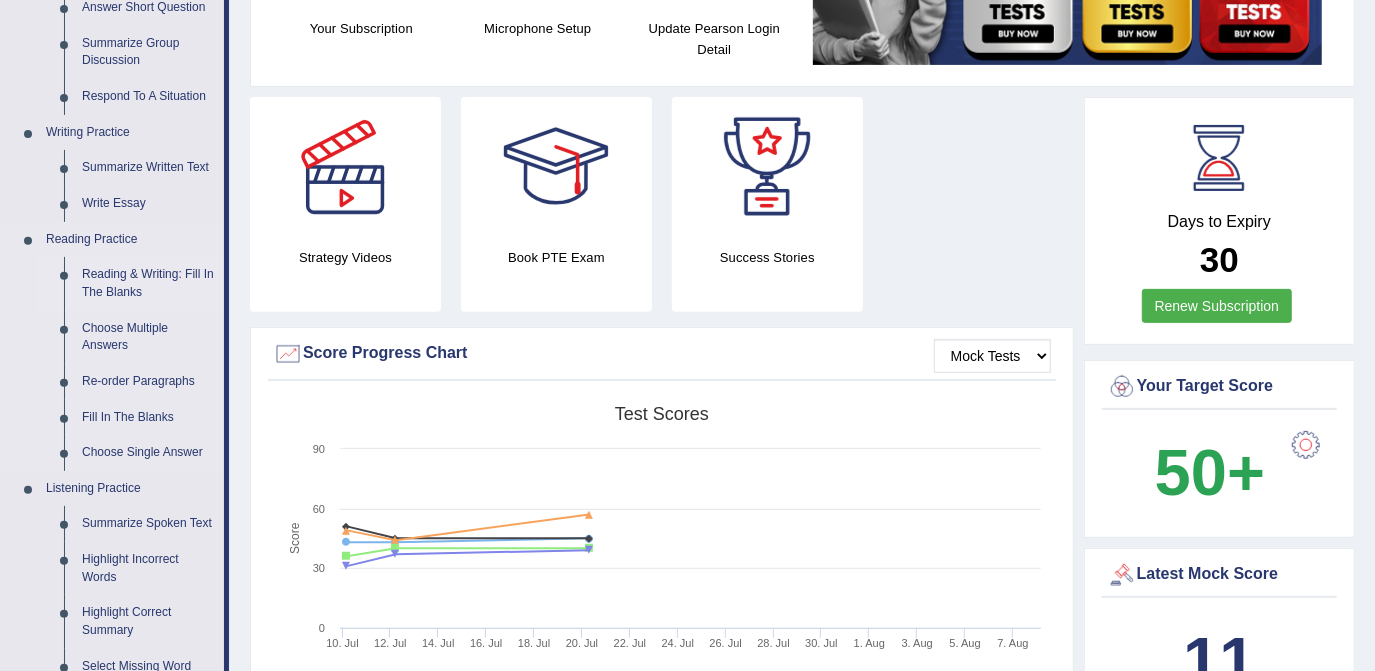 click on "Reading & Writing: Fill In The Blanks" at bounding box center [148, 283] 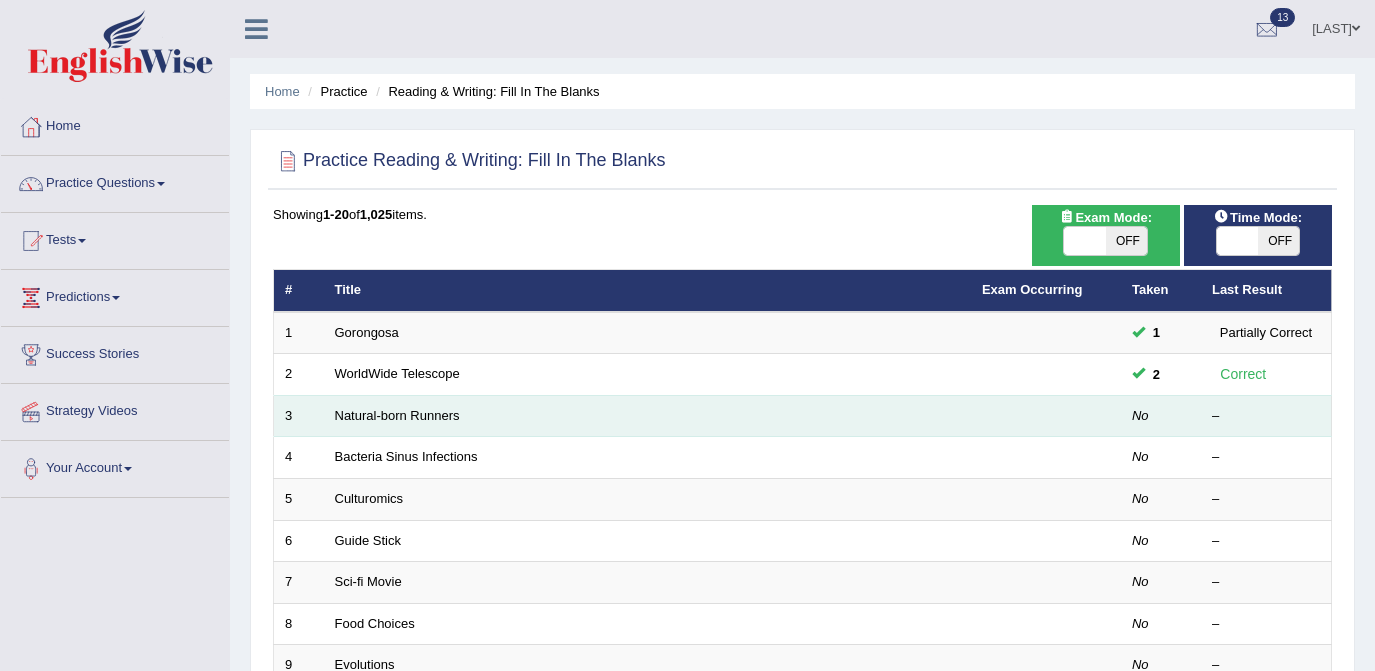 scroll, scrollTop: 0, scrollLeft: 0, axis: both 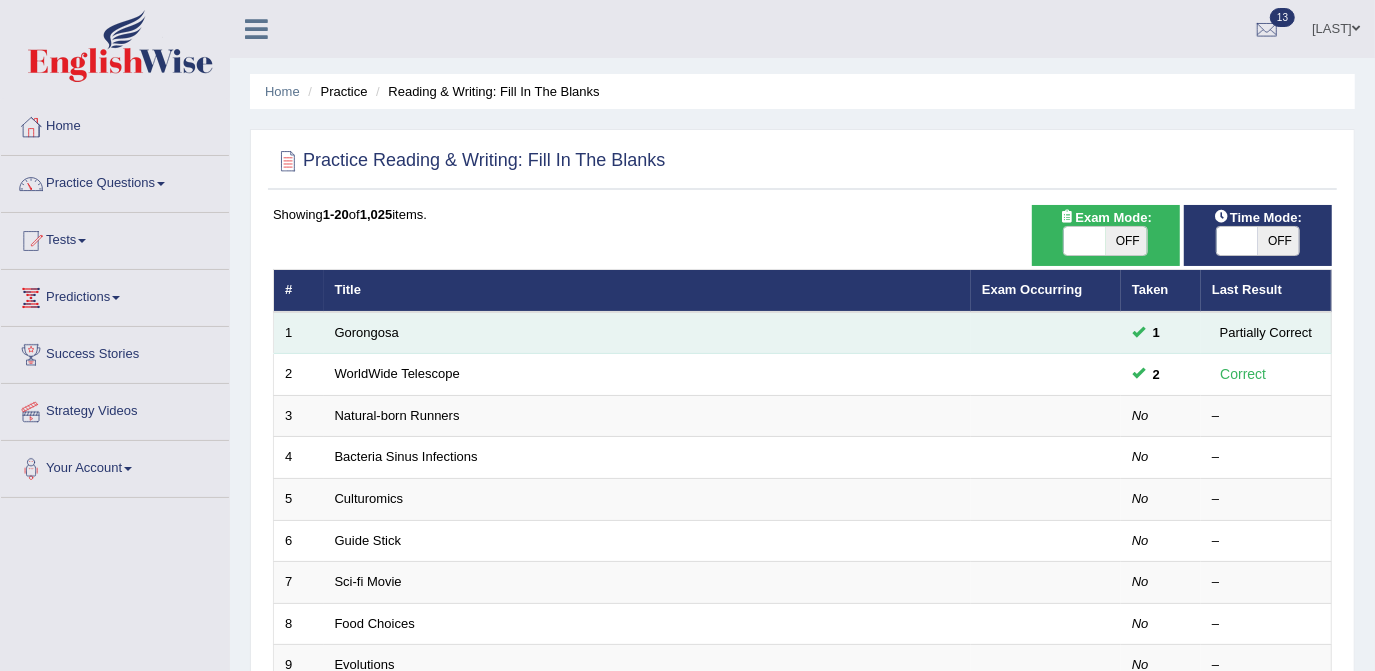 click on "Gorongosa" at bounding box center (647, 333) 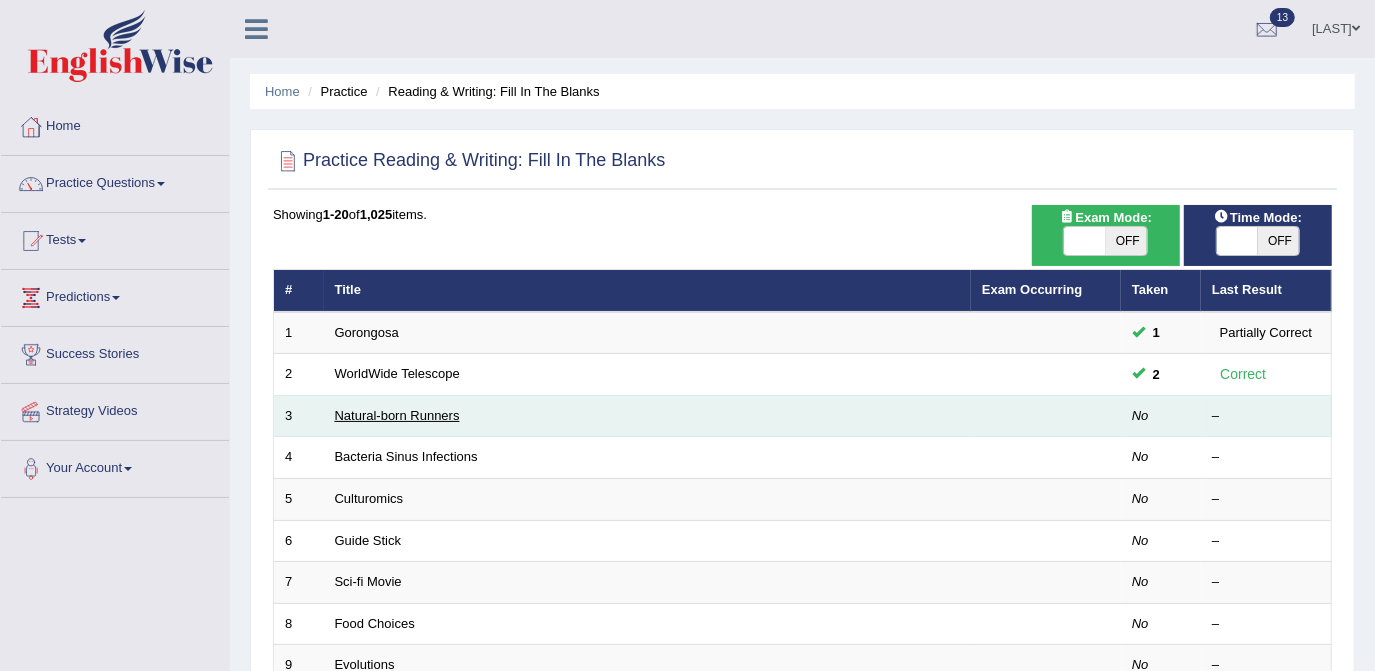 click on "Natural-born Runners" at bounding box center [397, 415] 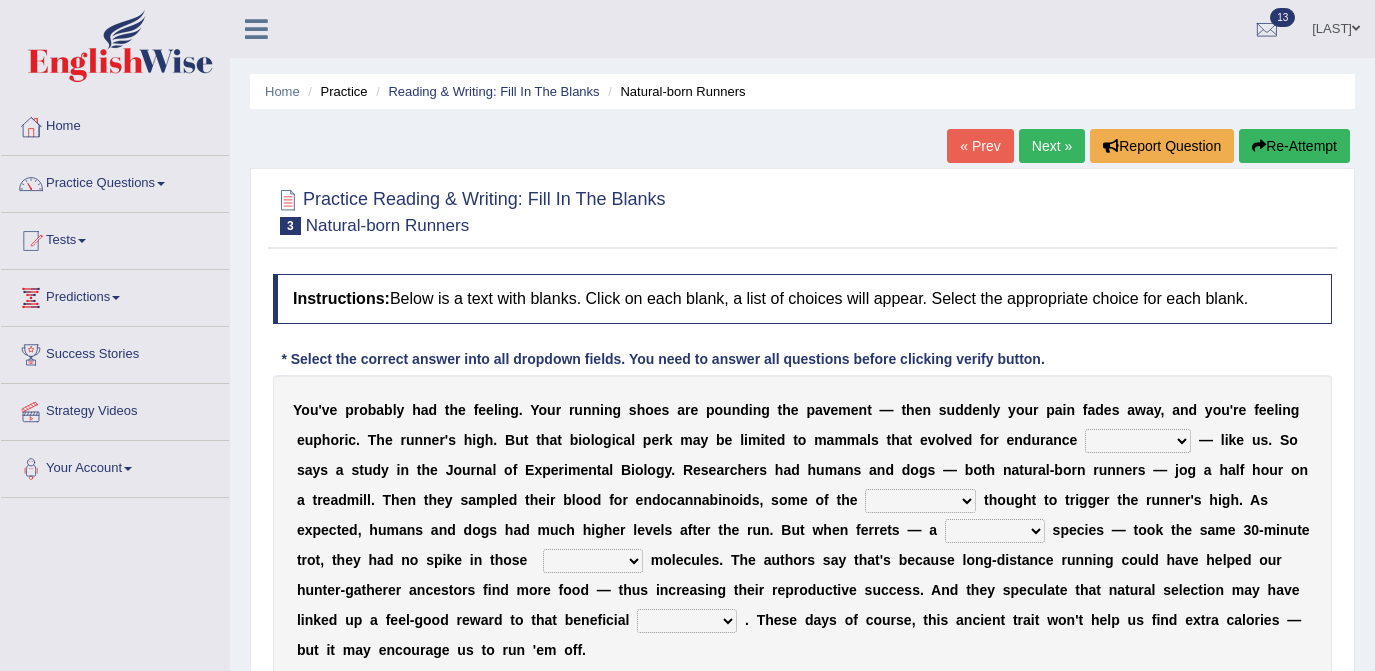 scroll, scrollTop: 0, scrollLeft: 0, axis: both 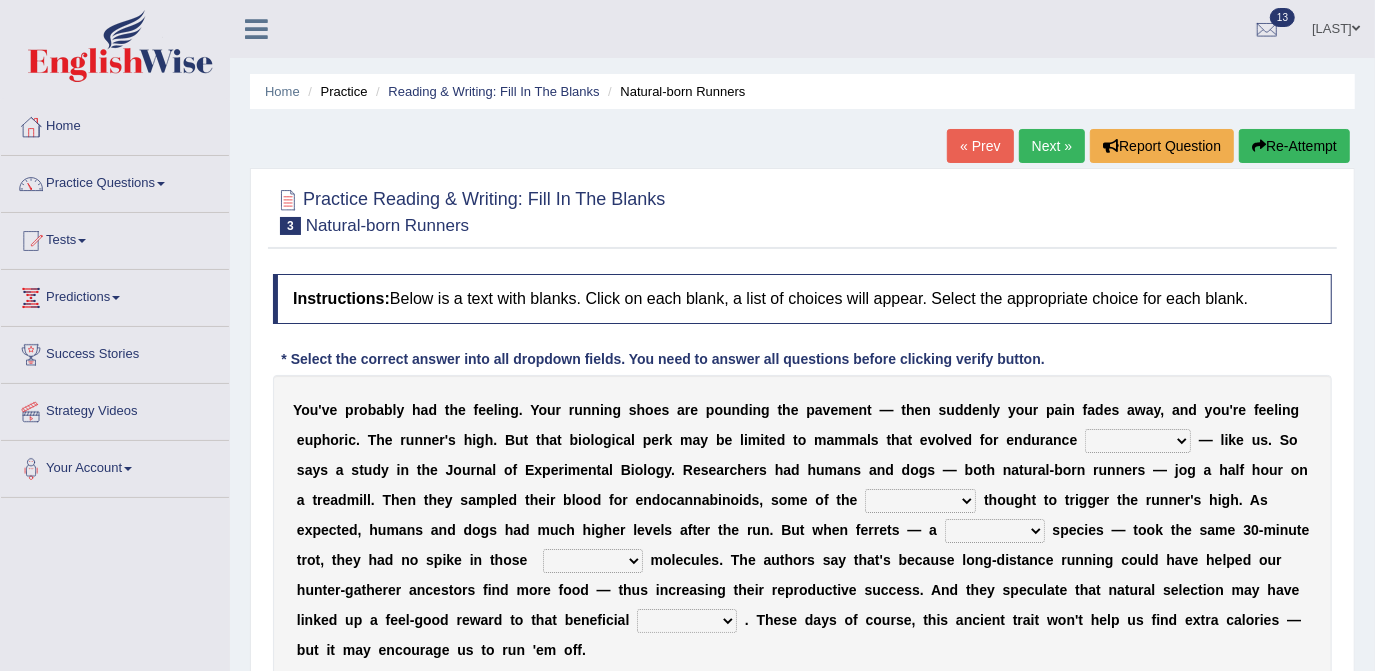 click on "dykes personalize classifies exercise" at bounding box center [1138, 441] 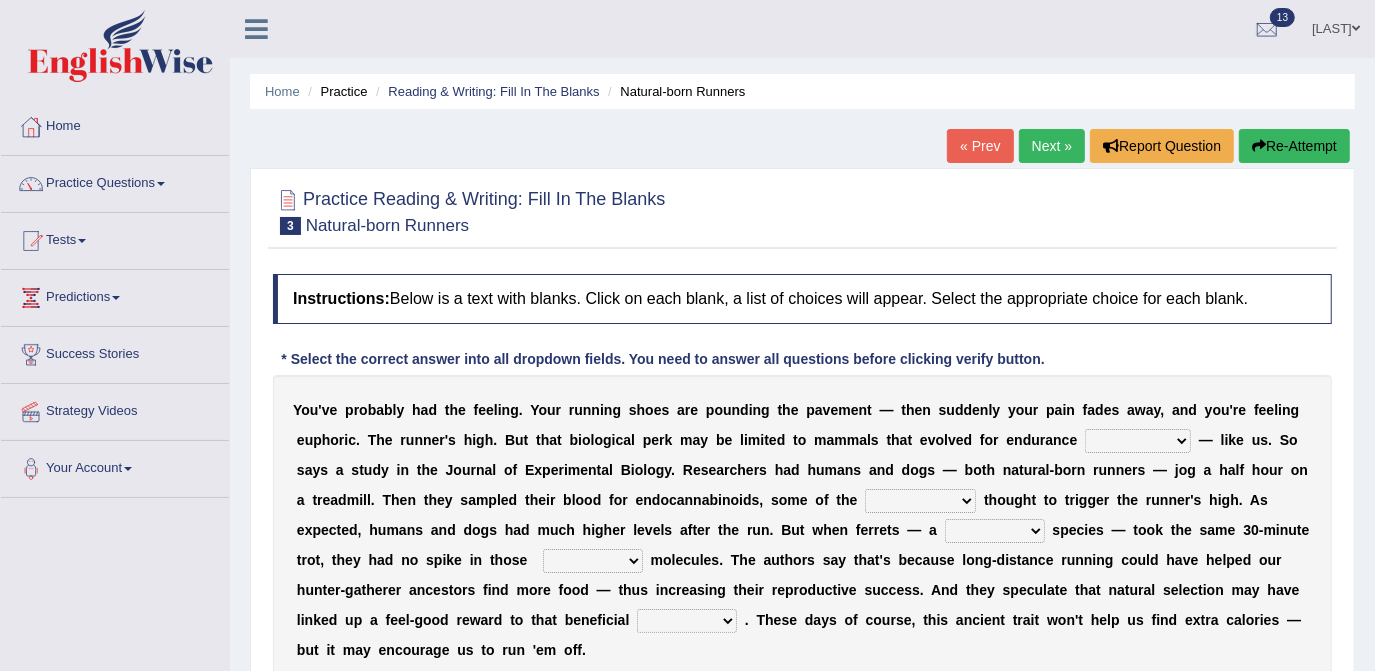 select on "exercise" 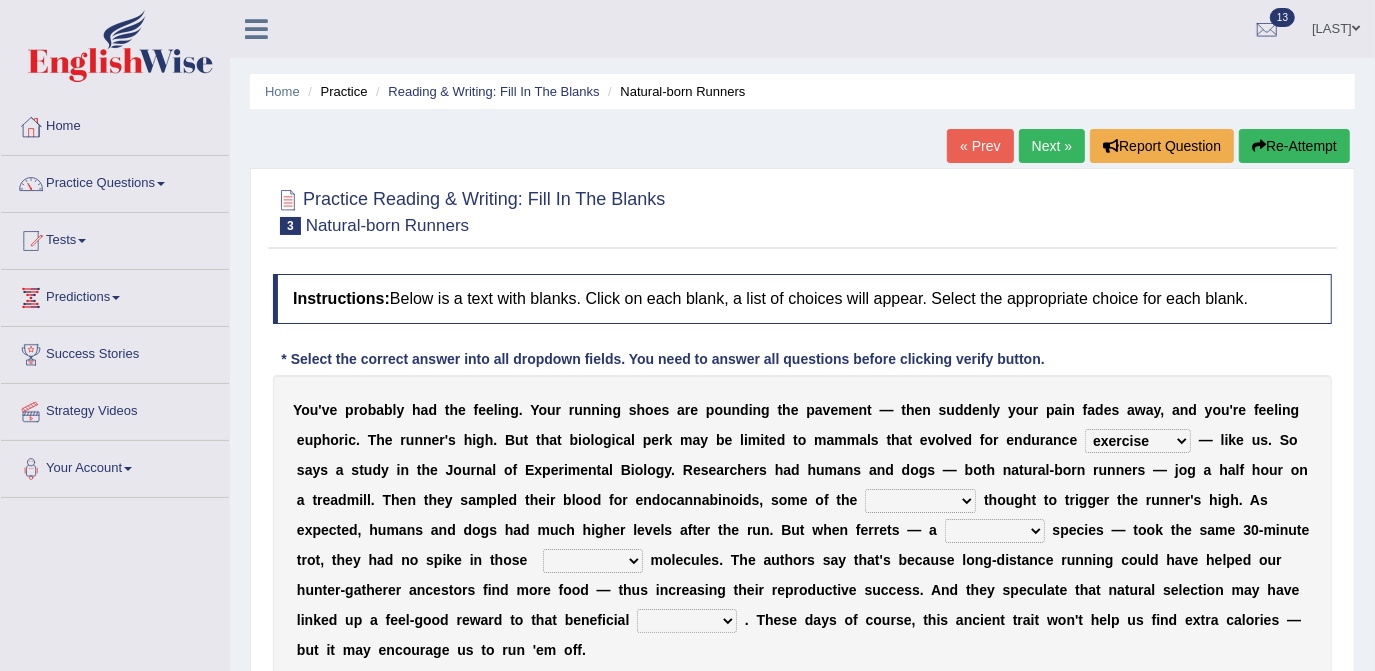 click on "dykes personalize classifies exercise" at bounding box center (1138, 441) 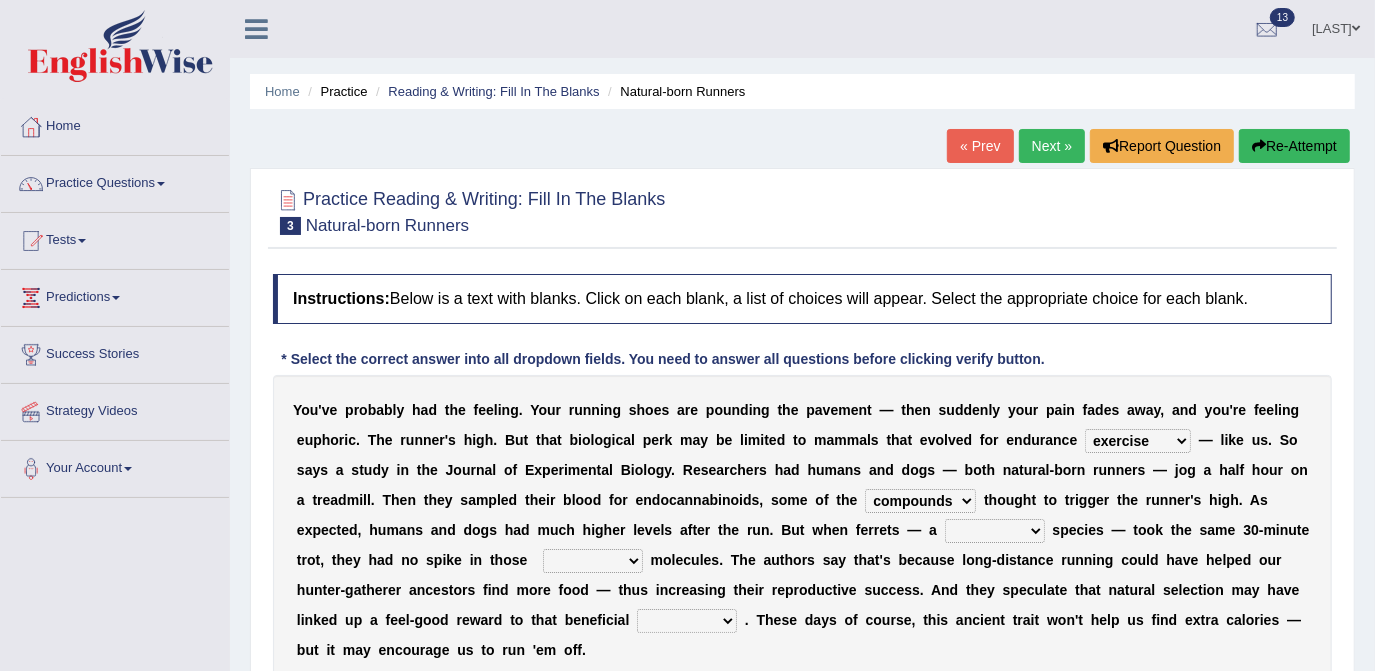 click on "almshouse turnarounds compounds foxhounds" at bounding box center (920, 501) 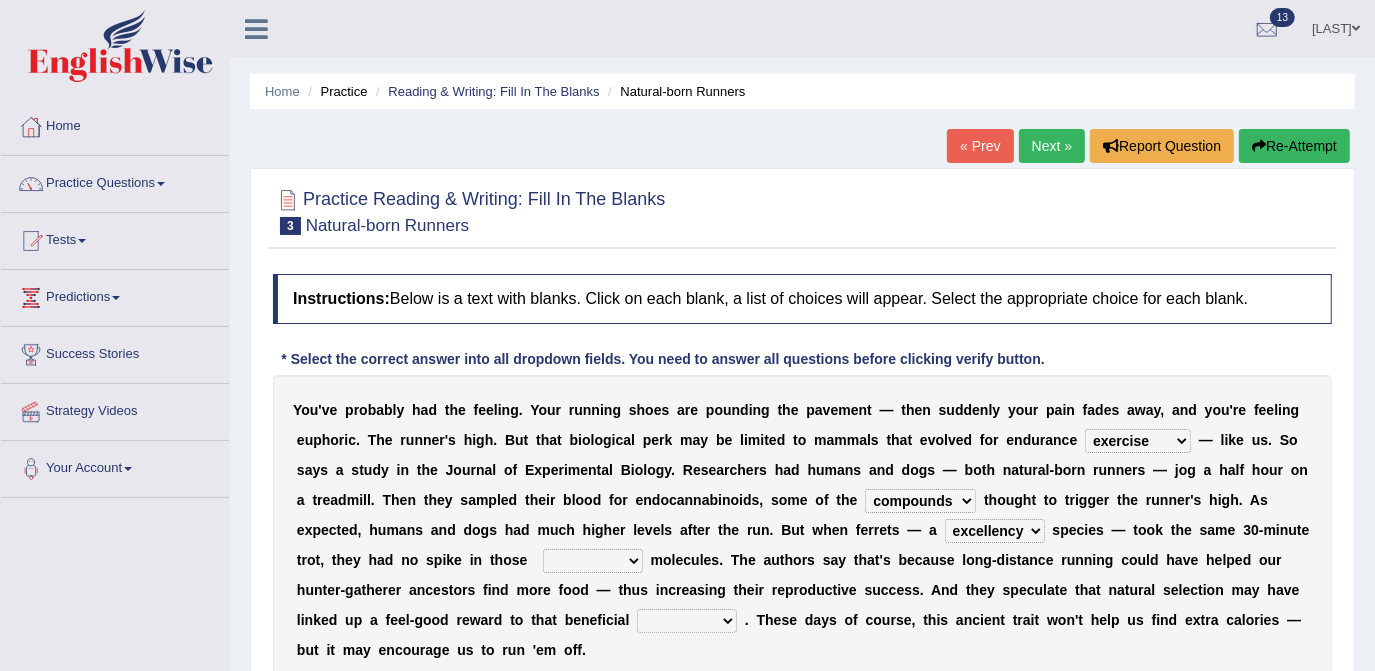 click on "excellency merely faerie sedentary" at bounding box center [995, 531] 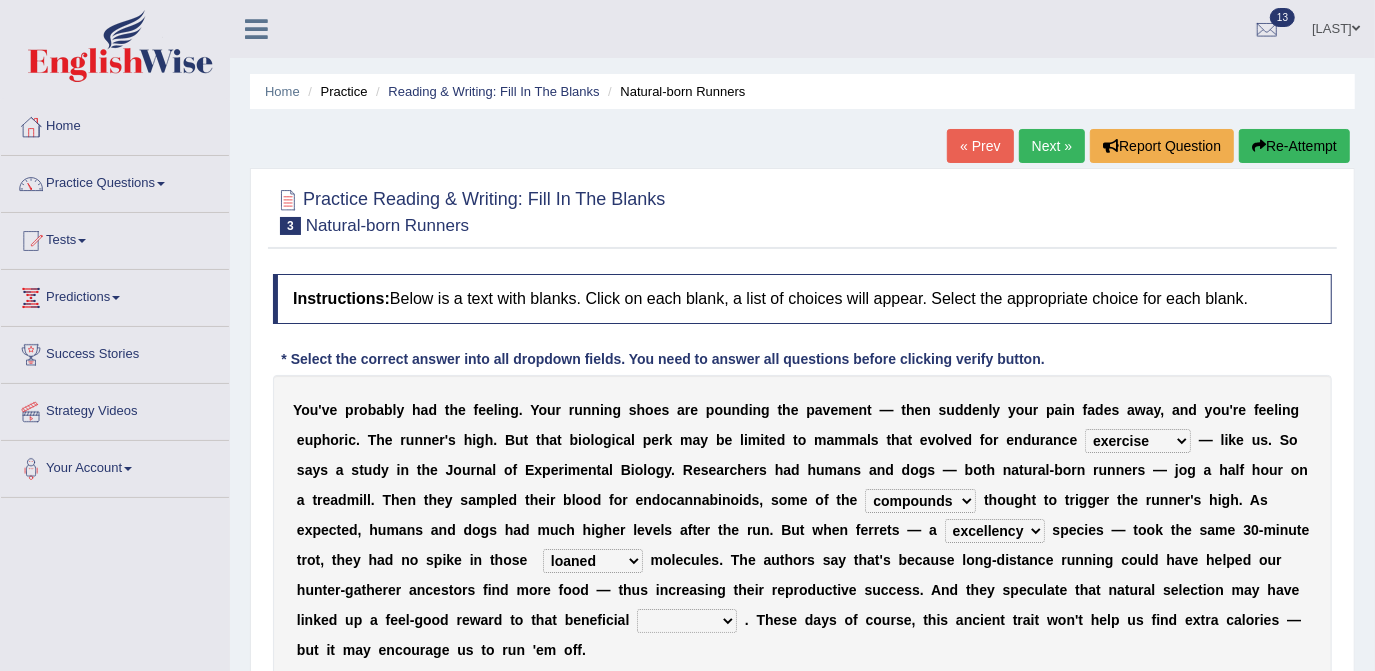 click on "groaned feel-good inchoate loaned" at bounding box center (593, 561) 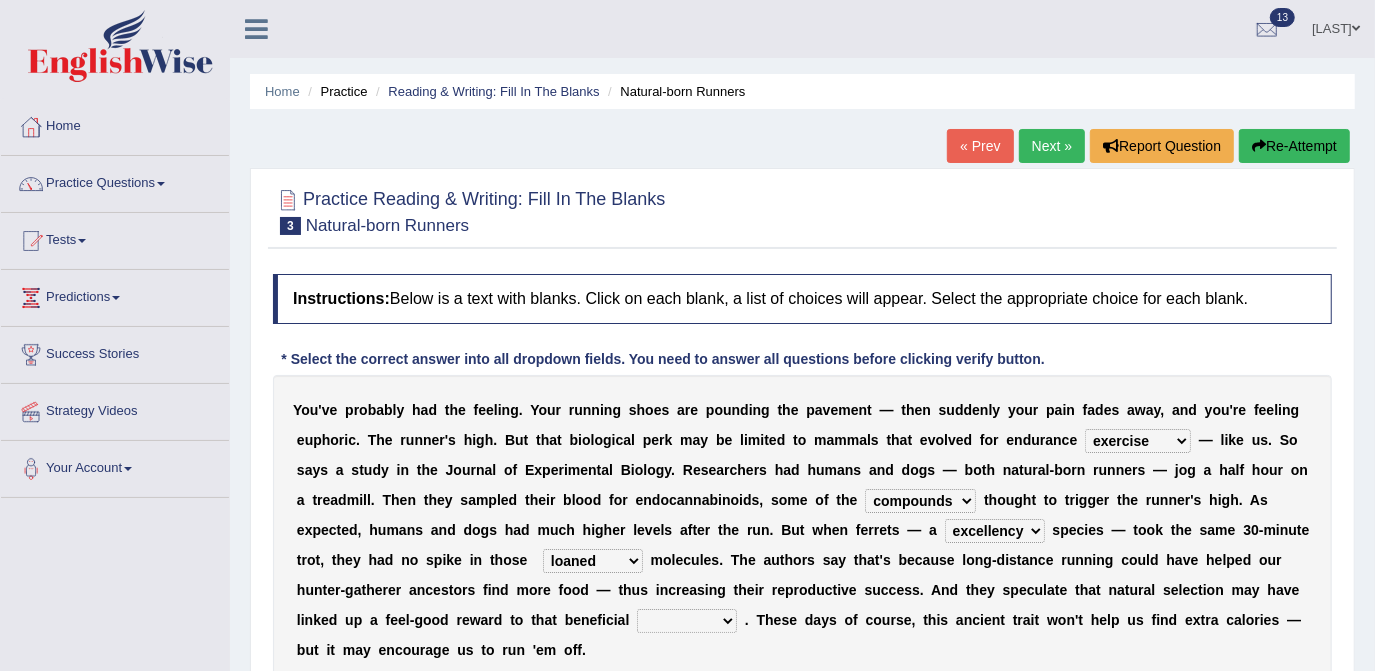 click on "wager exchanger behavior regulator" at bounding box center (687, 621) 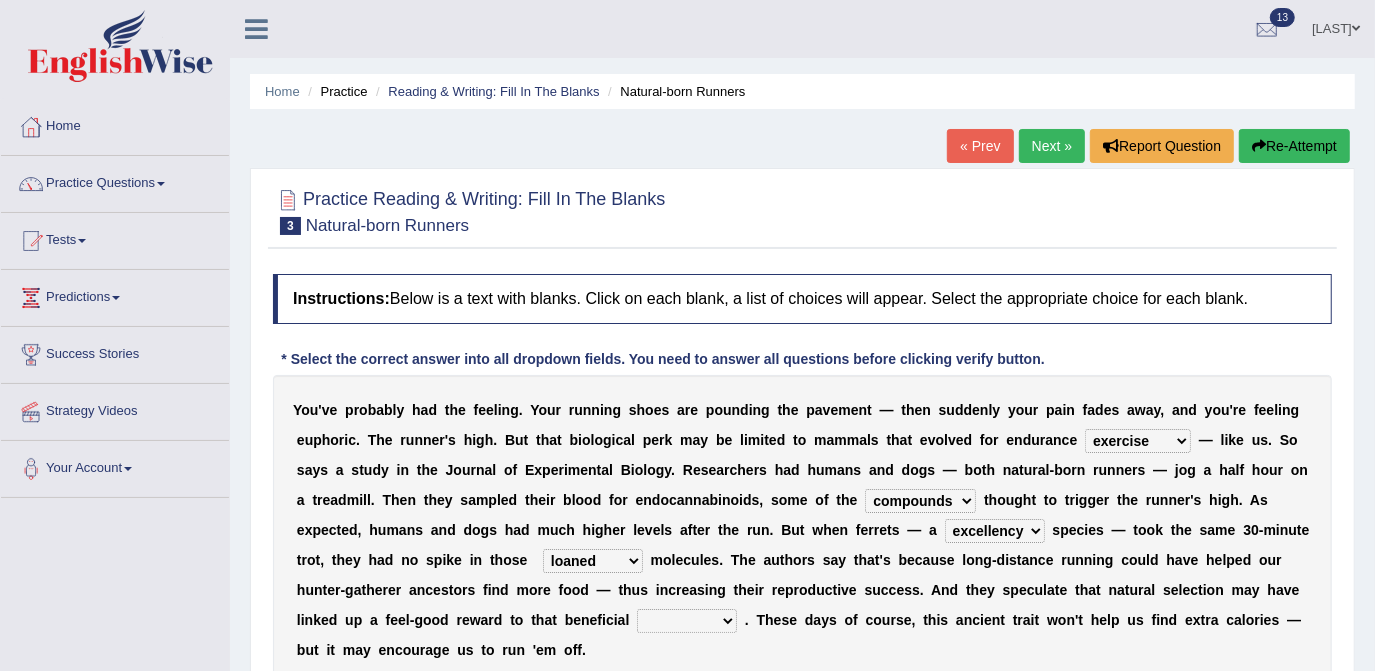 select on "behavior" 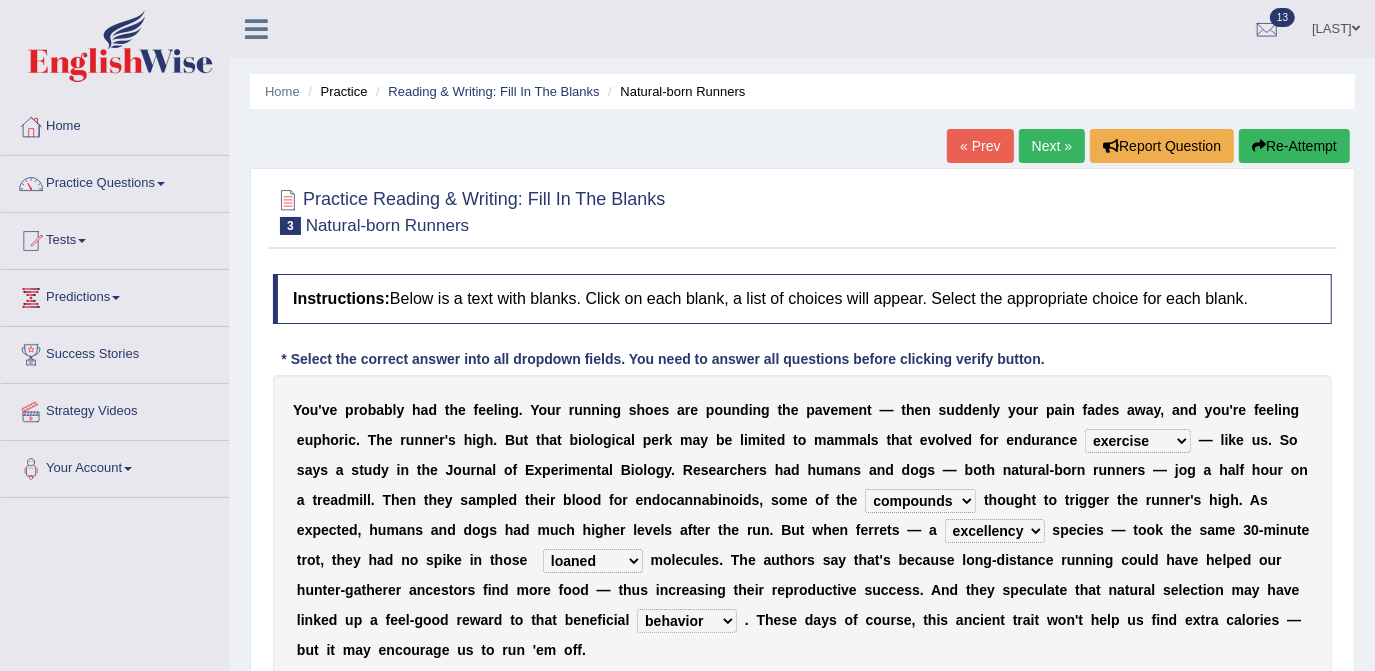 click on "wager exchanger behavior regulator" at bounding box center [687, 621] 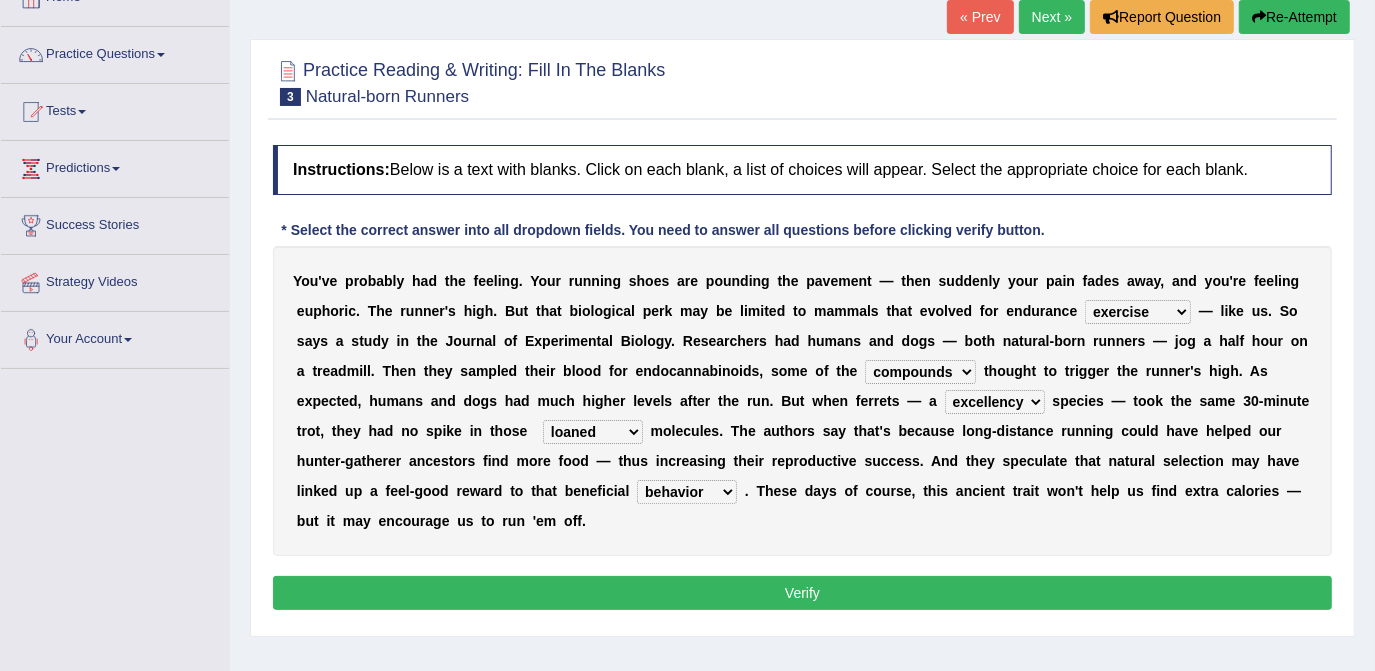 scroll, scrollTop: 145, scrollLeft: 0, axis: vertical 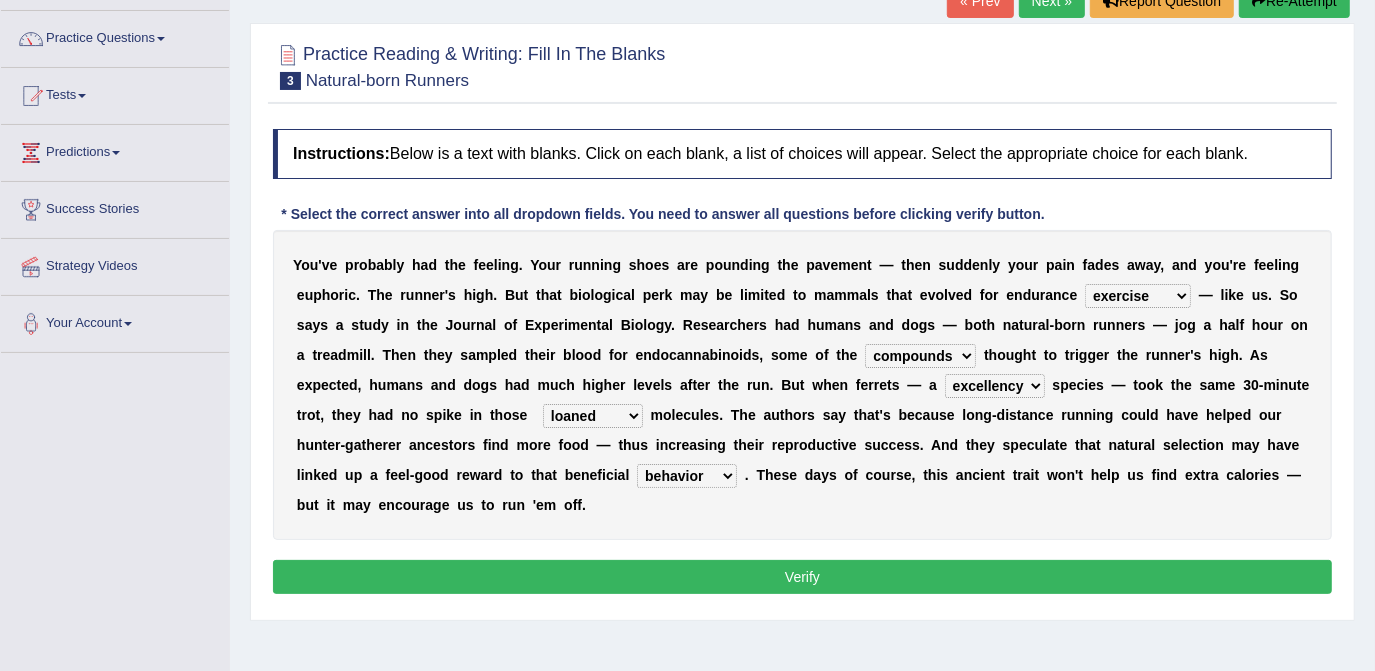 click on "Verify" at bounding box center [802, 577] 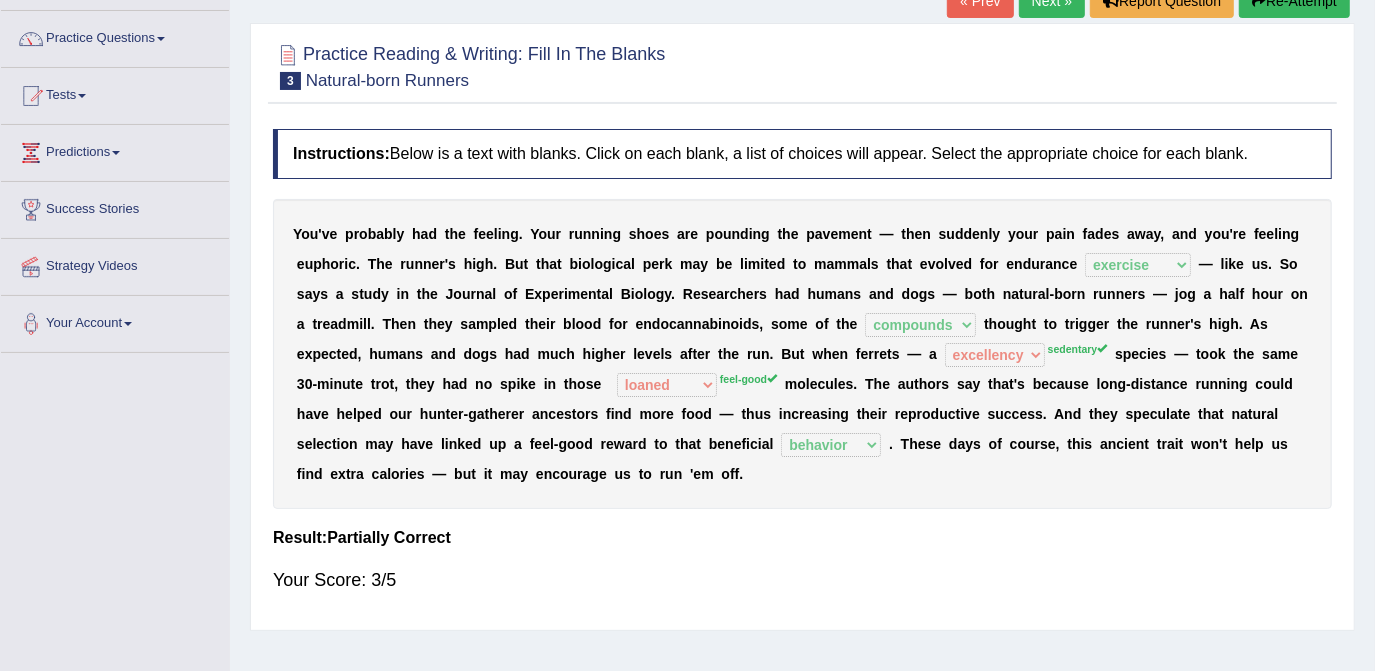 click on "Re-Attempt" at bounding box center [1294, 1] 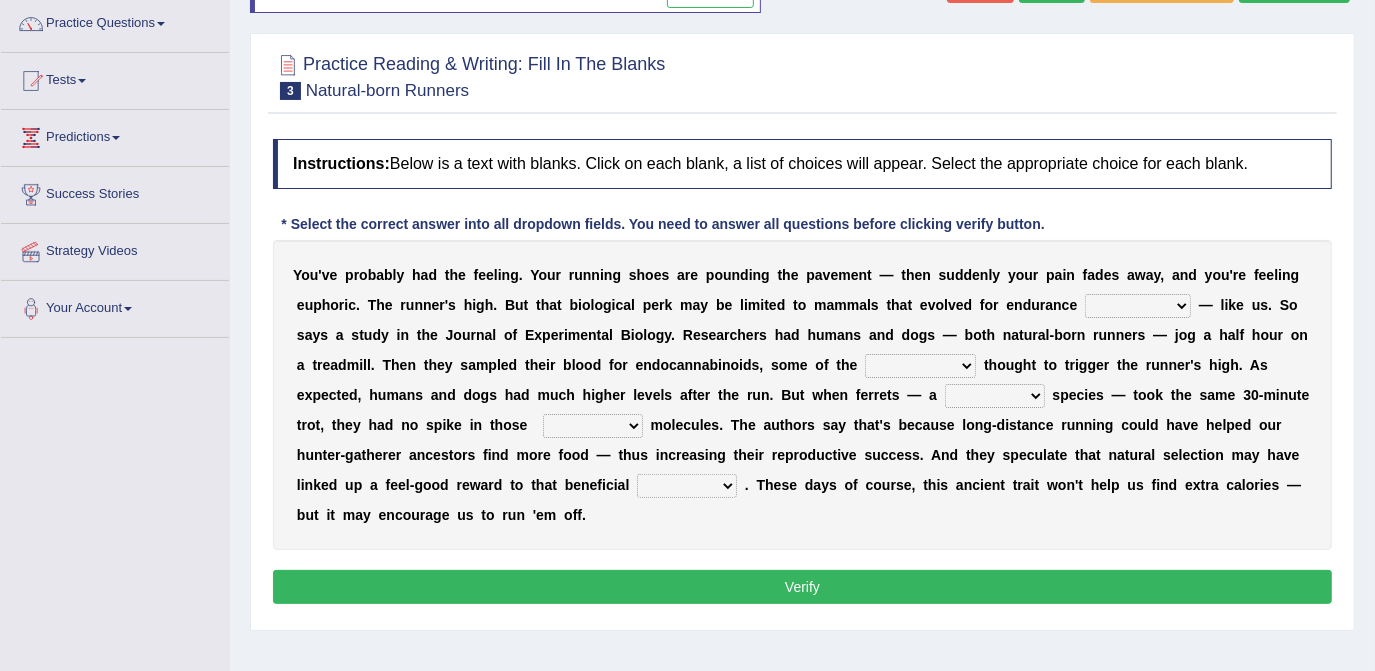 scroll, scrollTop: 160, scrollLeft: 0, axis: vertical 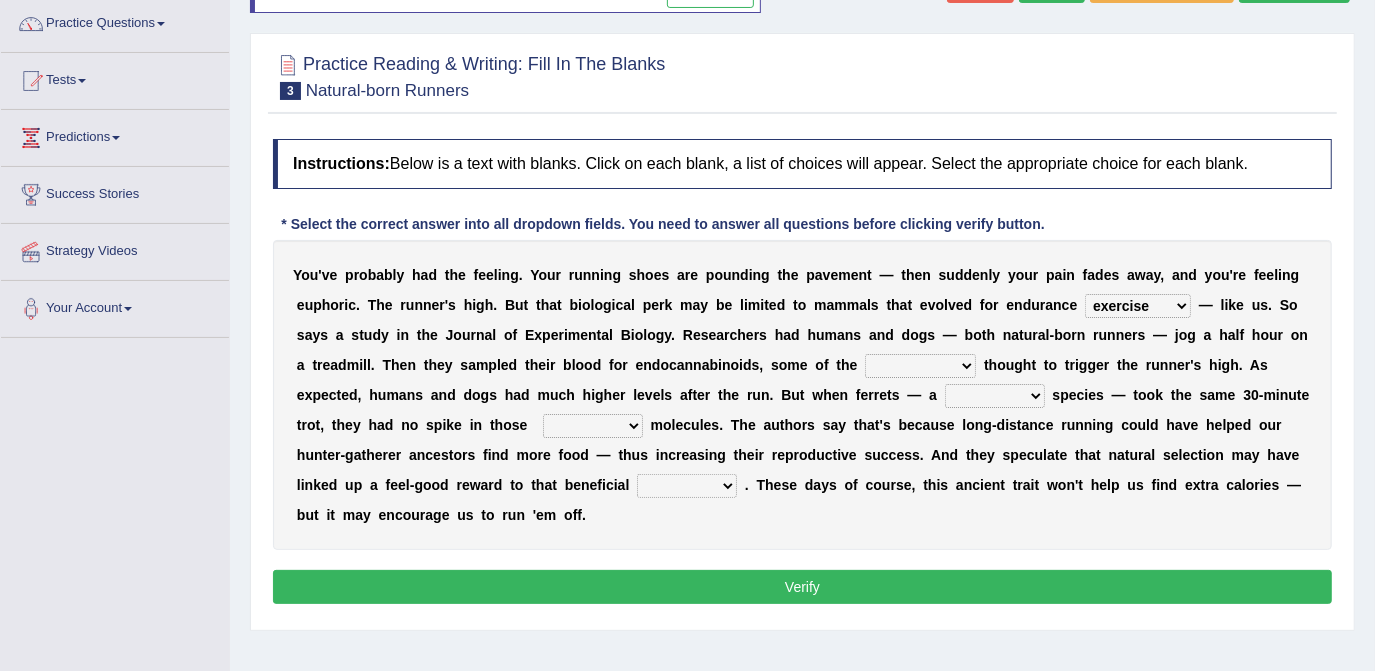 click on "dykes personalize classifies exercise" at bounding box center [1138, 306] 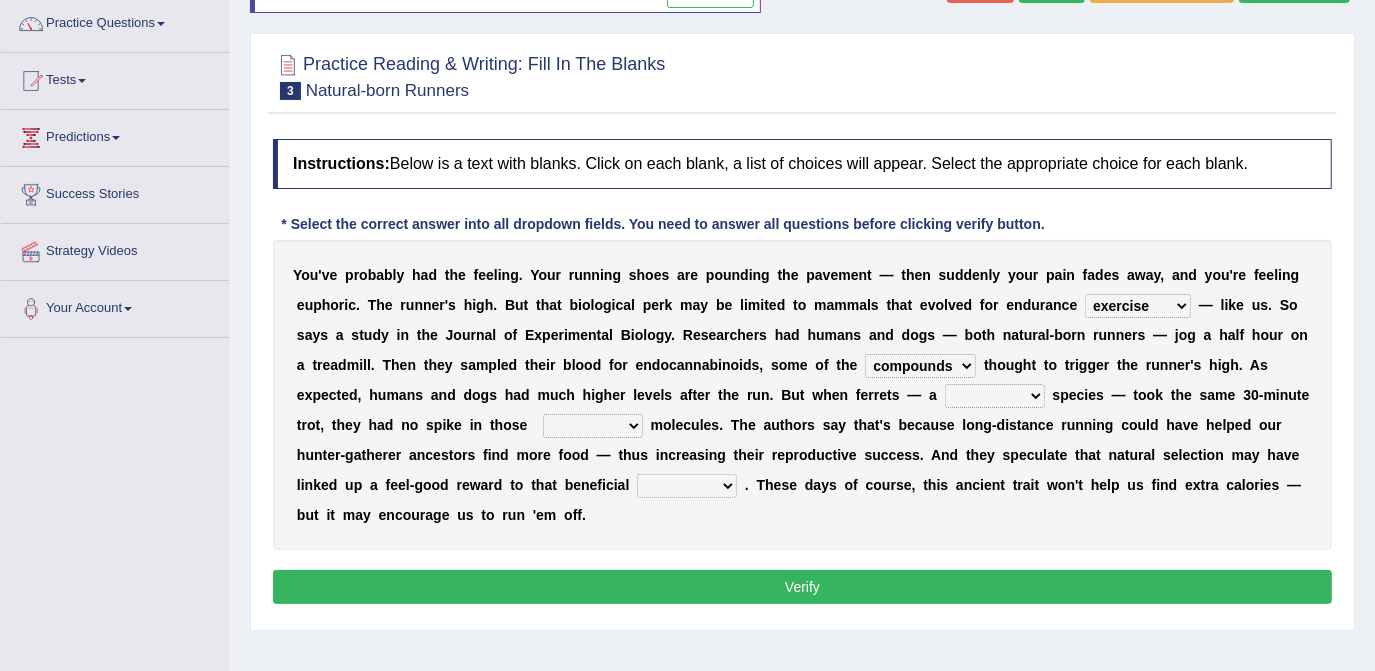click on "almshouse turnarounds compounds foxhounds" at bounding box center (920, 366) 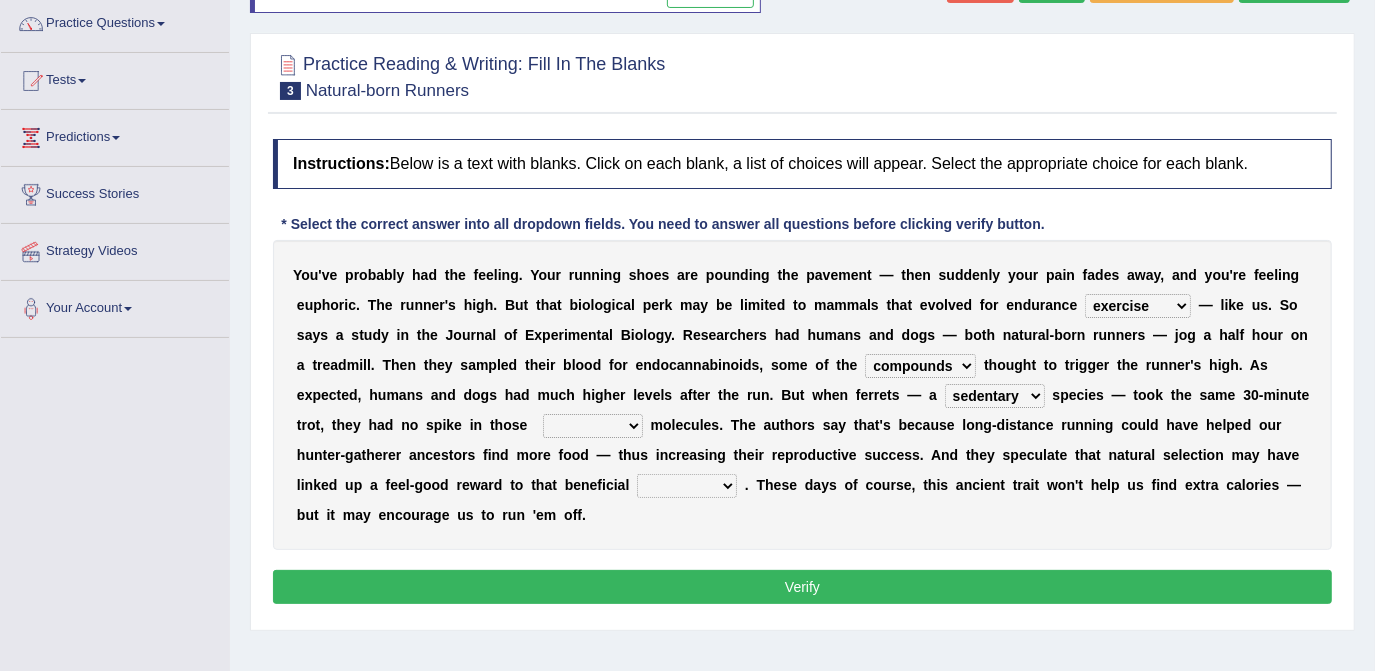 click on "excellency merely faerie sedentary" at bounding box center (995, 396) 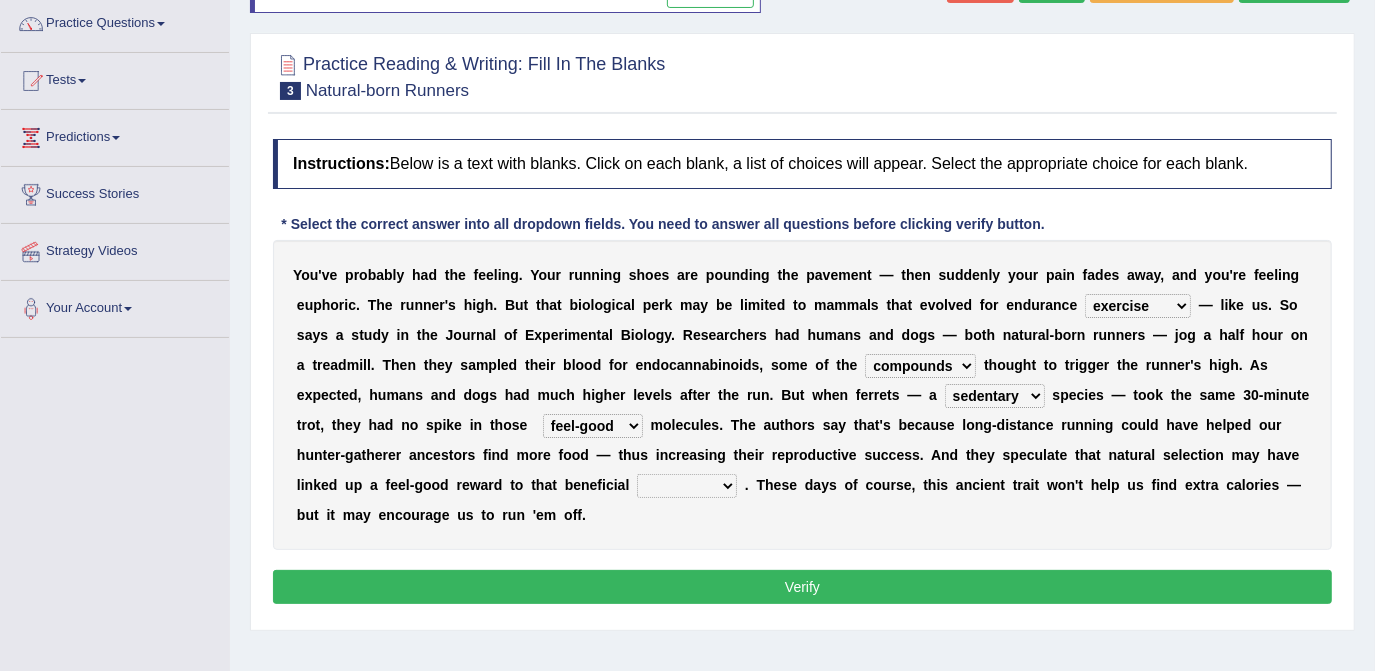 click on "groaned feel-good inchoate loaned" at bounding box center (593, 426) 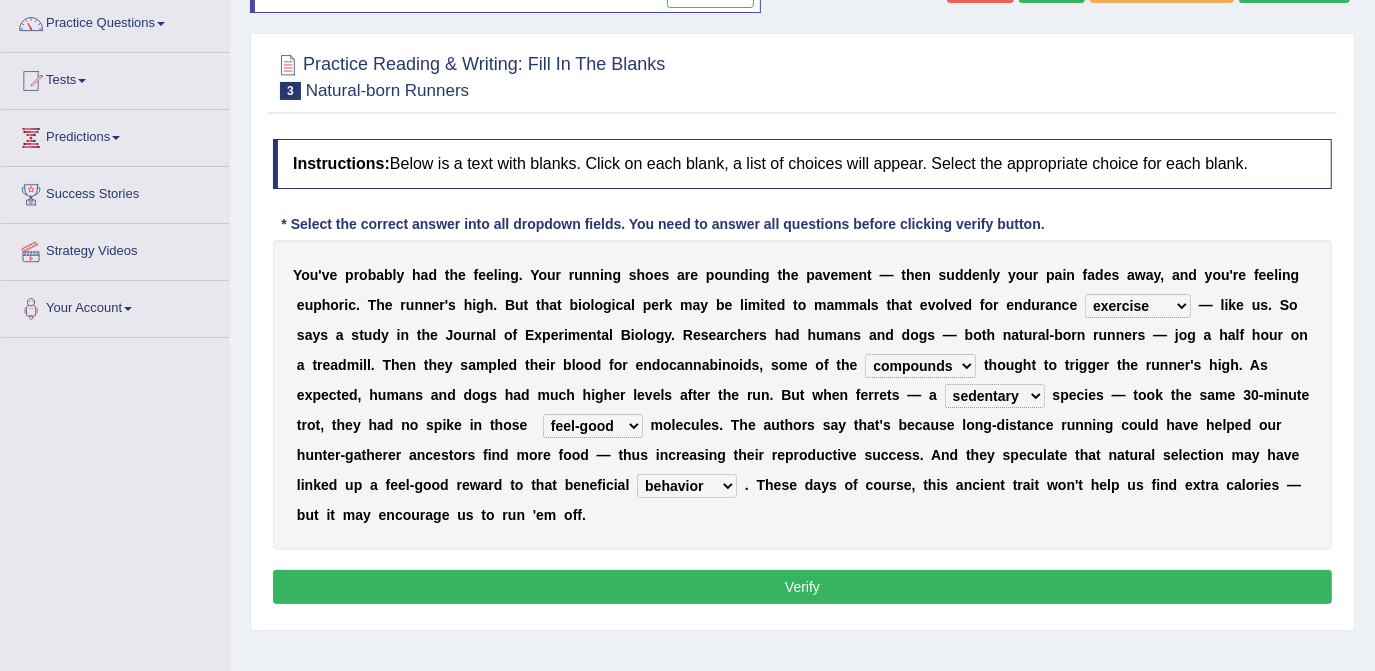 click on "Verify" at bounding box center (802, 587) 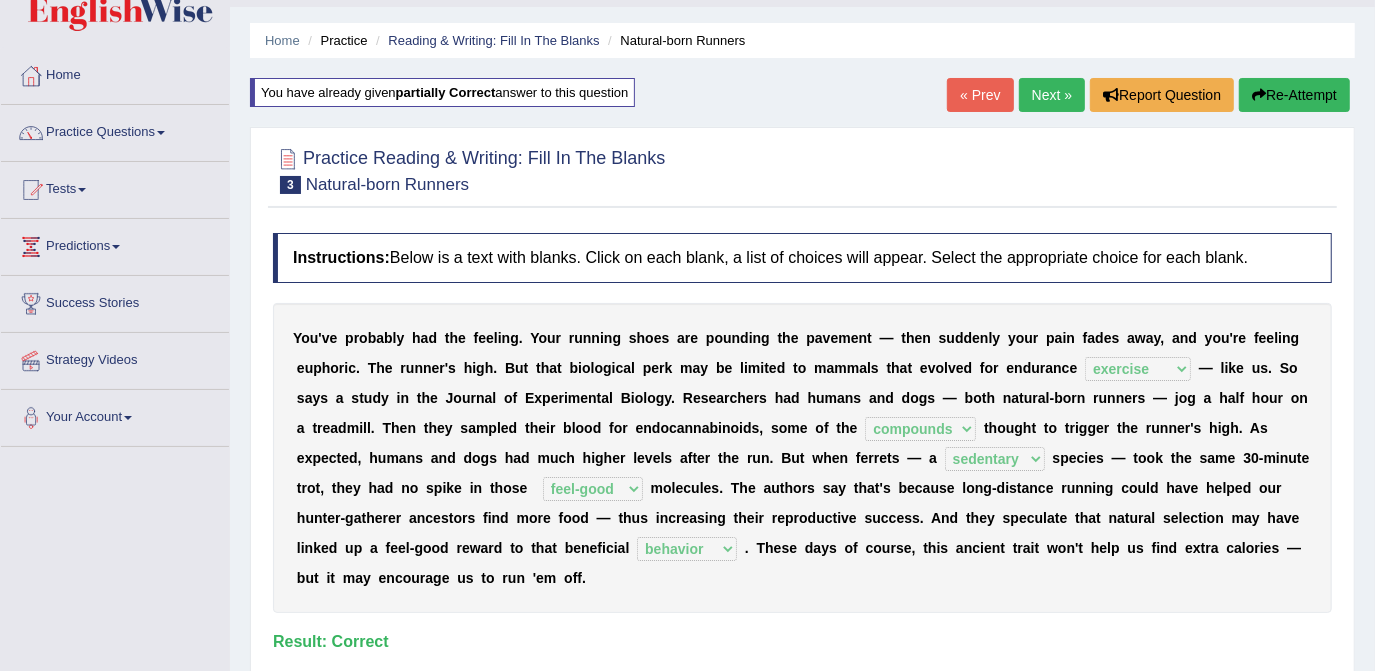scroll, scrollTop: 15, scrollLeft: 0, axis: vertical 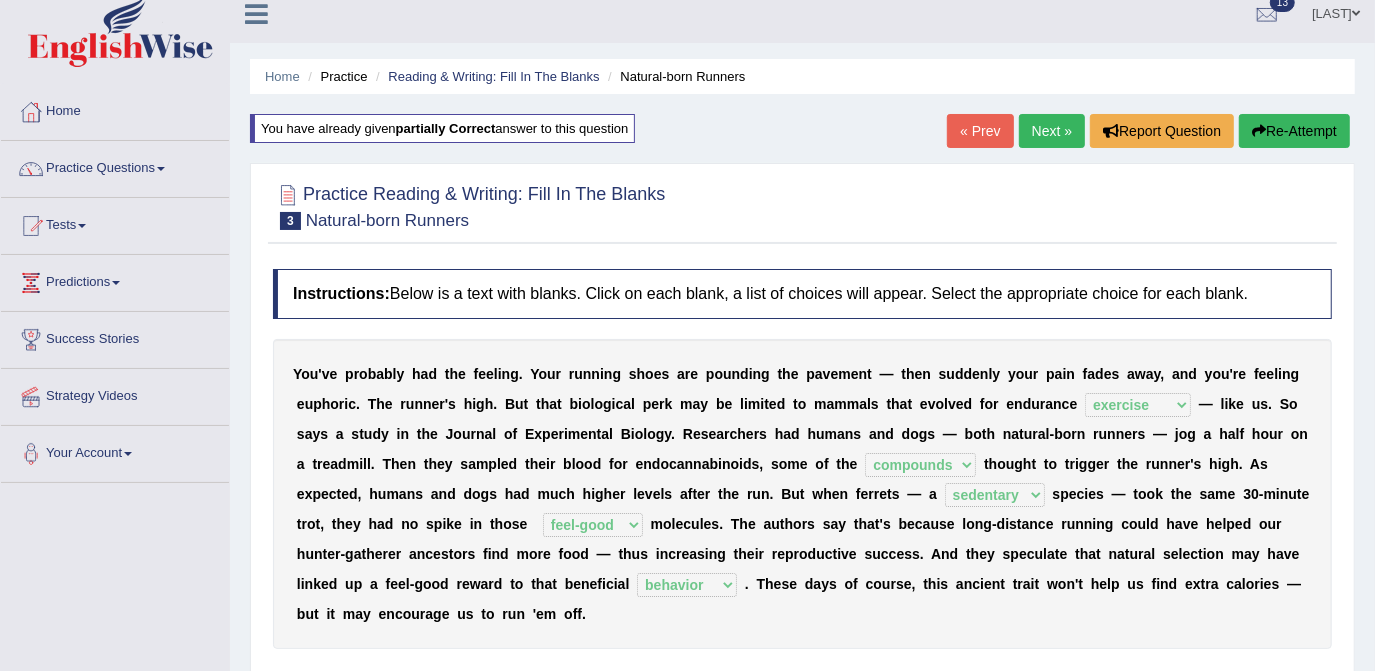 click on "Next »" at bounding box center [1052, 131] 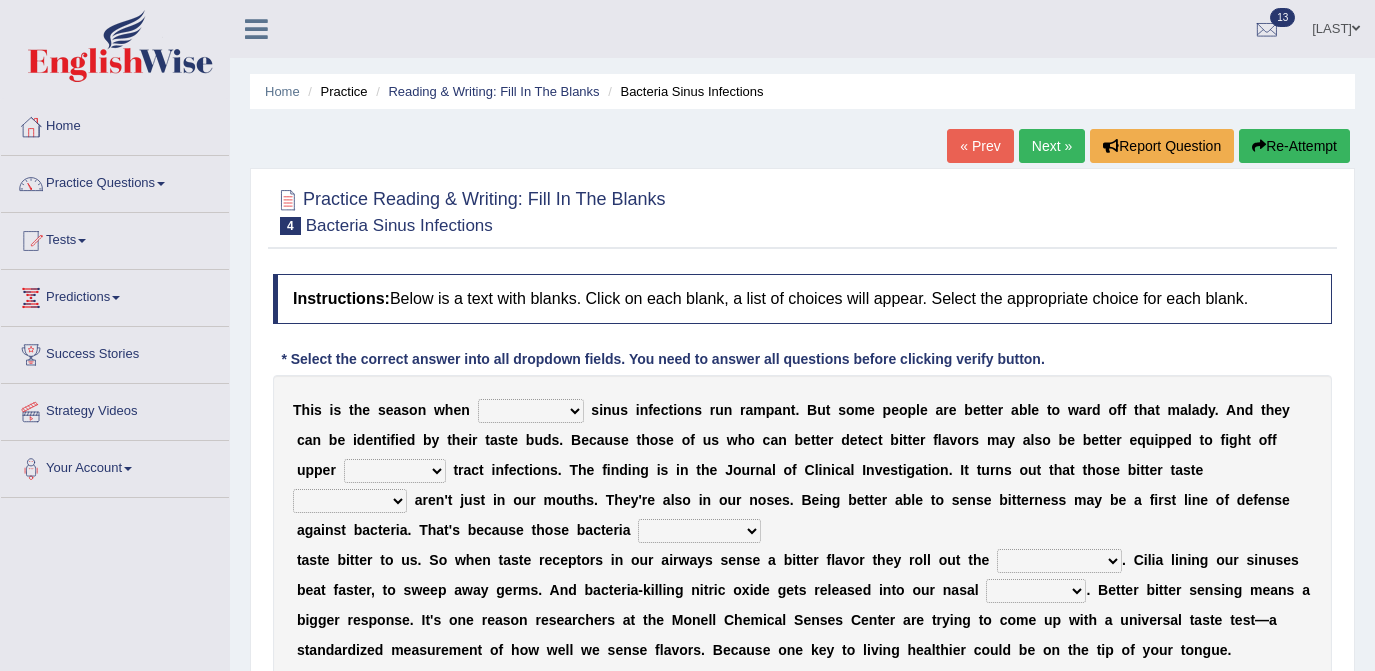 scroll, scrollTop: 0, scrollLeft: 0, axis: both 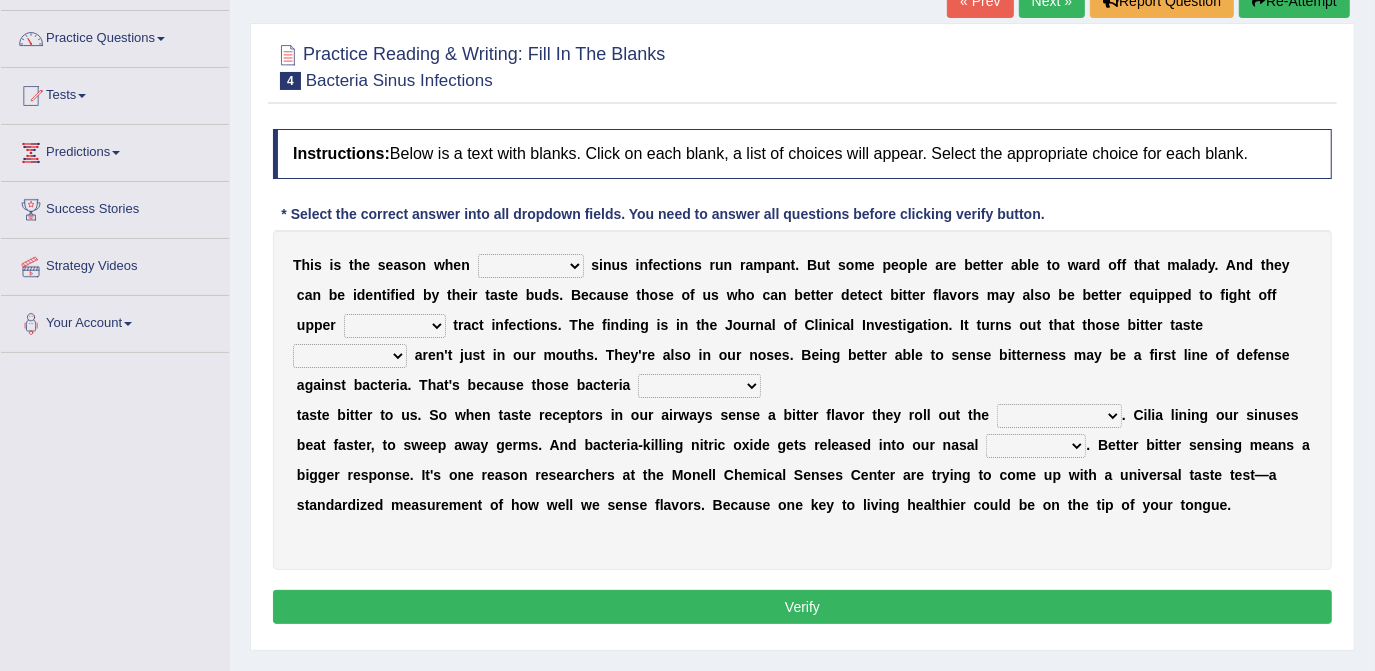 click on "conventicle atheist bacterial prissier" at bounding box center [531, 266] 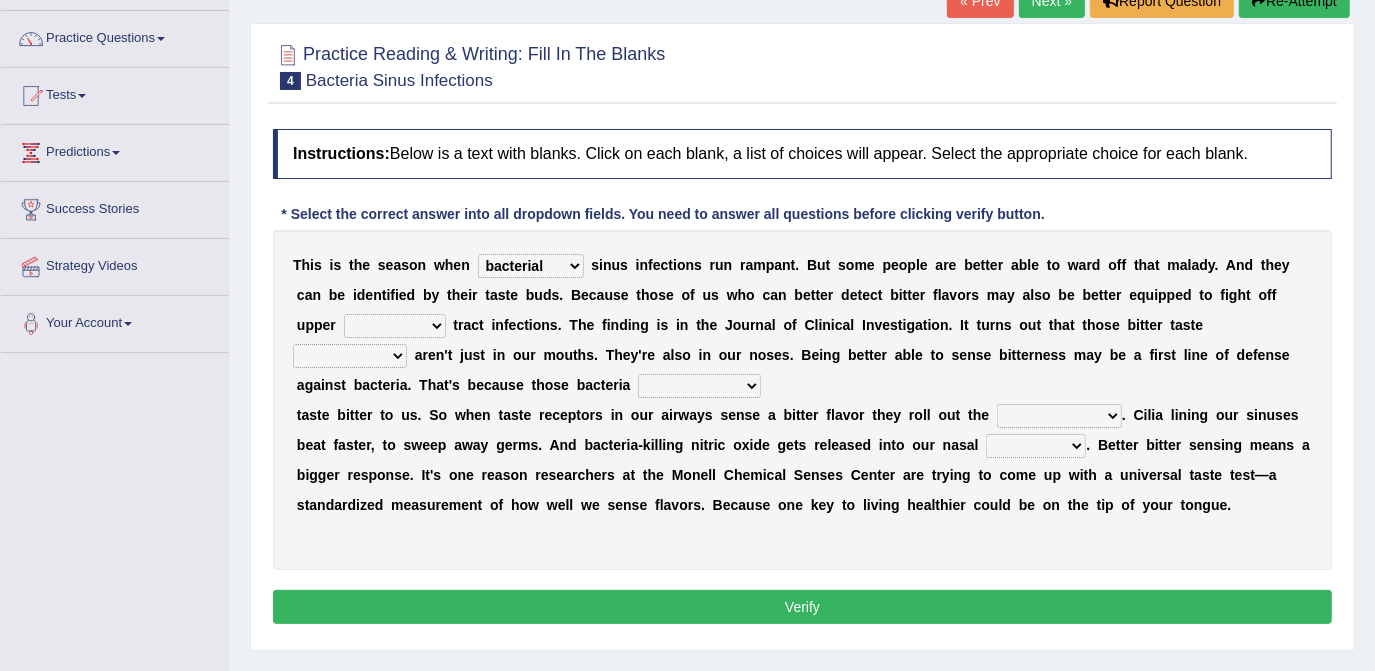 click on "conventicle atheist bacterial prissier" at bounding box center [531, 266] 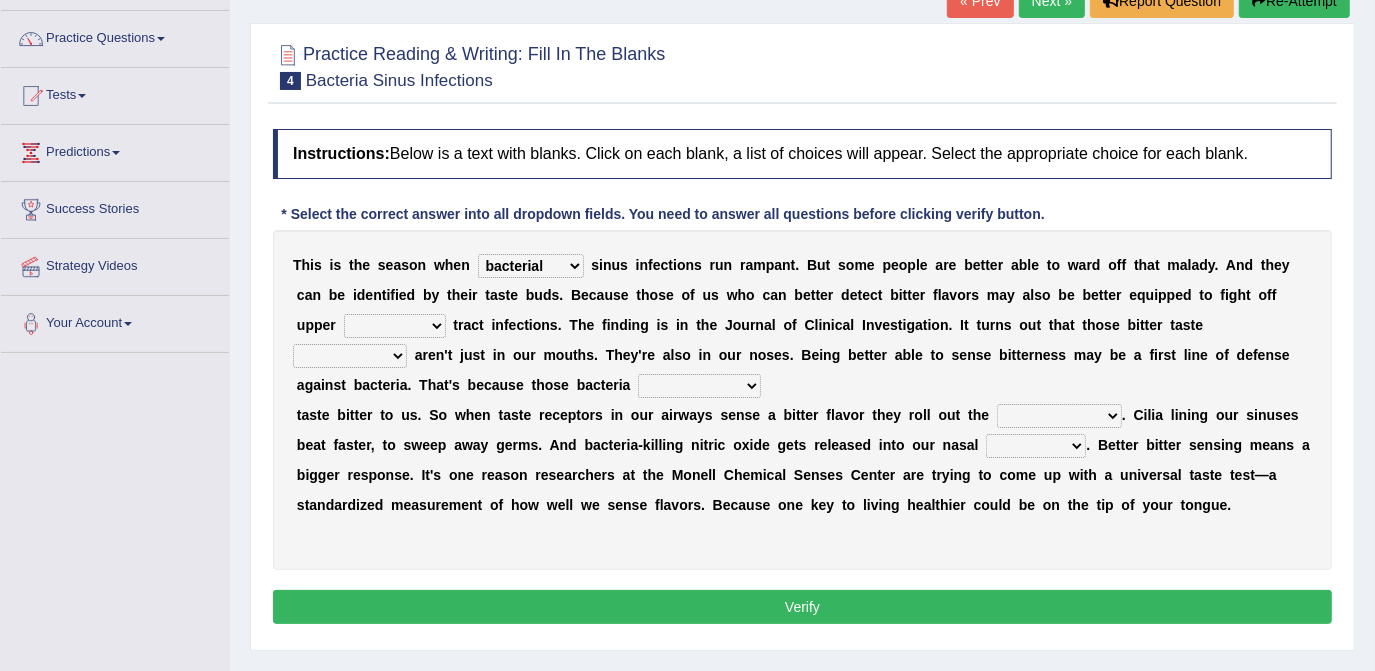 click on "faulty respiratory togae gawky" at bounding box center (395, 326) 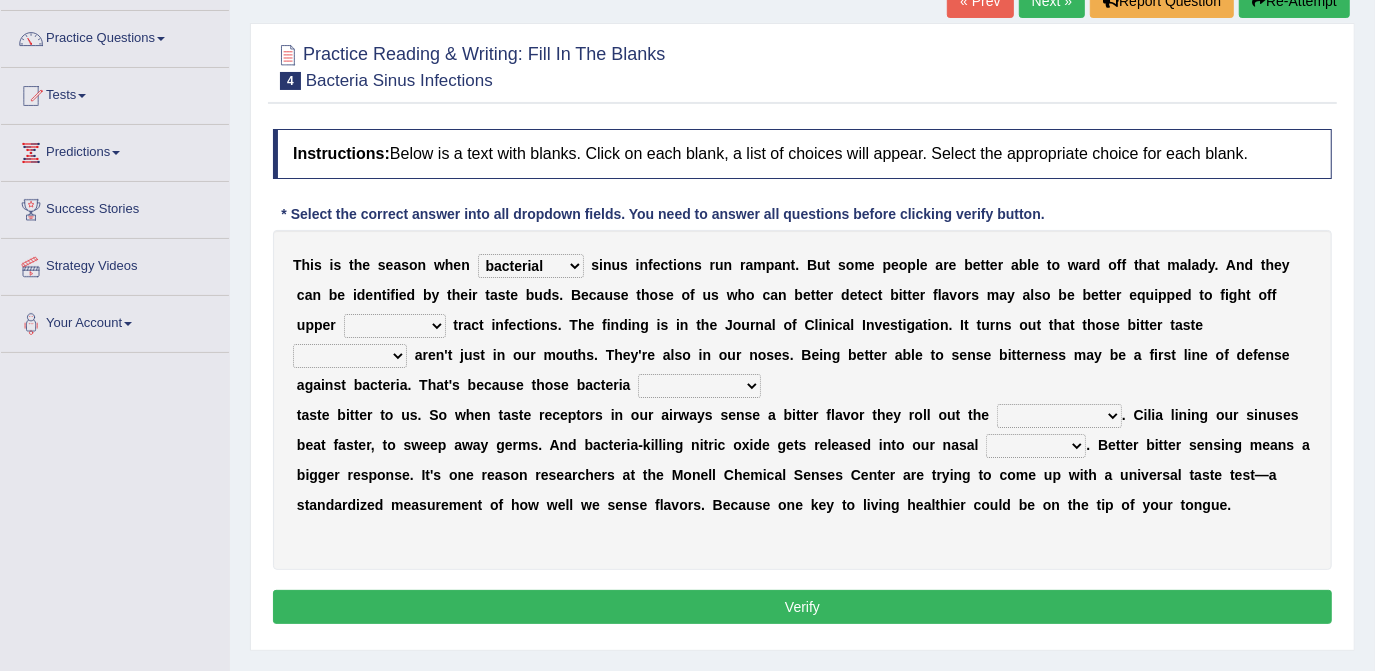 select on "respiratory" 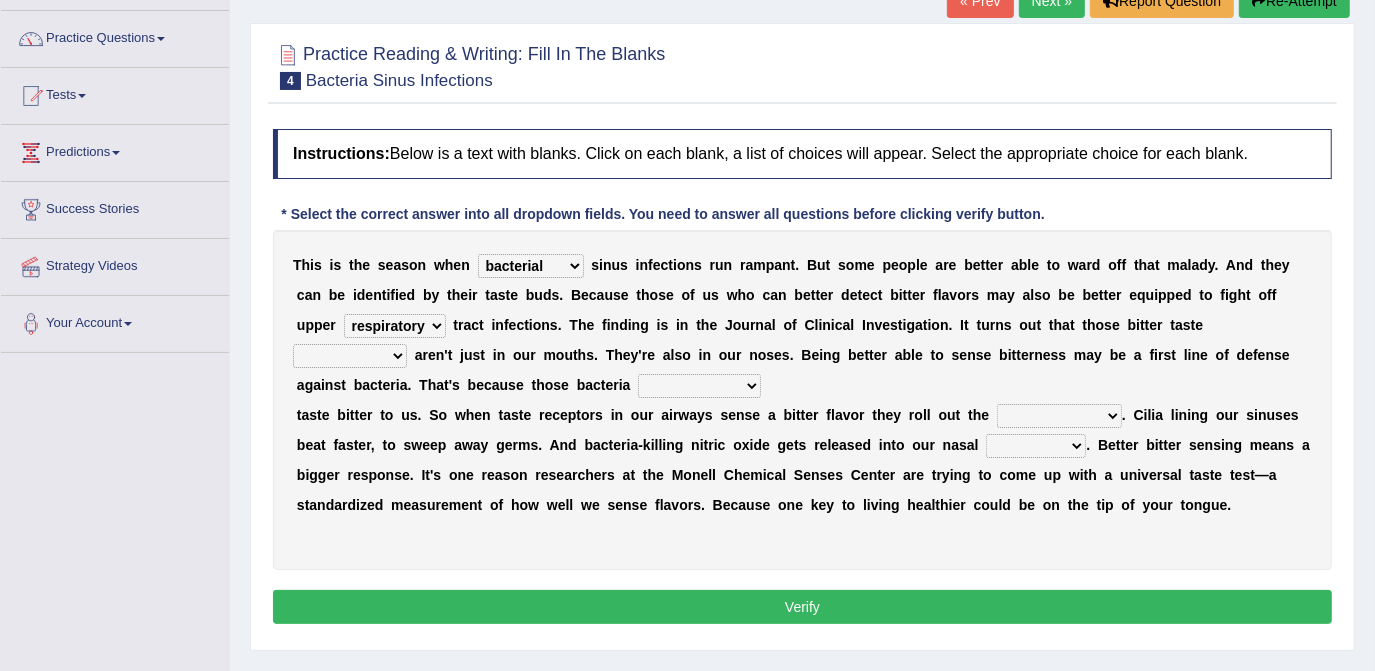 click on "depressions dinners submissions receptors" at bounding box center [350, 356] 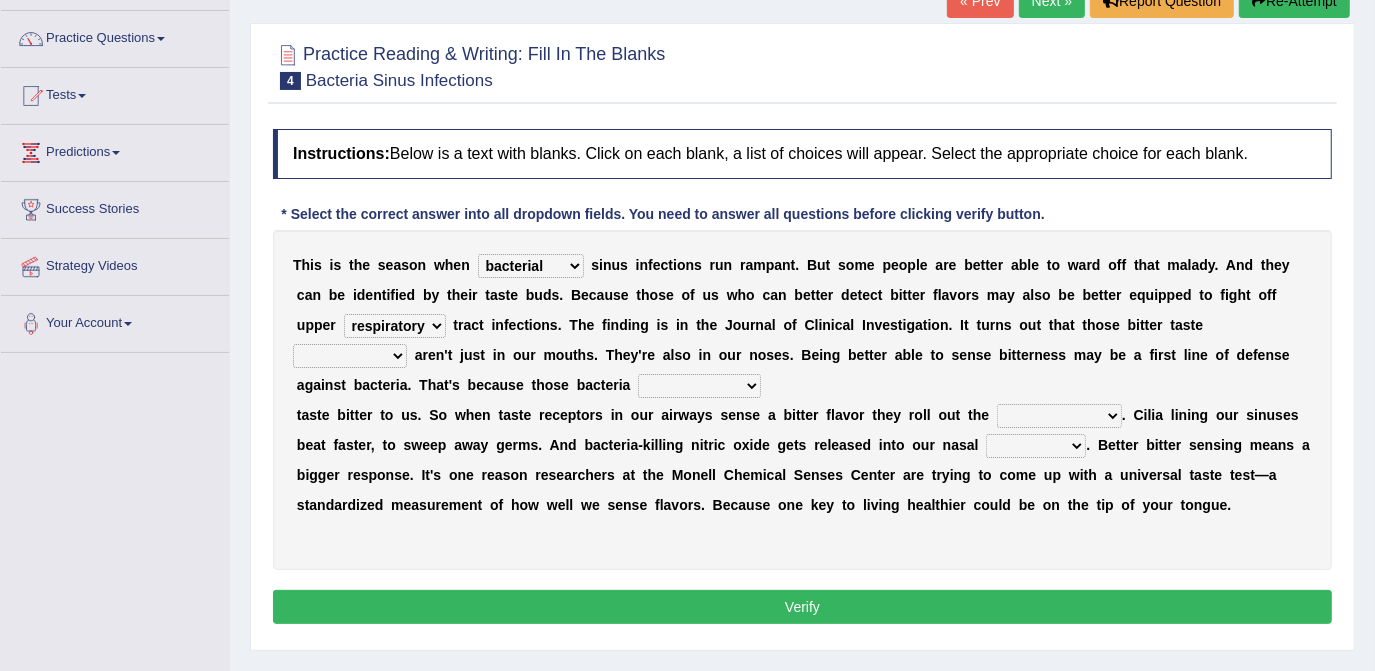 select on "dinners" 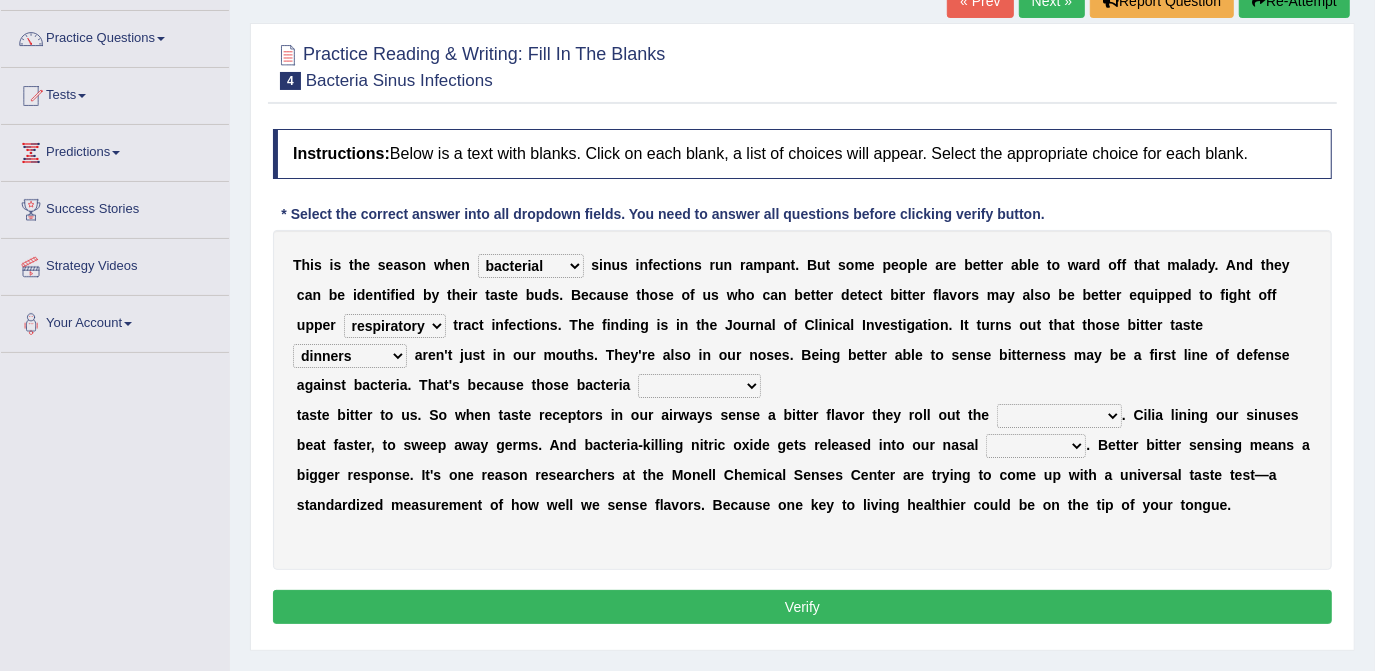 click on "depressions dinners submissions receptors" at bounding box center (350, 356) 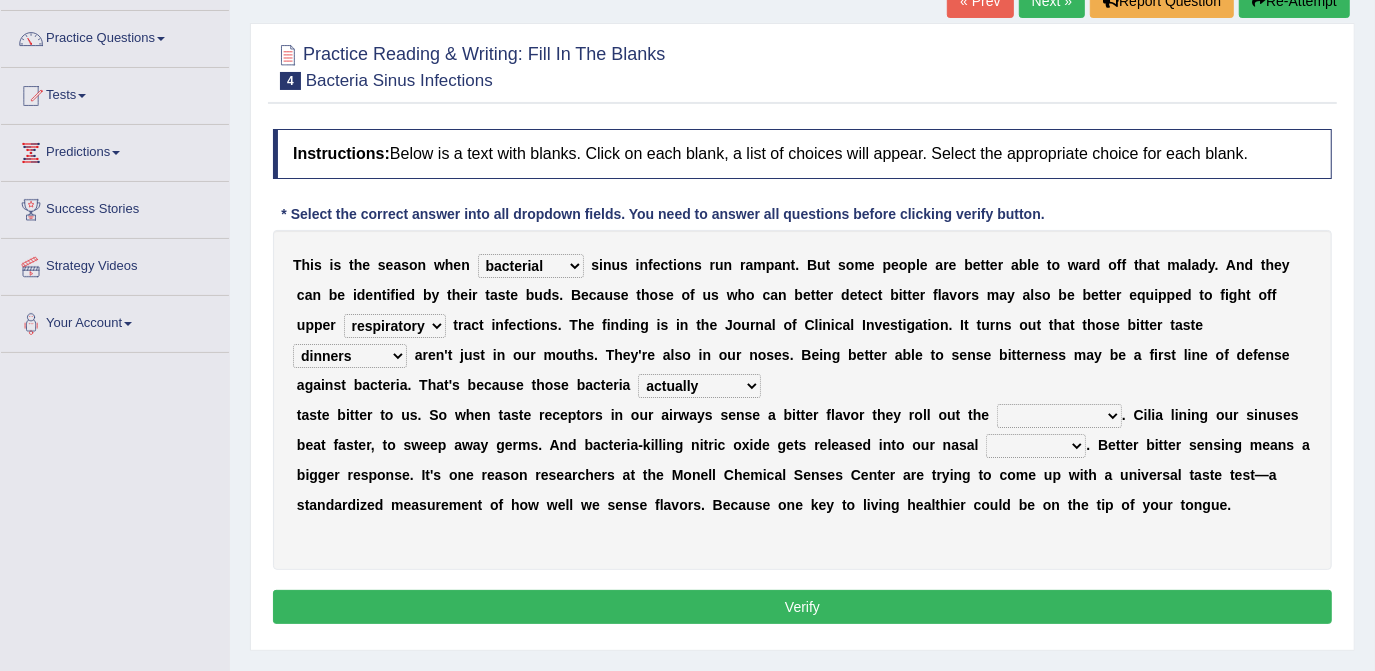 click on "purposelessly actually diagonally providently" at bounding box center [699, 386] 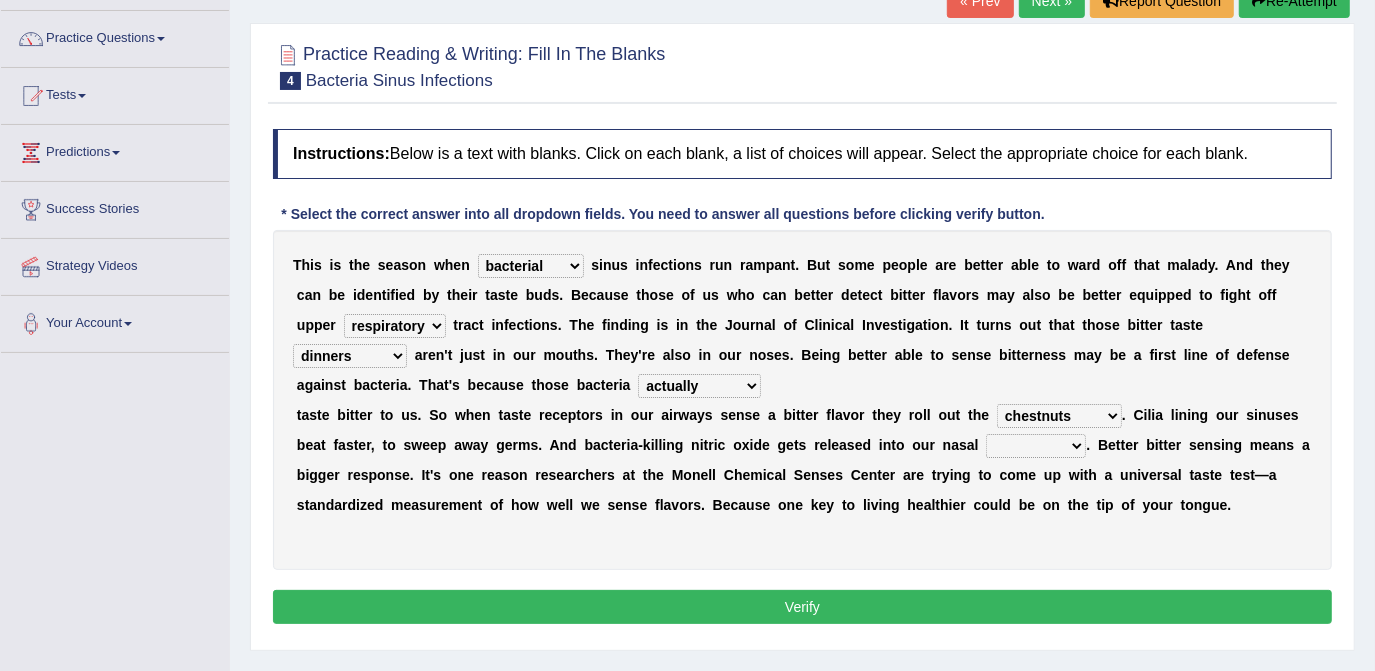 click on "defenses contradictions chestnuts pelvis" at bounding box center [1059, 416] 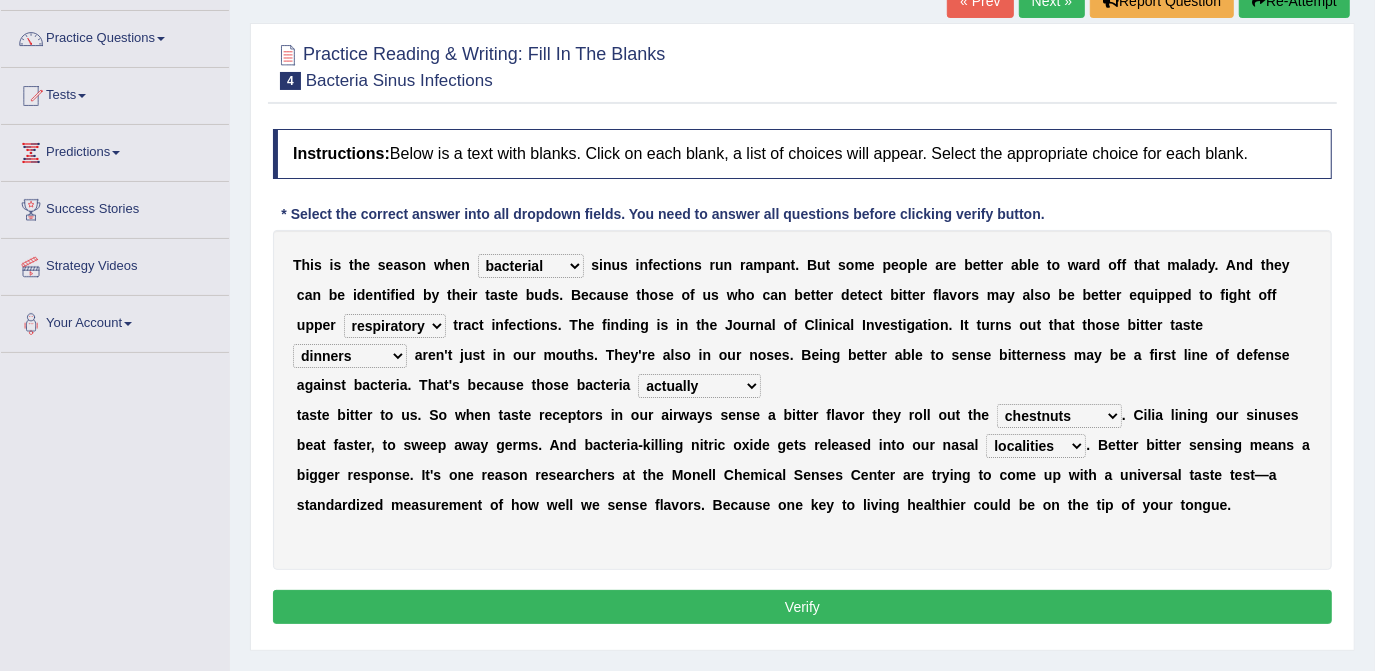 click on "Verify" at bounding box center [802, 607] 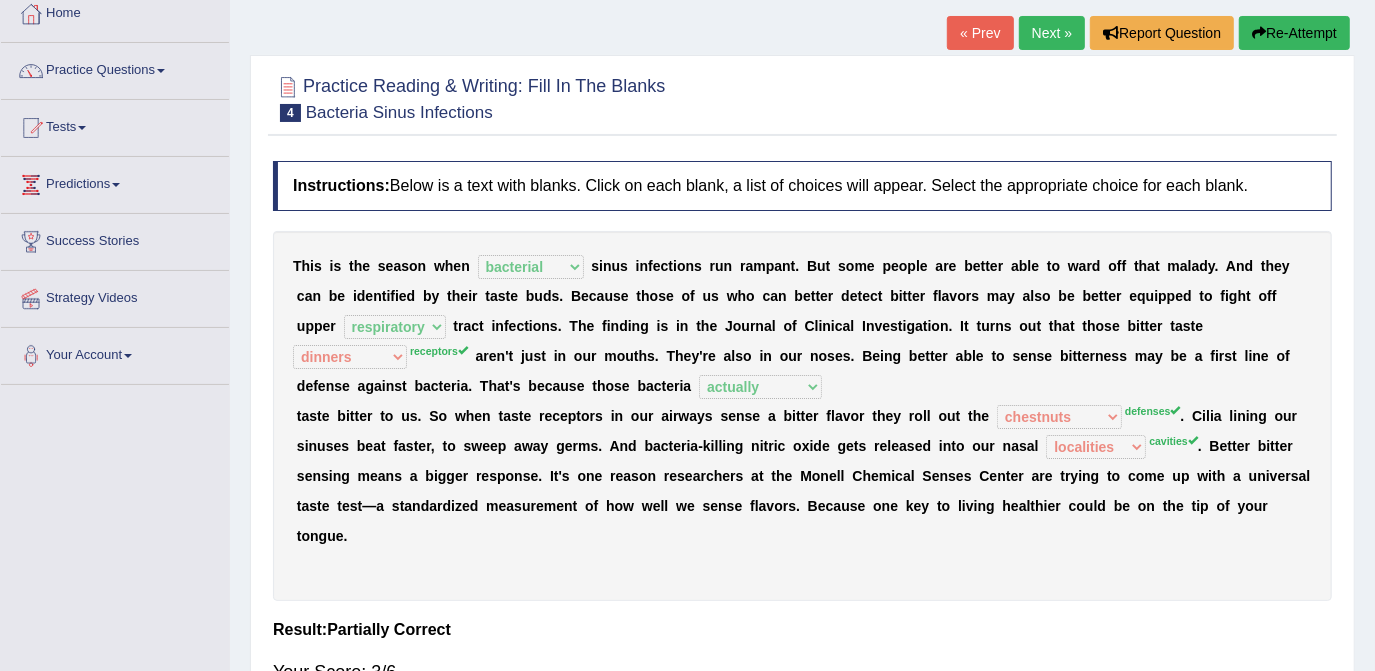 scroll, scrollTop: 117, scrollLeft: 0, axis: vertical 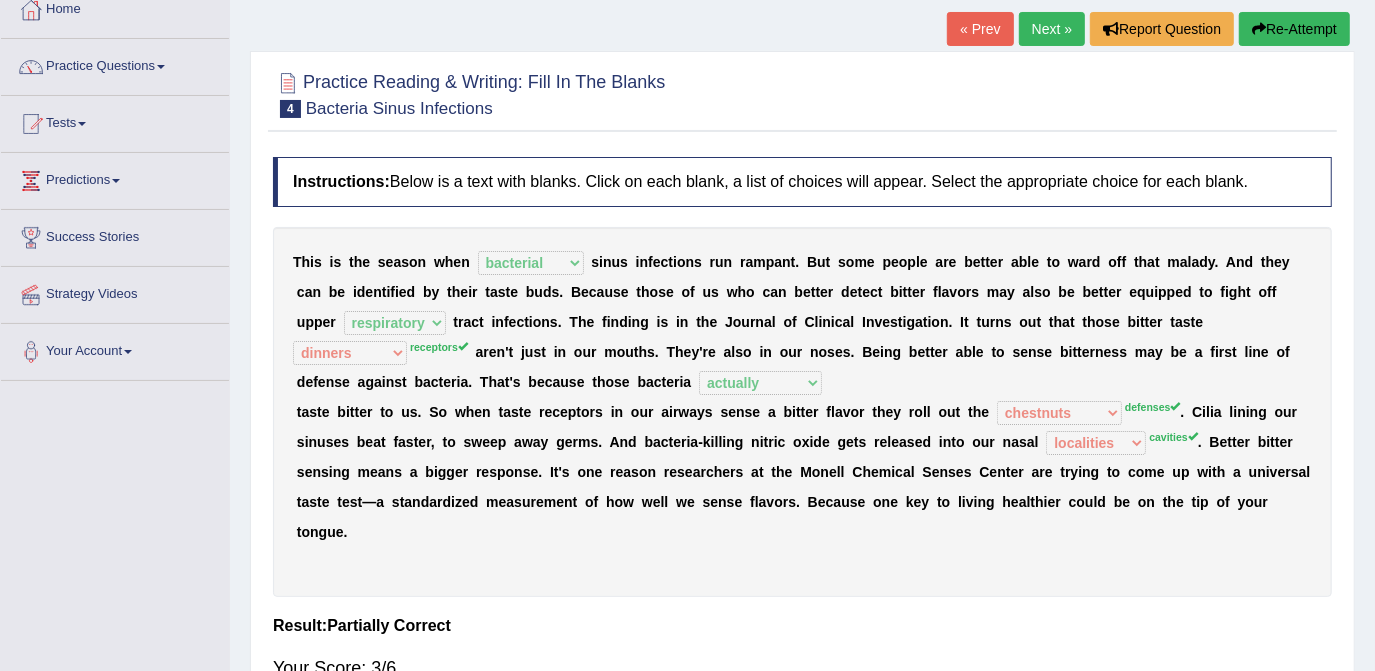 click on "Re-Attempt" at bounding box center [1294, 29] 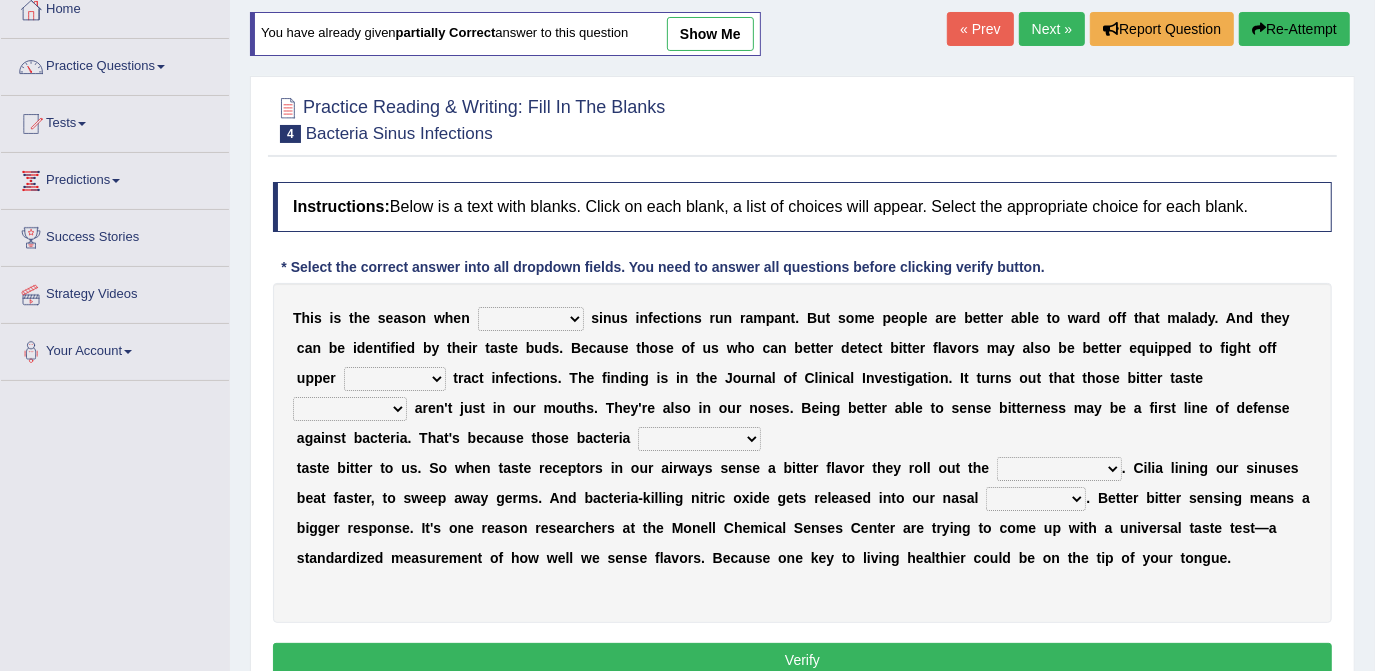 scroll, scrollTop: 0, scrollLeft: 0, axis: both 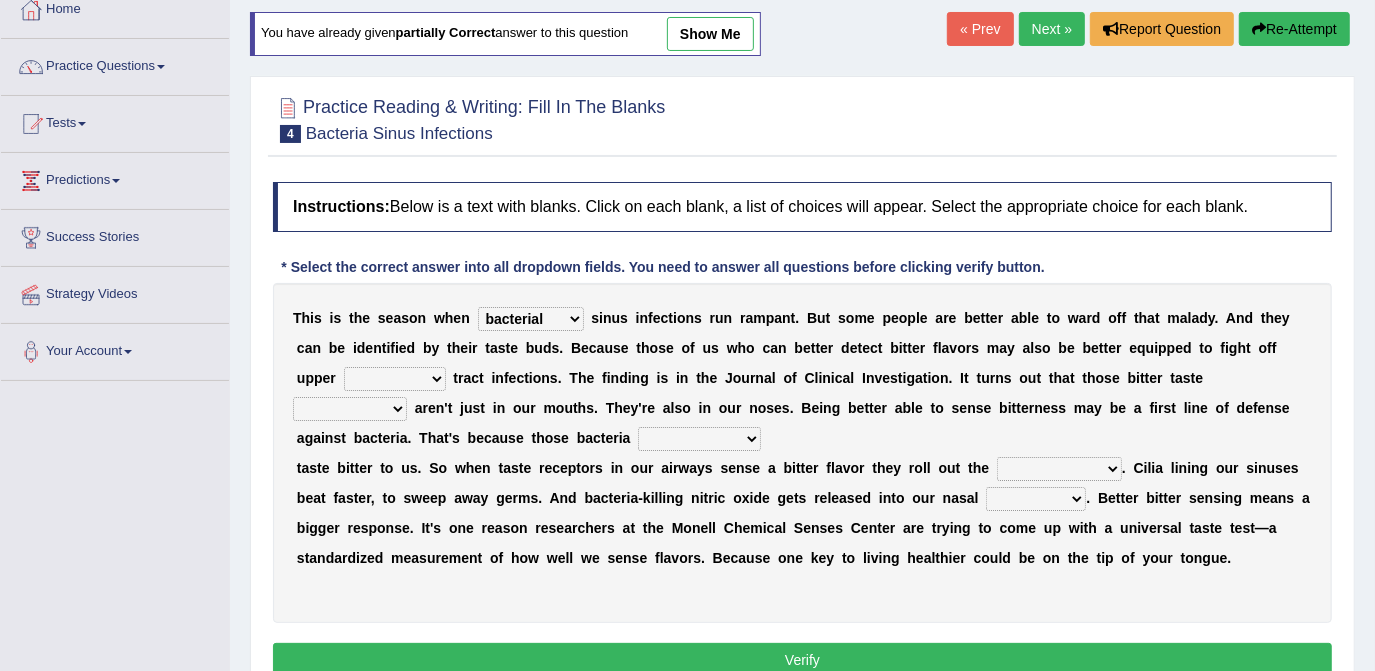 click on "faulty respiratory togae gawky" at bounding box center [395, 379] 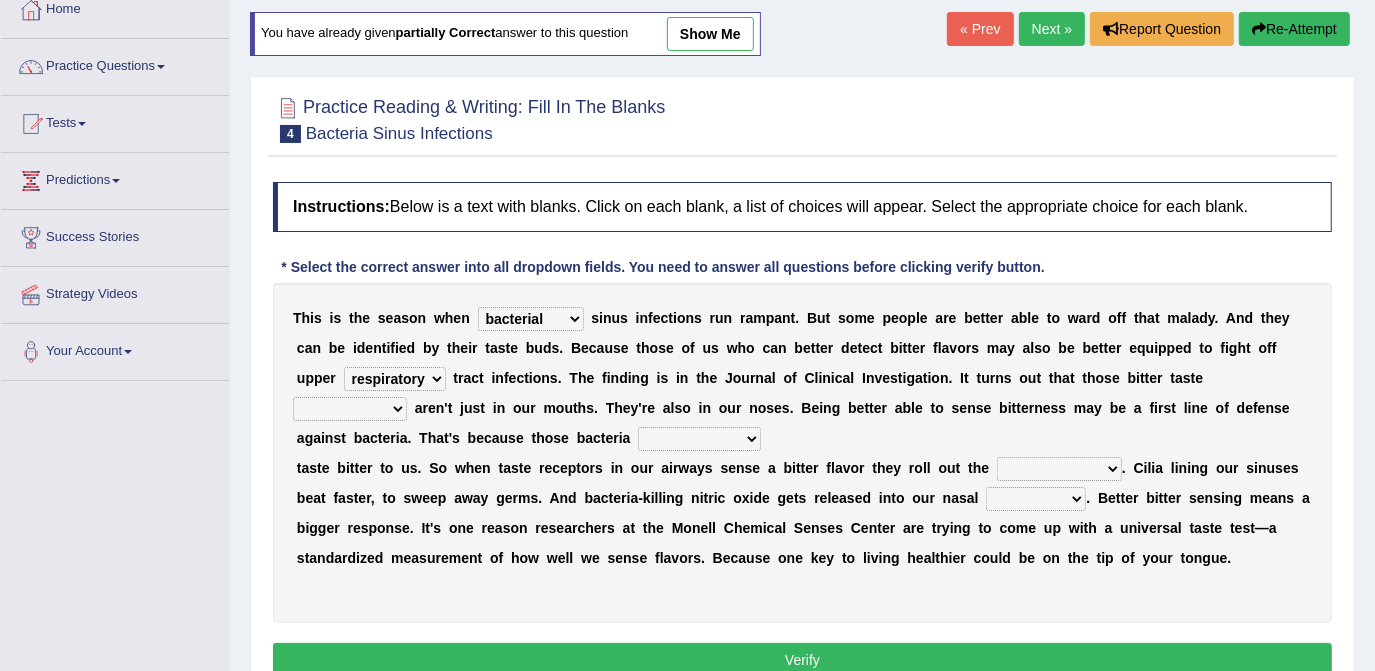 click on "faulty respiratory togae gawky" at bounding box center [395, 379] 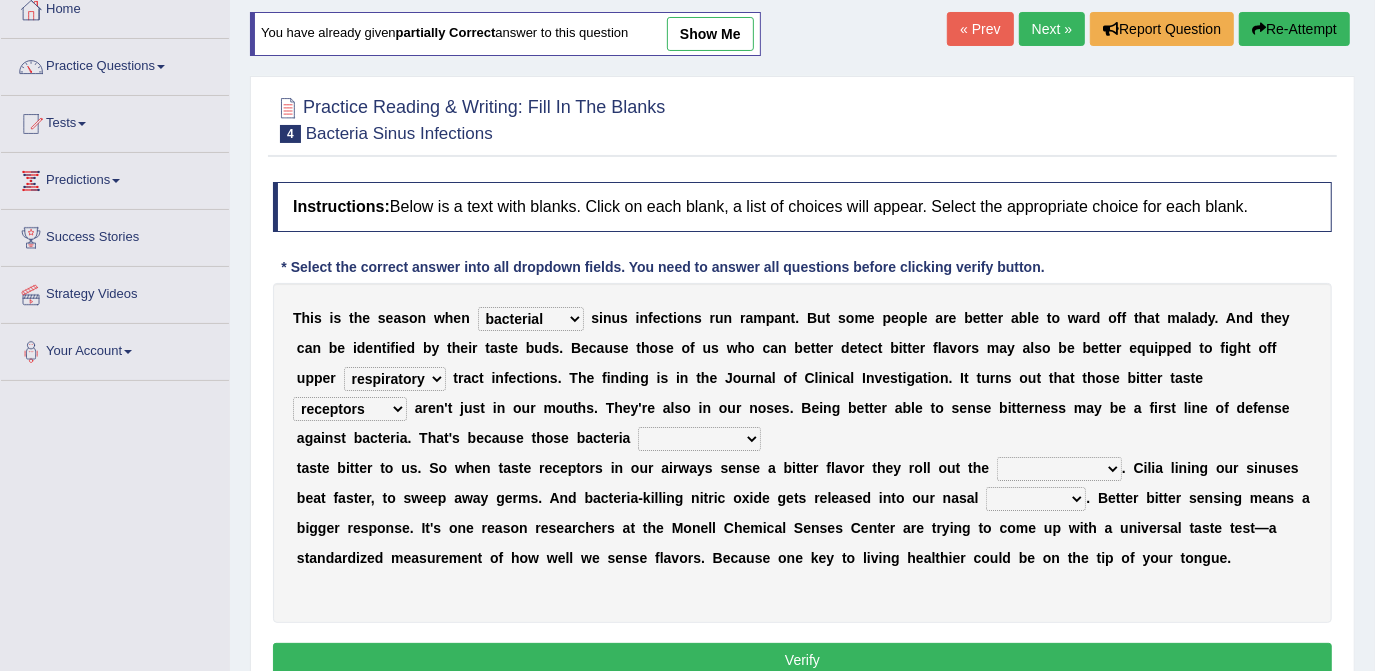 click on "depressions dinners submissions receptors" at bounding box center (350, 409) 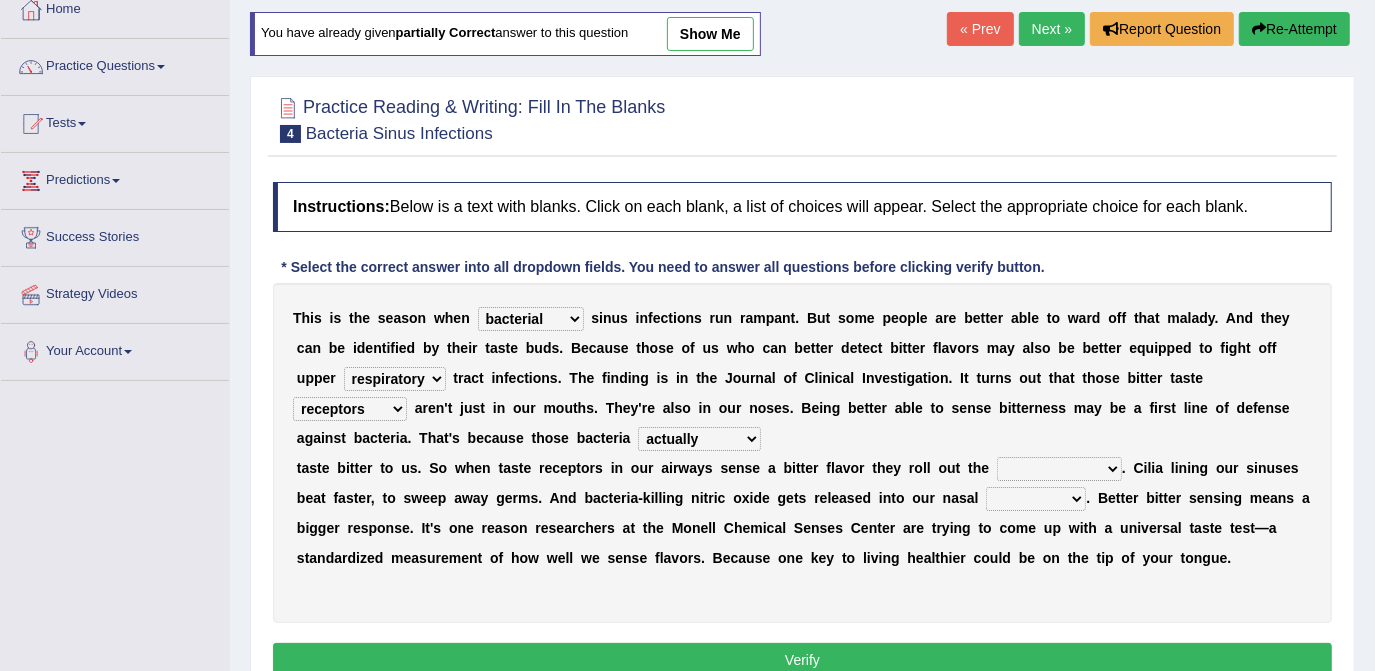 click on "purposelessly actually diagonally providently" at bounding box center (699, 439) 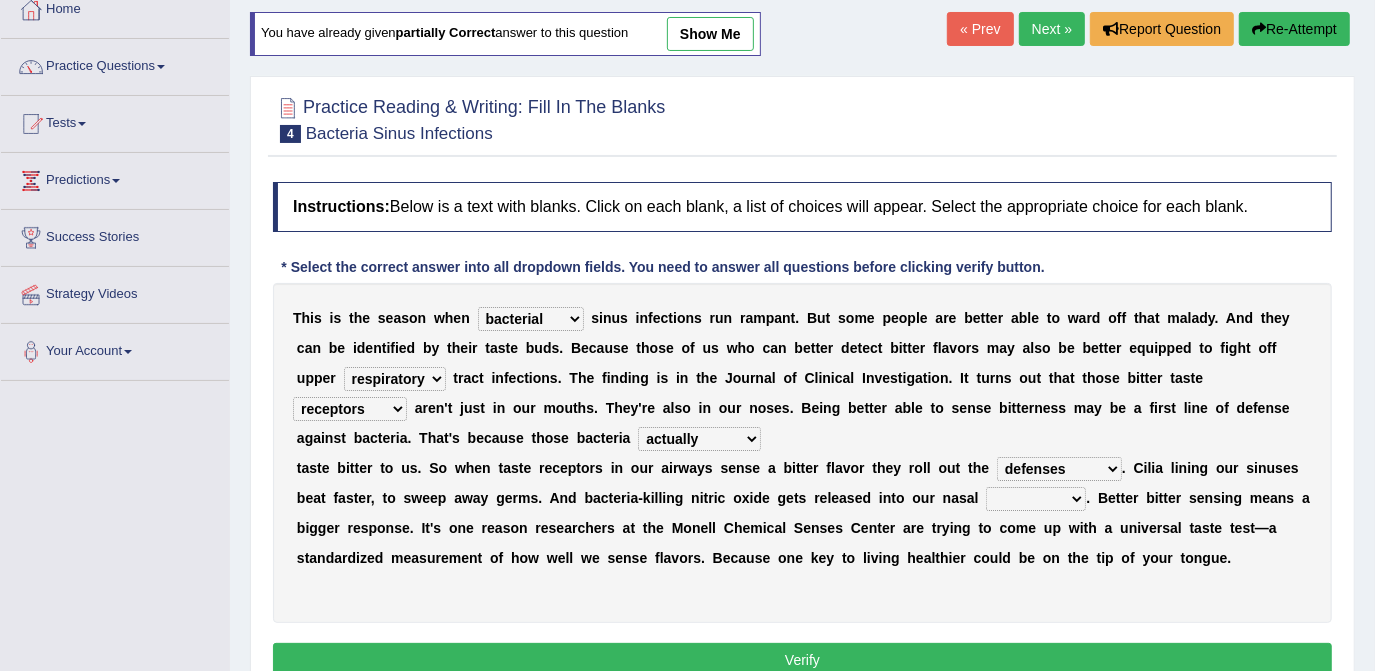 click on "causalities localities infirmities cavities" at bounding box center (1036, 499) 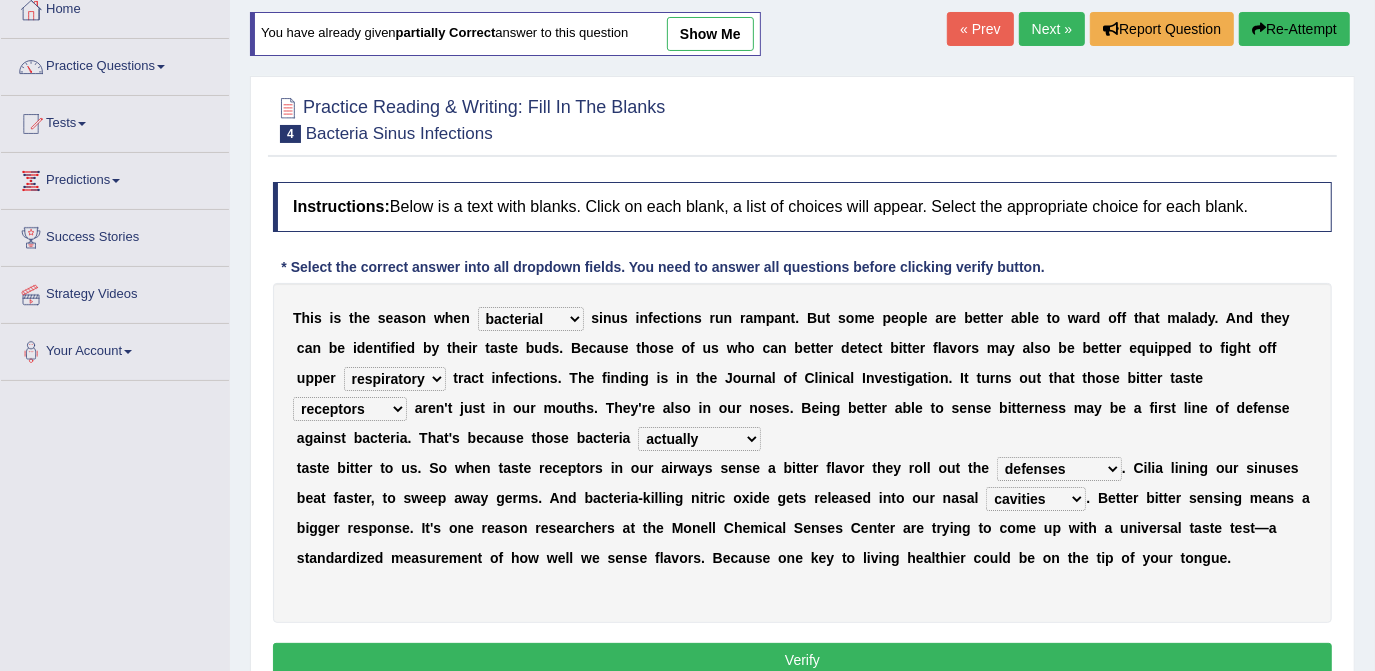 click on "Verify" at bounding box center [802, 660] 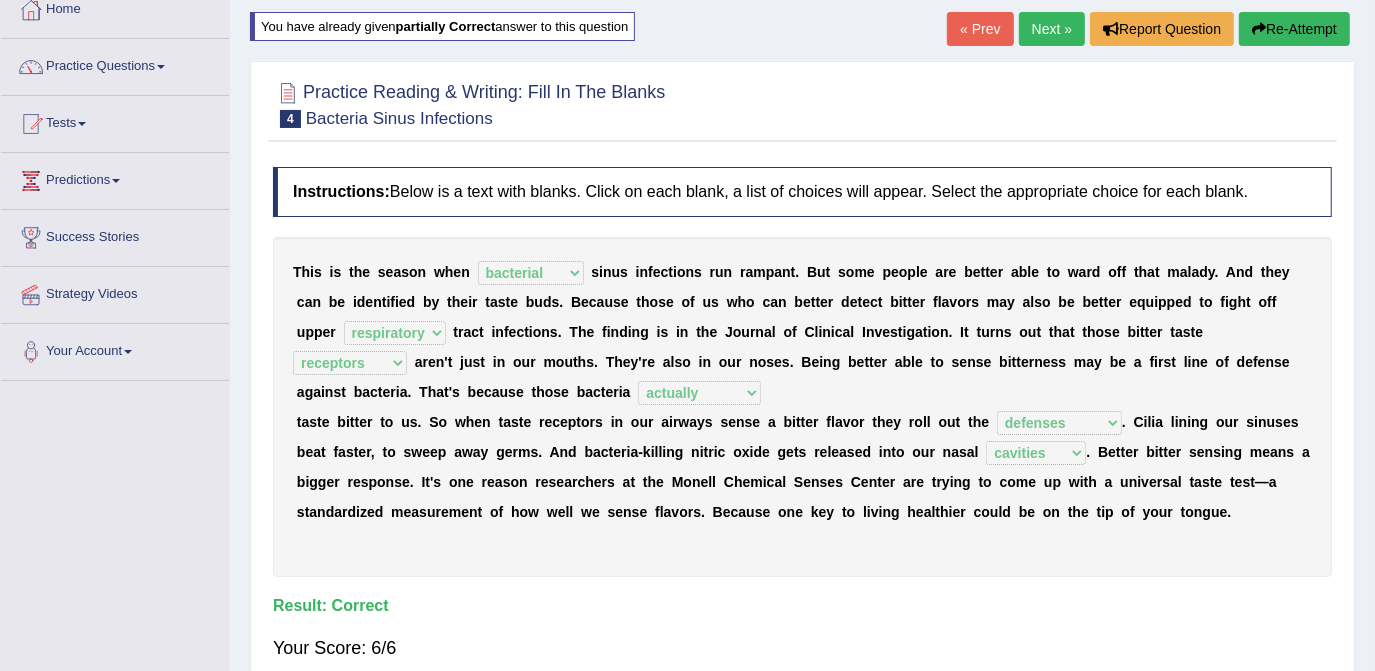 click on "Next »" at bounding box center (1052, 29) 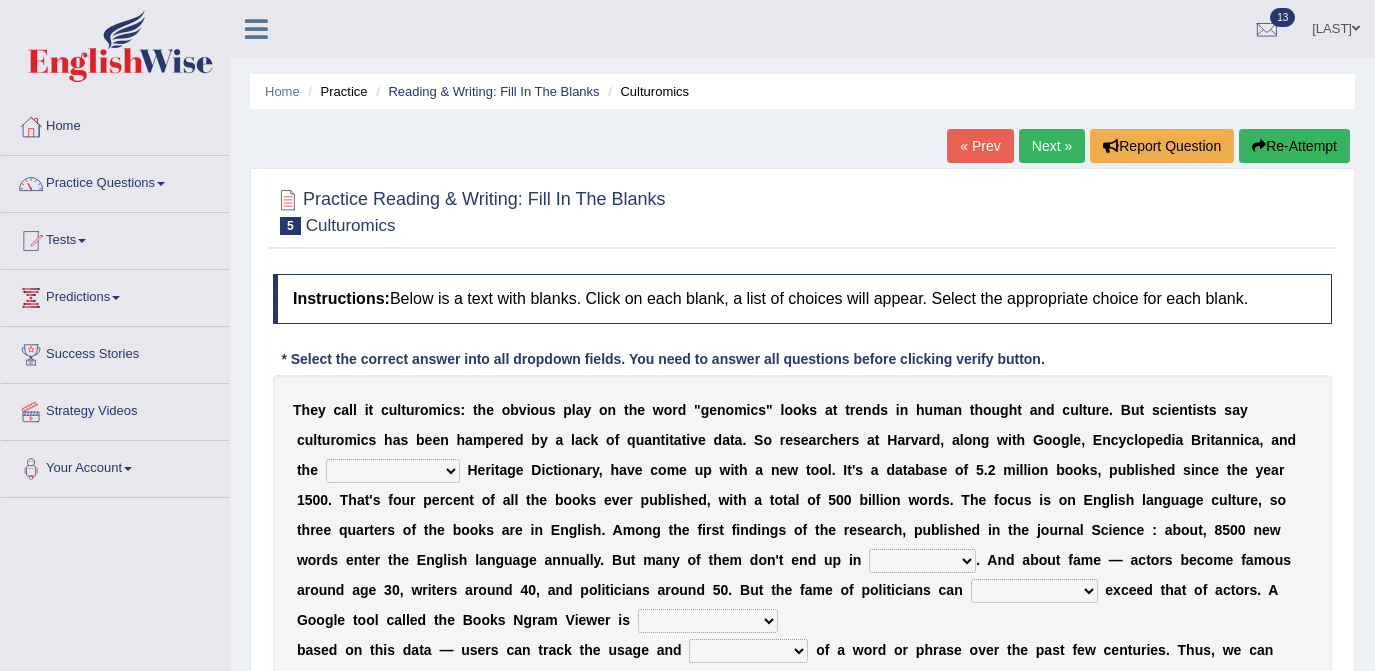 scroll, scrollTop: 0, scrollLeft: 0, axis: both 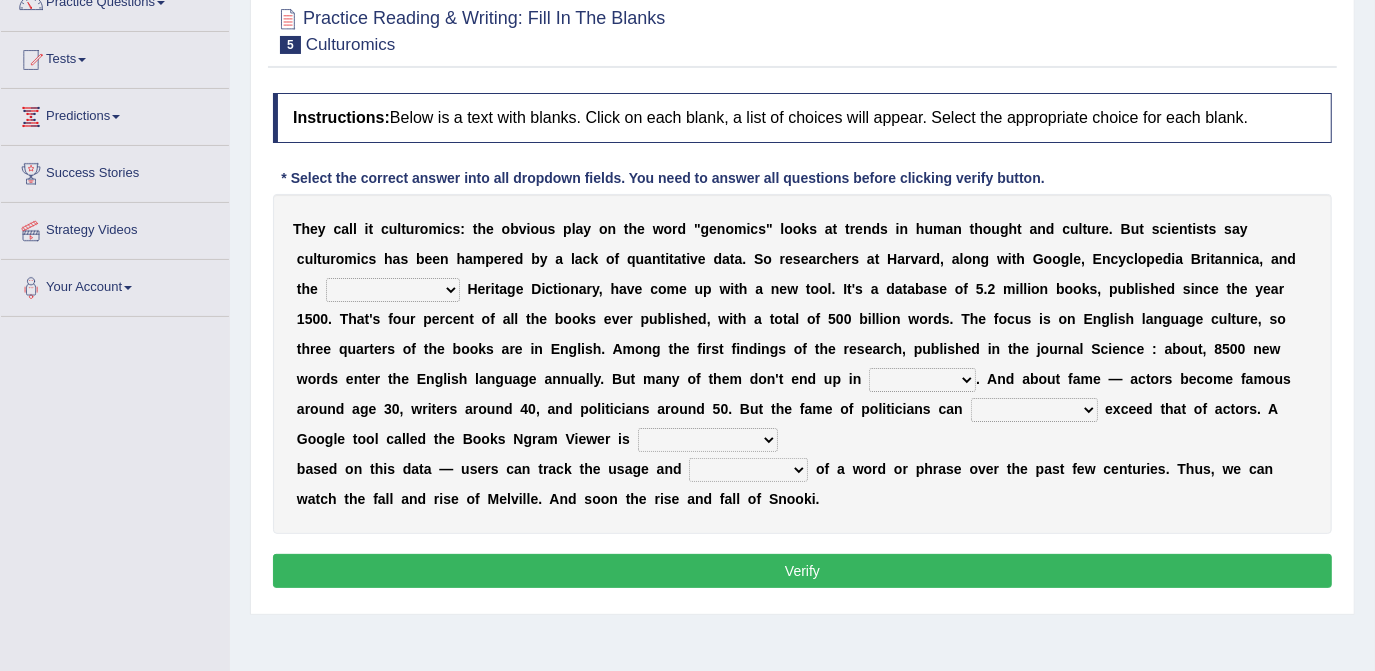 click on "Mettlesome Silicon Acetaminophen American" at bounding box center (393, 290) 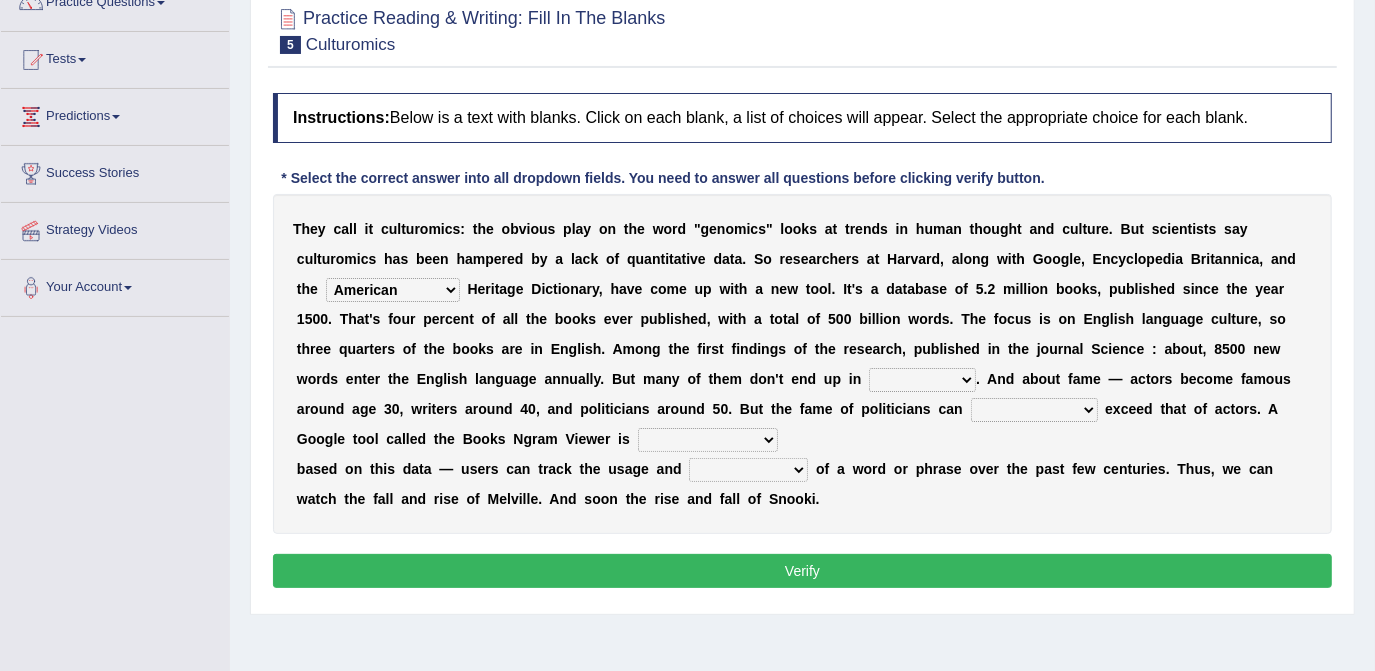 click on "Mettlesome Silicon Acetaminophen American" at bounding box center [393, 290] 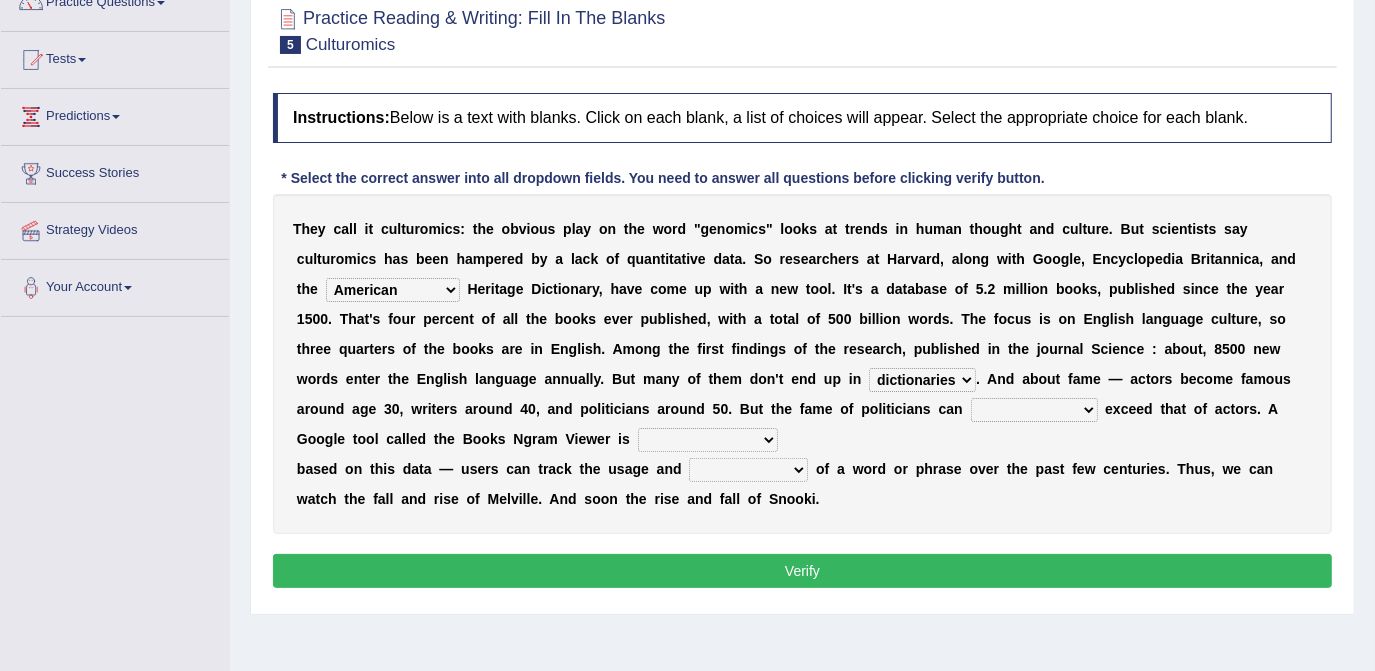 click on "veterinaries fairies dictionaries smithies" at bounding box center (922, 380) 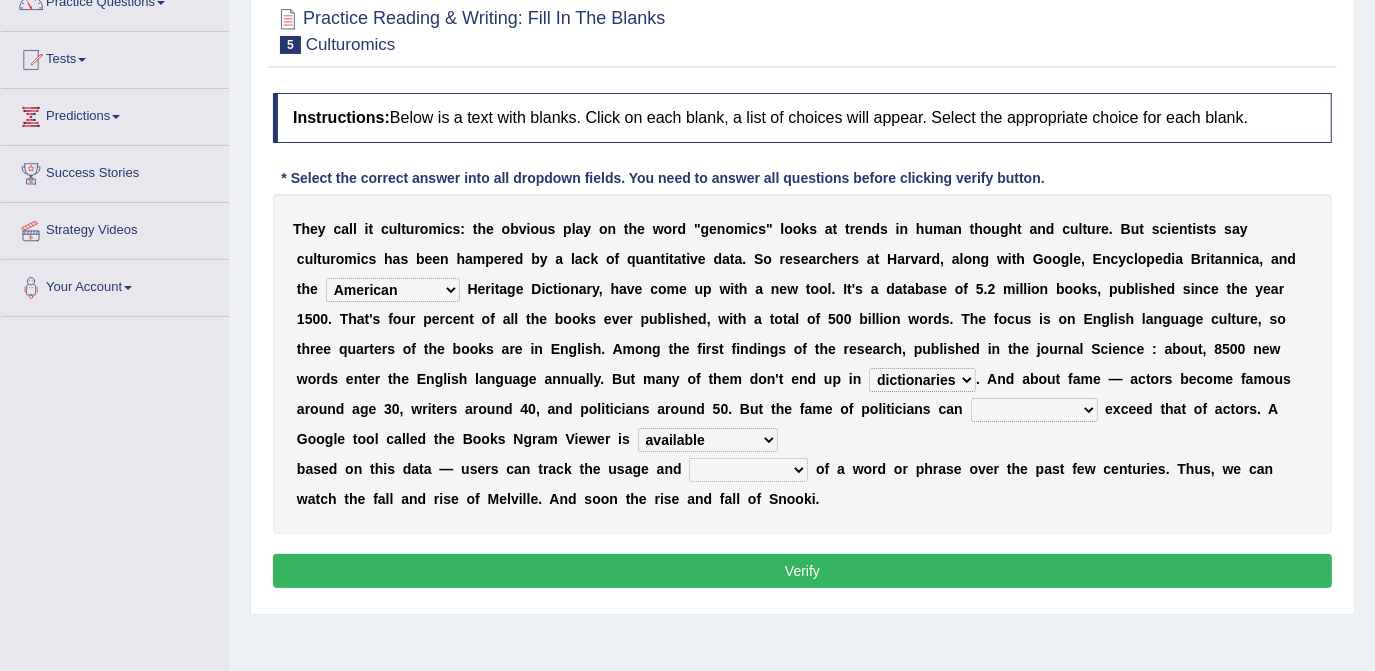 click on "frequency derisory drearily inappreciably" at bounding box center [748, 470] 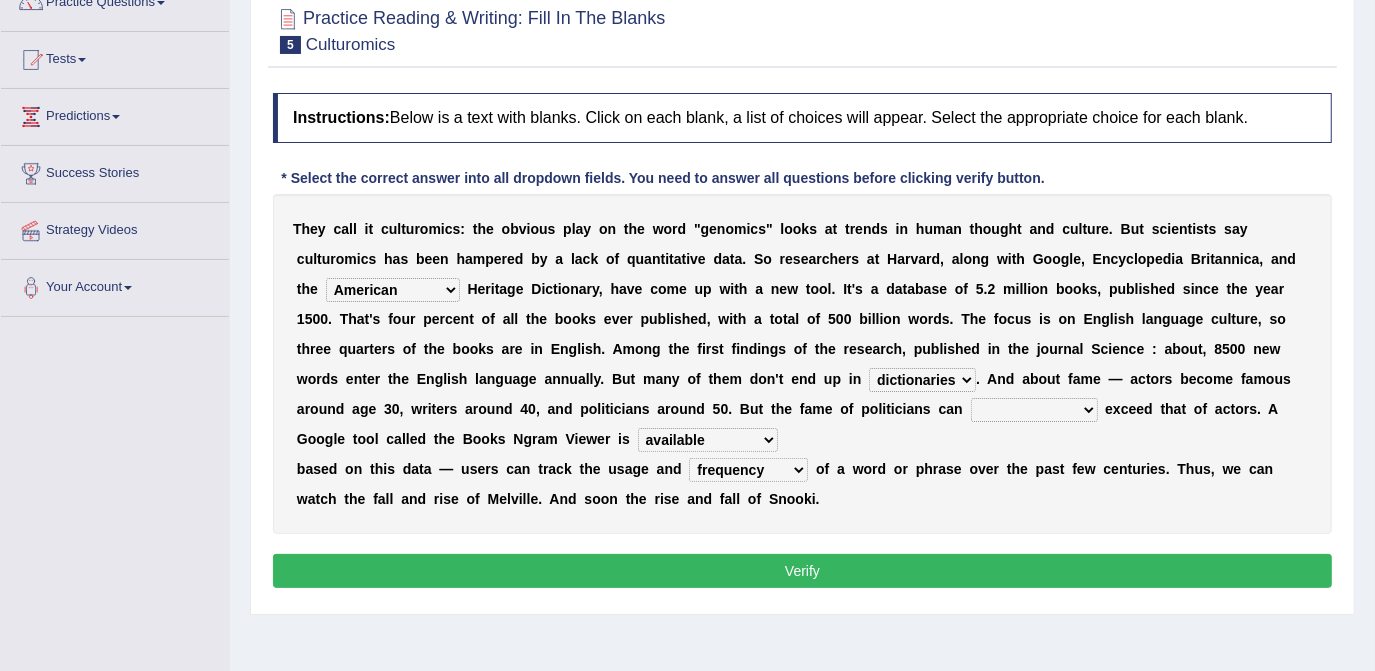 click on "frequency derisory drearily inappreciably" at bounding box center [748, 470] 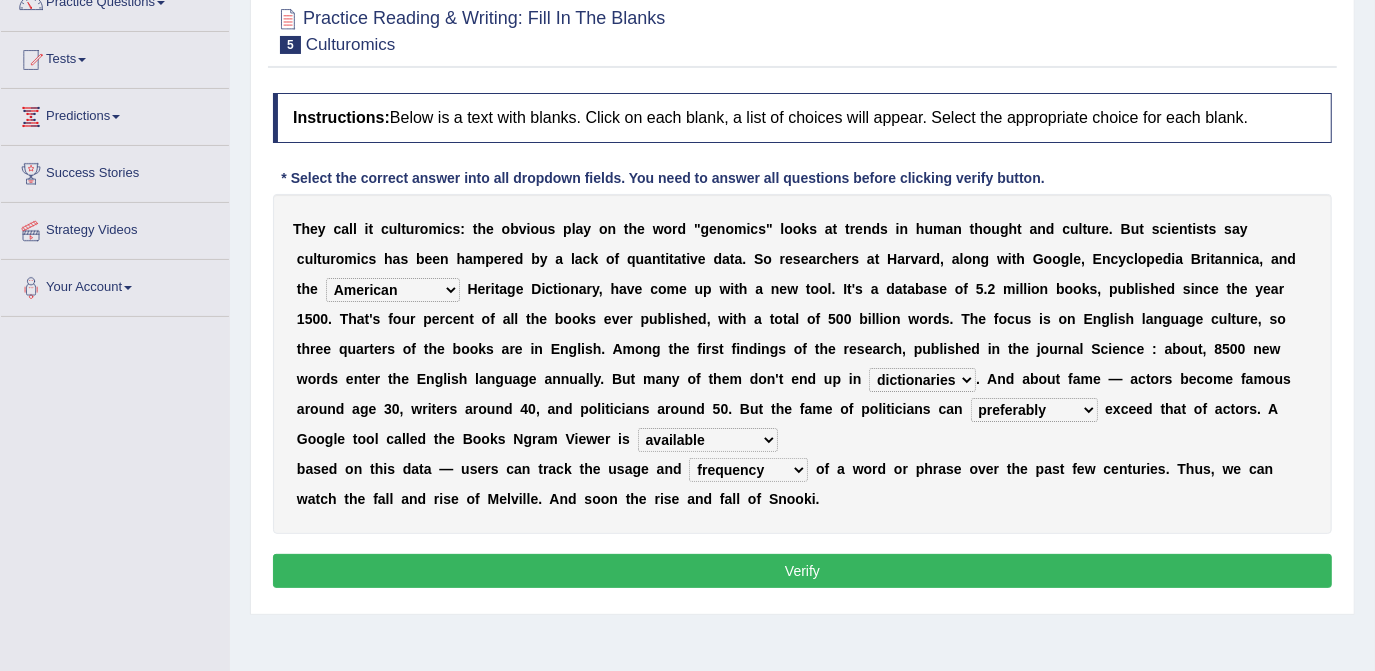 click on "intelligibly eventually venturesomely preferably" at bounding box center (1034, 410) 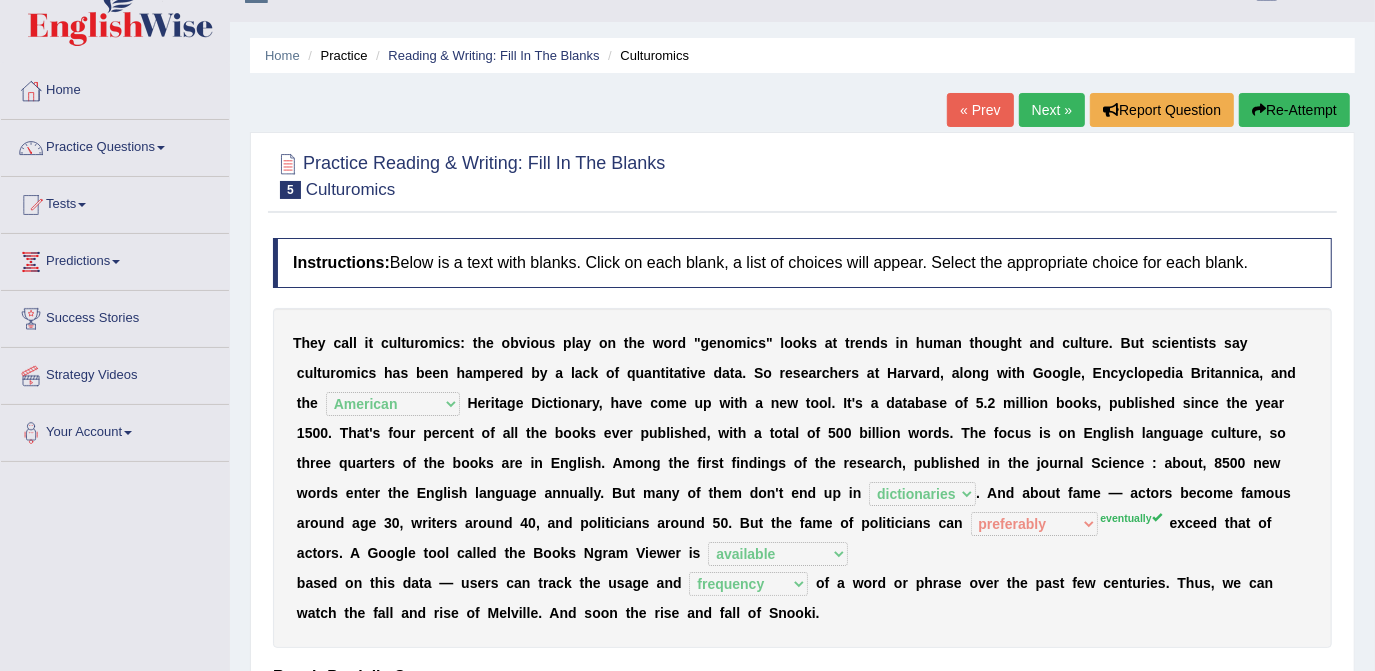 scroll, scrollTop: 8, scrollLeft: 0, axis: vertical 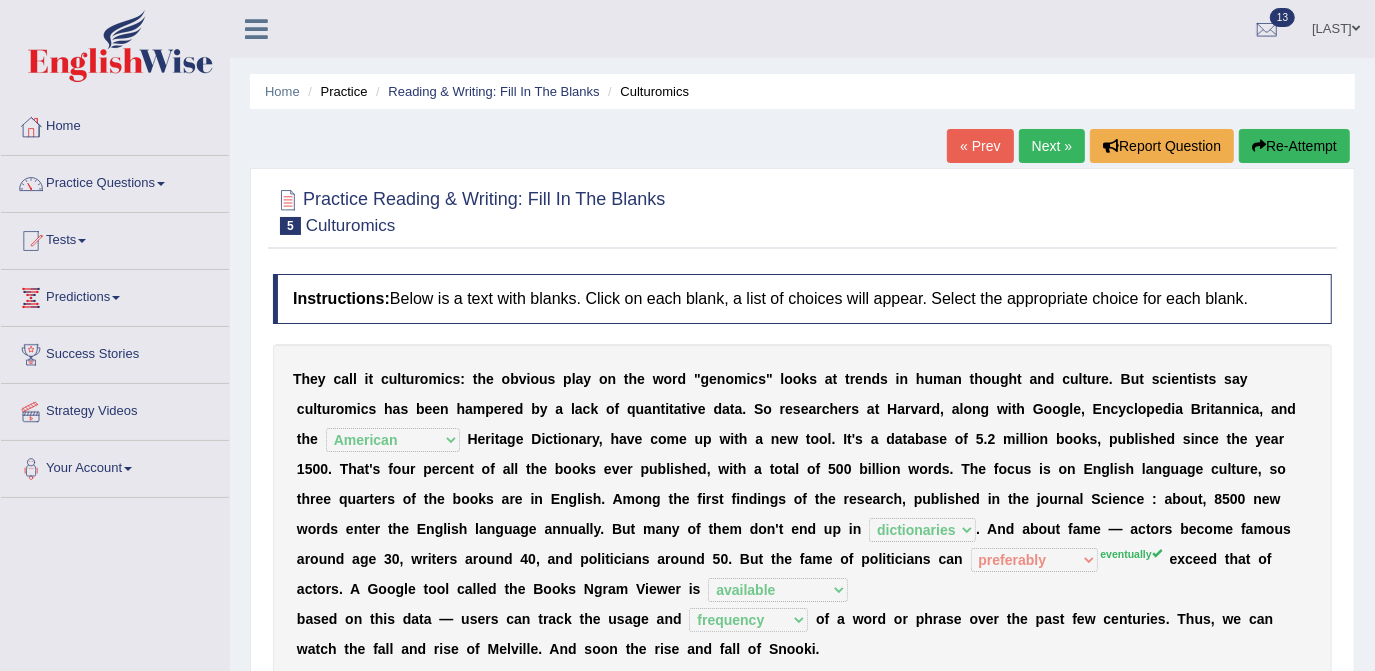 click on "Next »" at bounding box center [1052, 146] 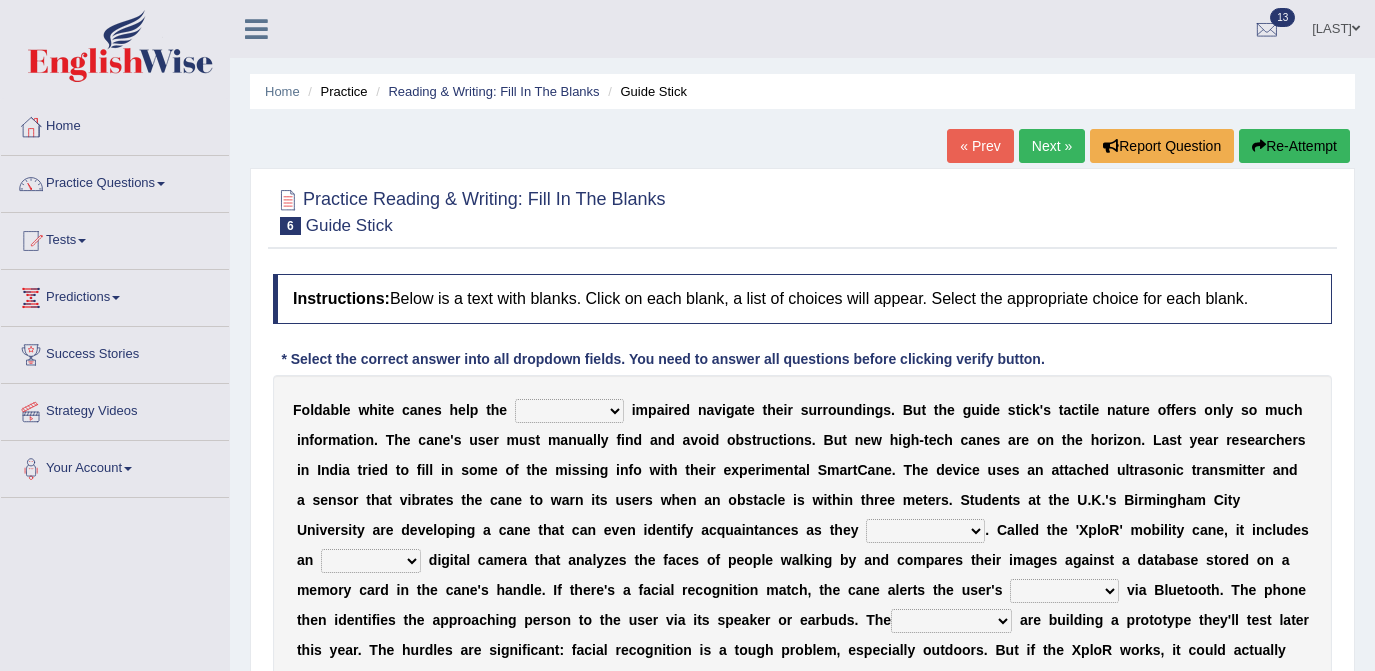 scroll, scrollTop: 0, scrollLeft: 0, axis: both 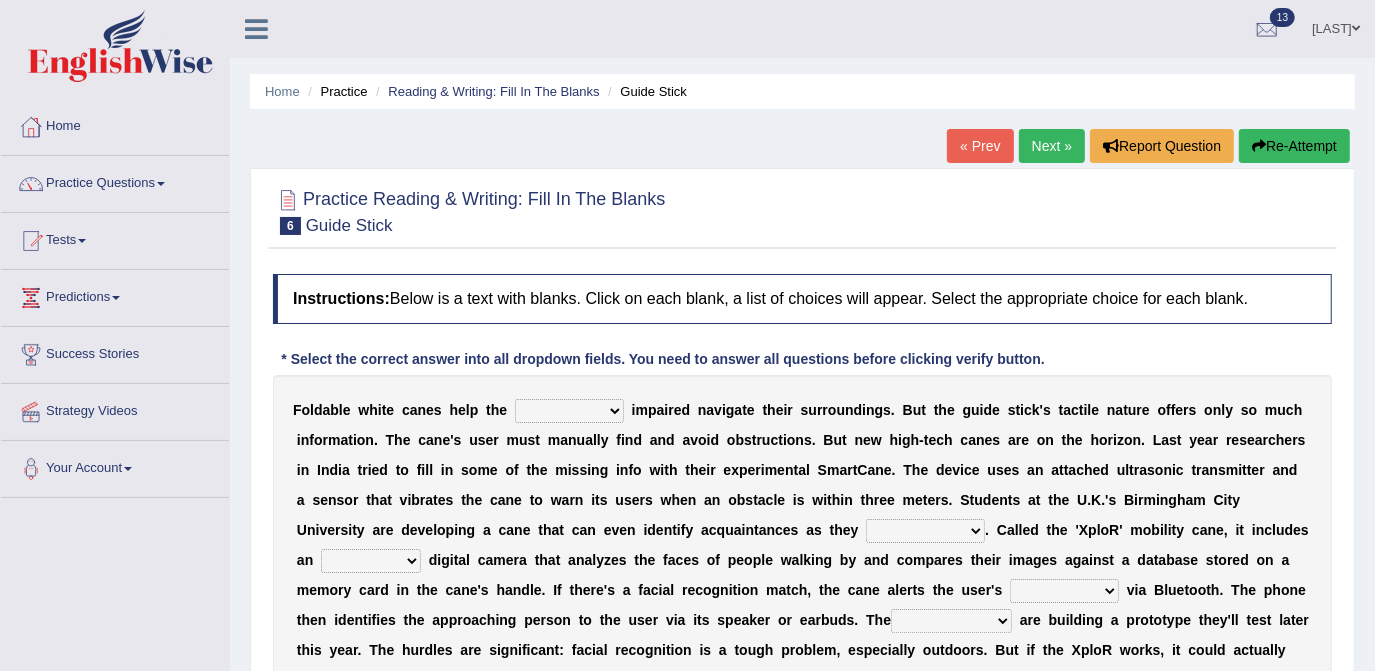 click at bounding box center [628, 410] 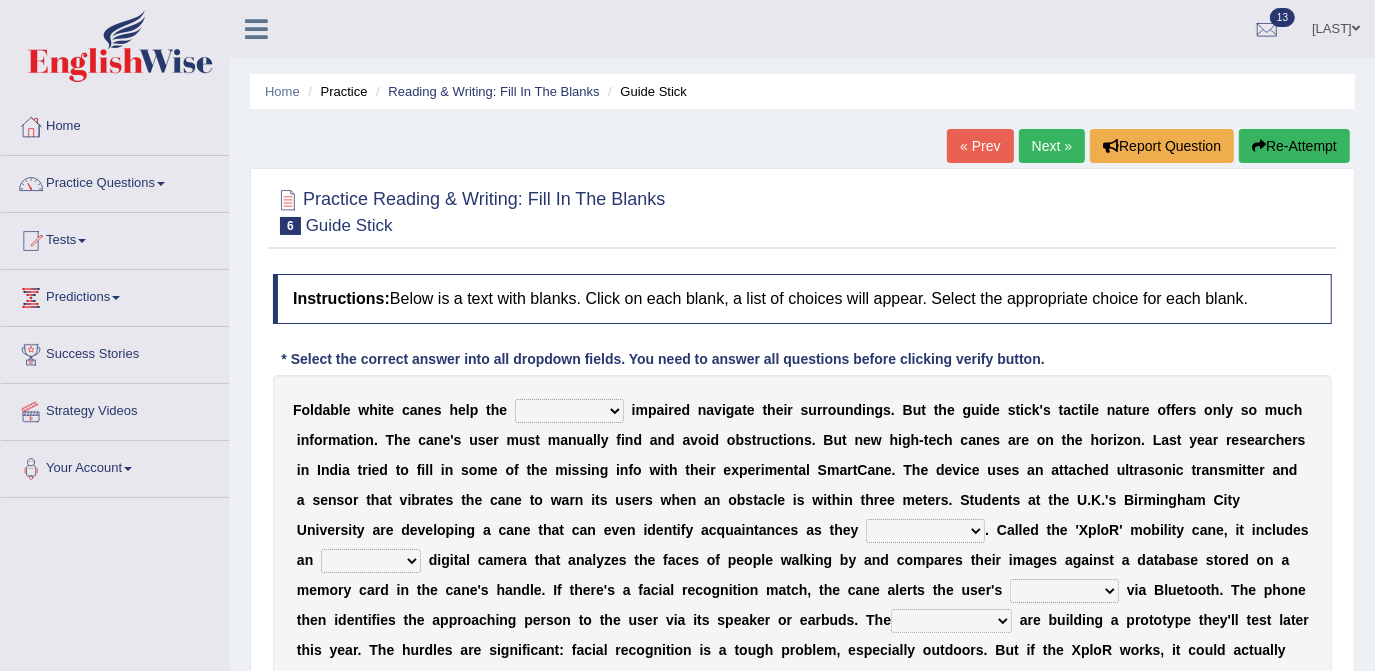 click on "felicity insensitivity visually malleability" at bounding box center [569, 411] 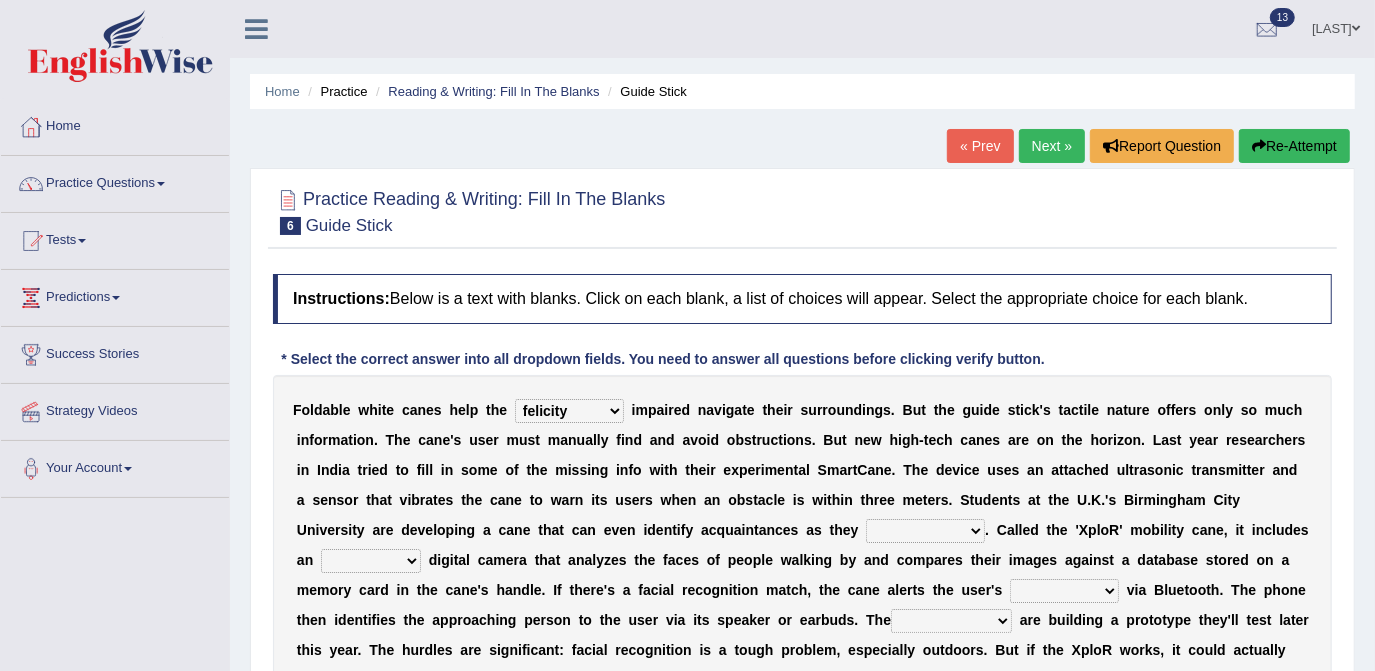 click on "felicity insensitivity visually malleability" at bounding box center (569, 411) 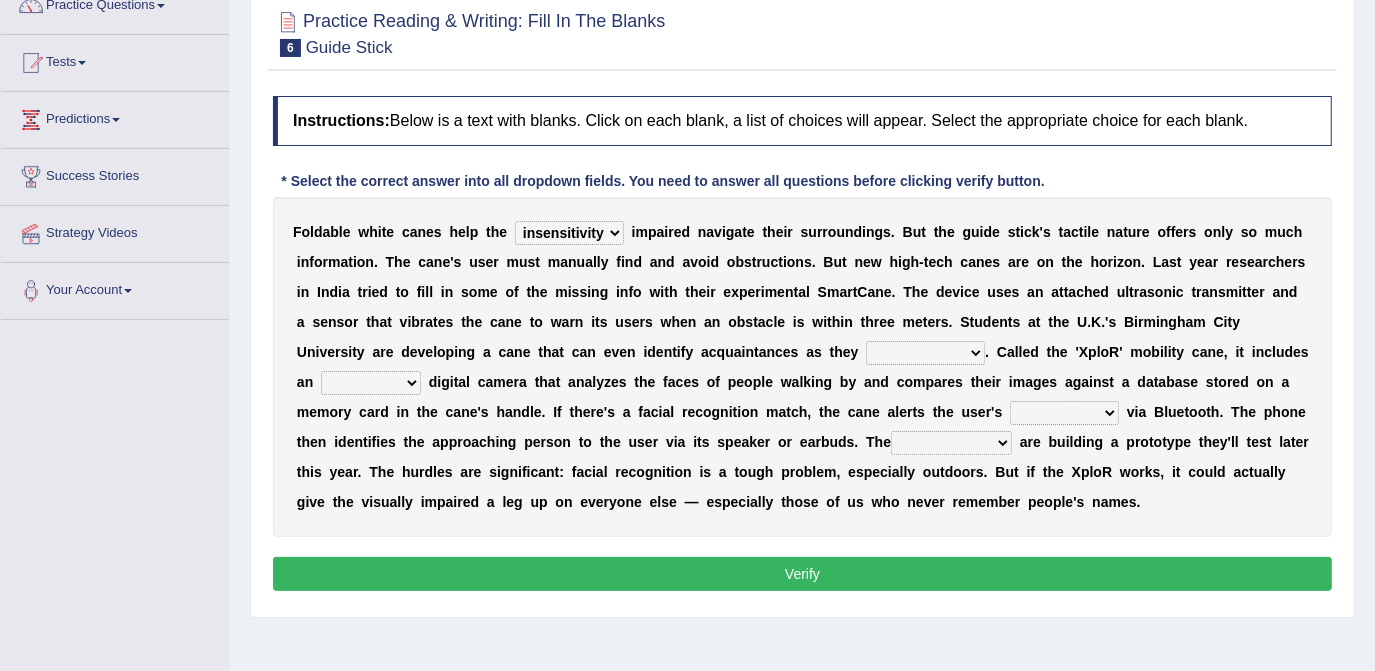 scroll, scrollTop: 181, scrollLeft: 0, axis: vertical 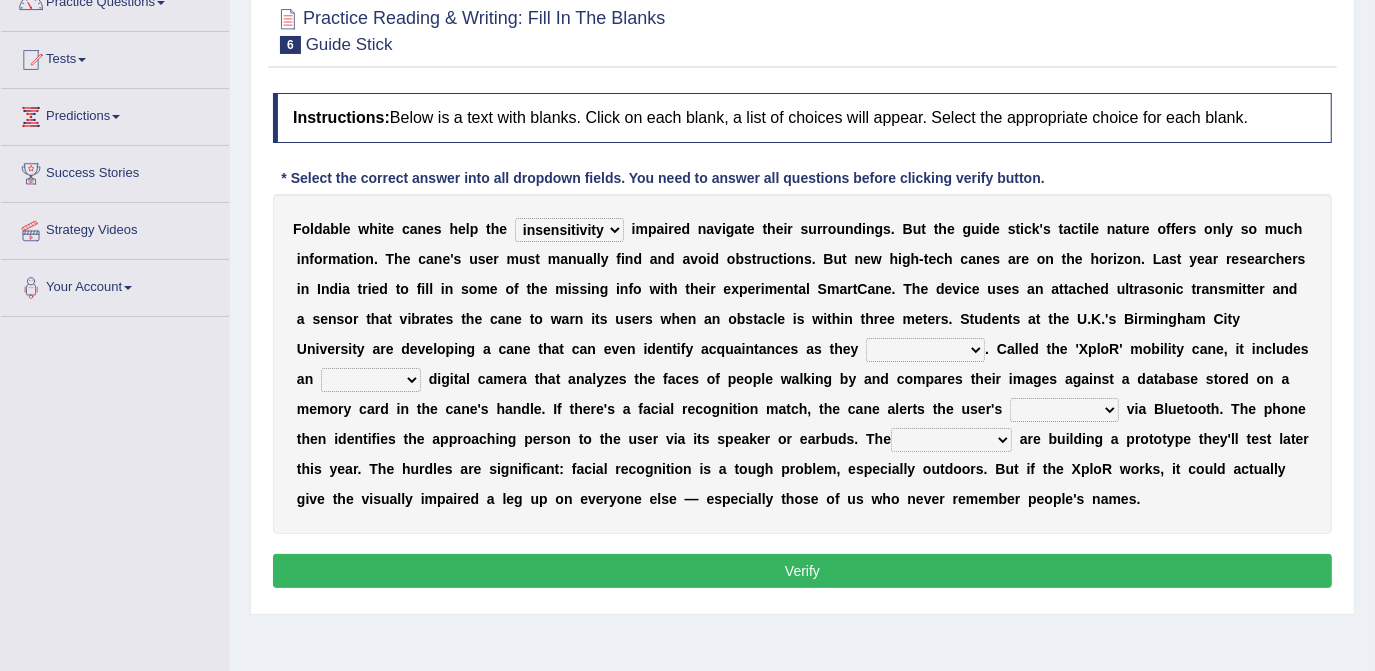 click on "likelihood throat northernmost approach" at bounding box center [925, 350] 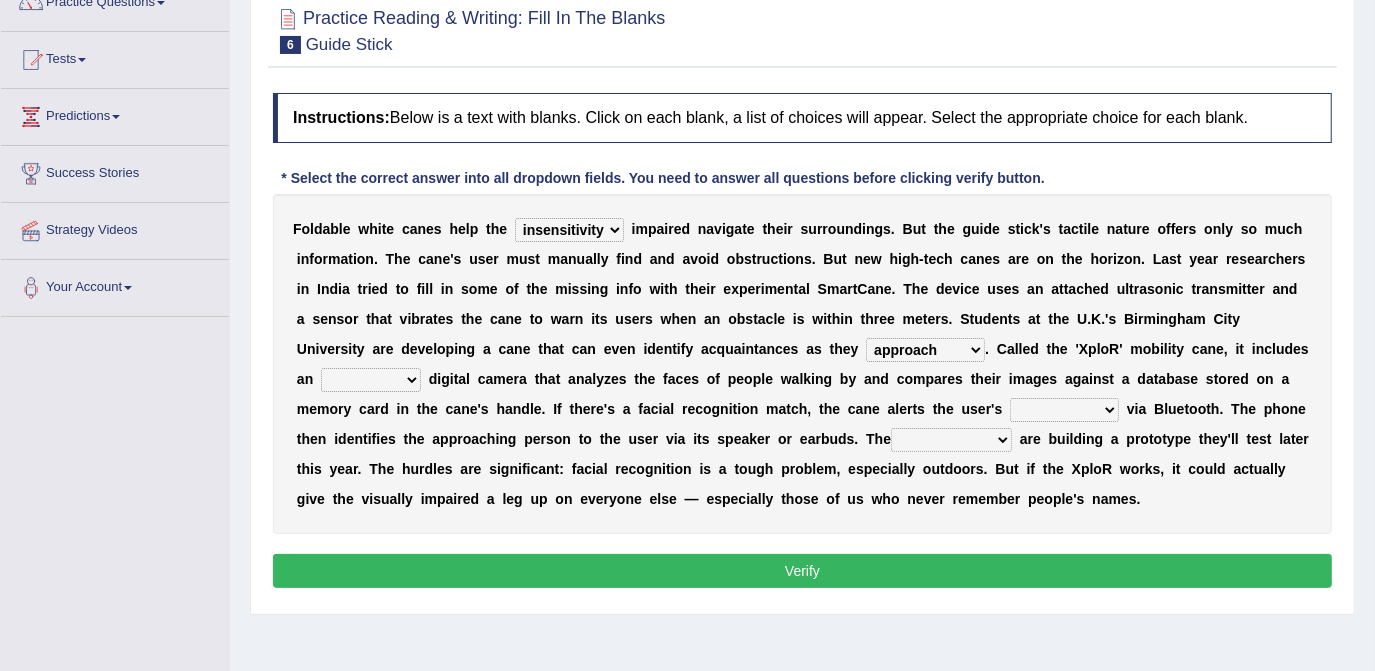 click on "likelihood throat northernmost approach" at bounding box center (925, 350) 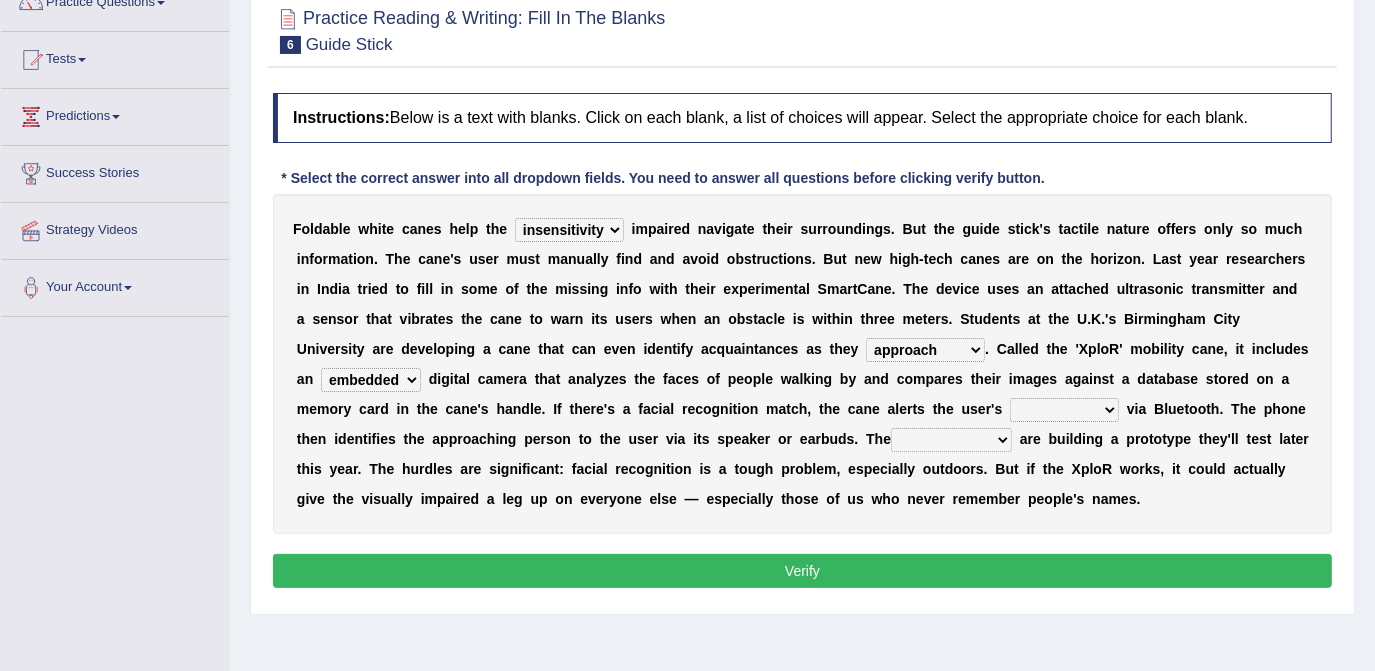click on "untested embedded deadest skinhead" at bounding box center (371, 380) 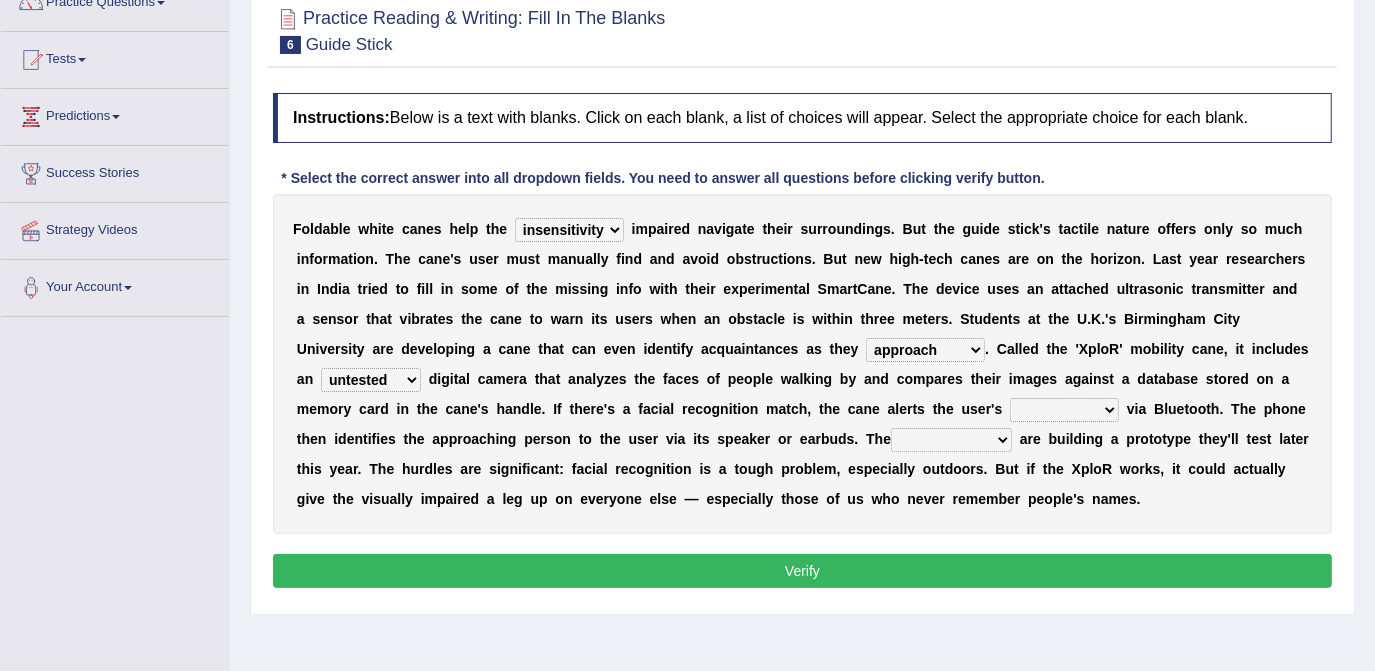 click on "waterborne alone smartphone postpone" at bounding box center (1064, 410) 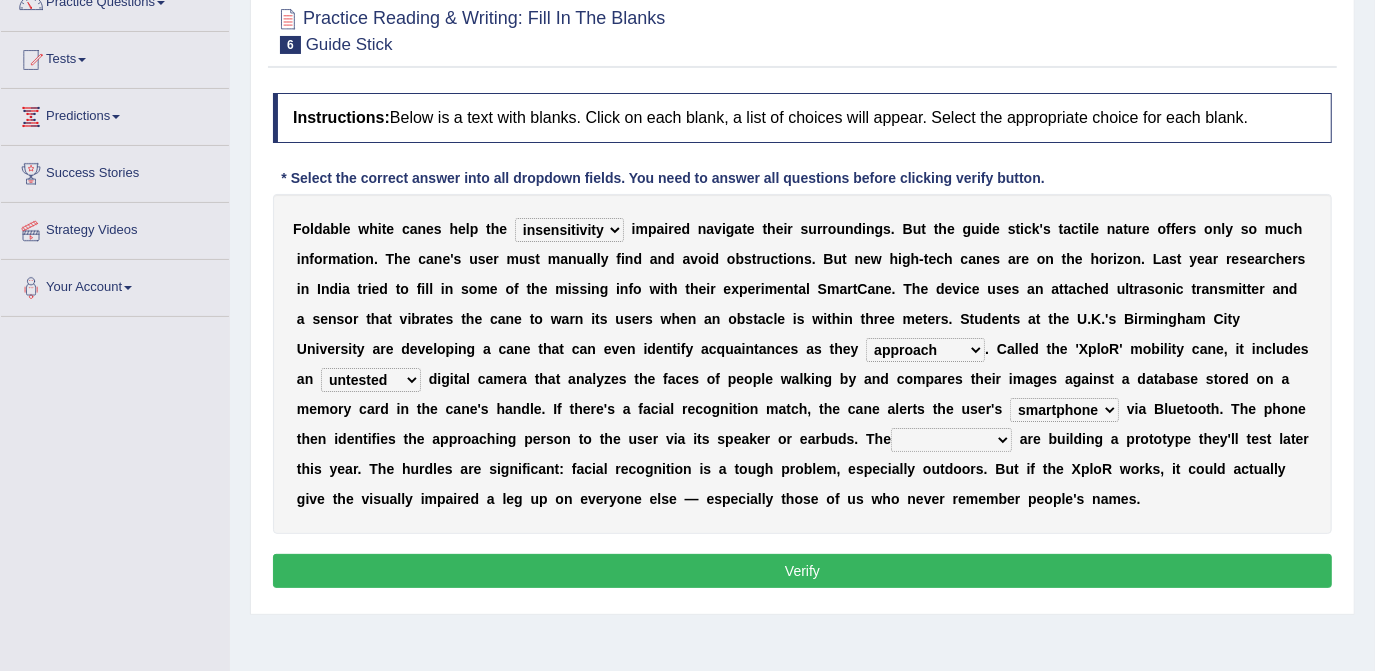 click on "waterborne alone smartphone postpone" at bounding box center [1064, 410] 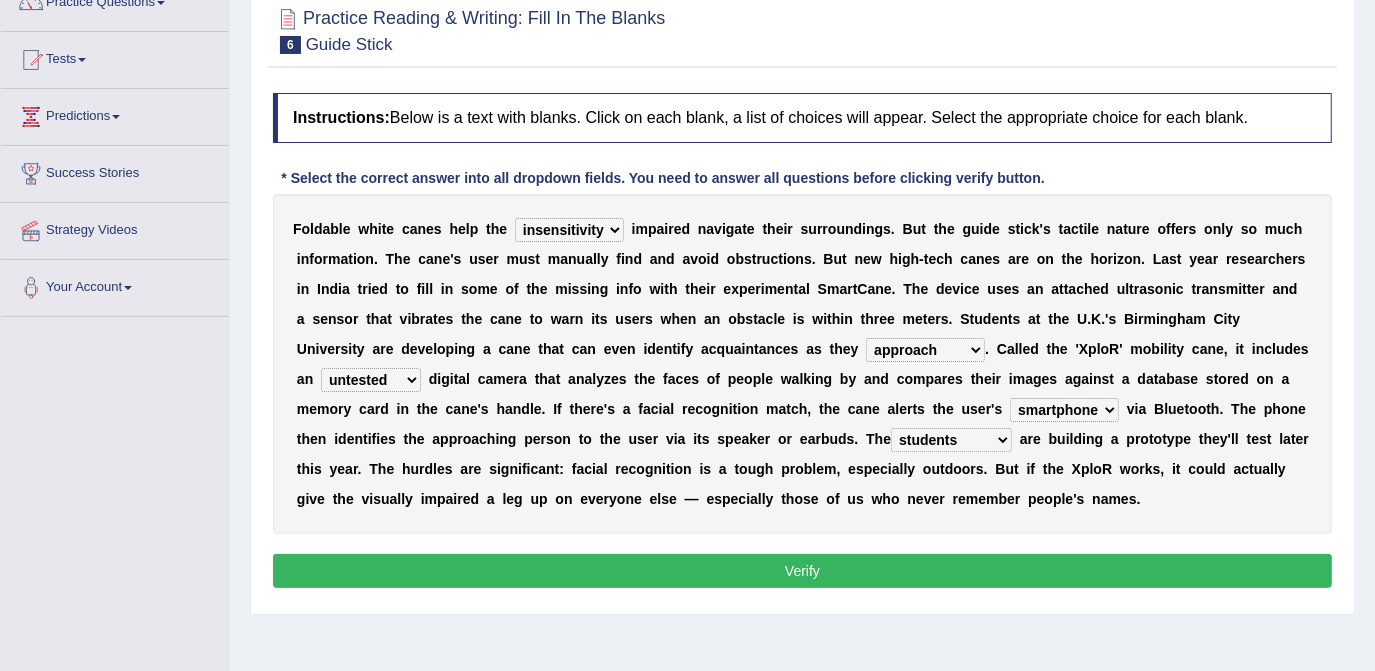 click on "jurisprudence bootless students jukebox" at bounding box center (951, 440) 